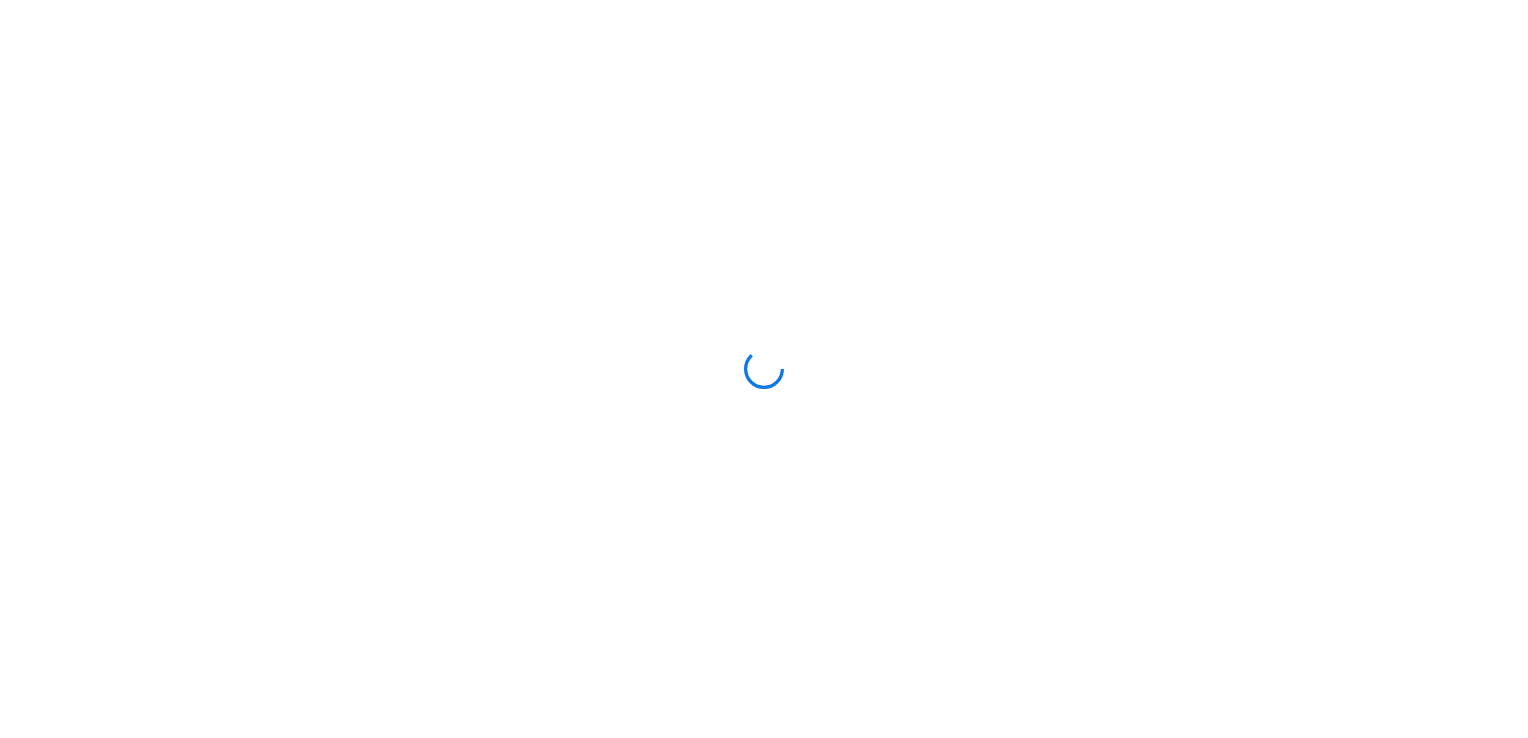 scroll, scrollTop: 0, scrollLeft: 0, axis: both 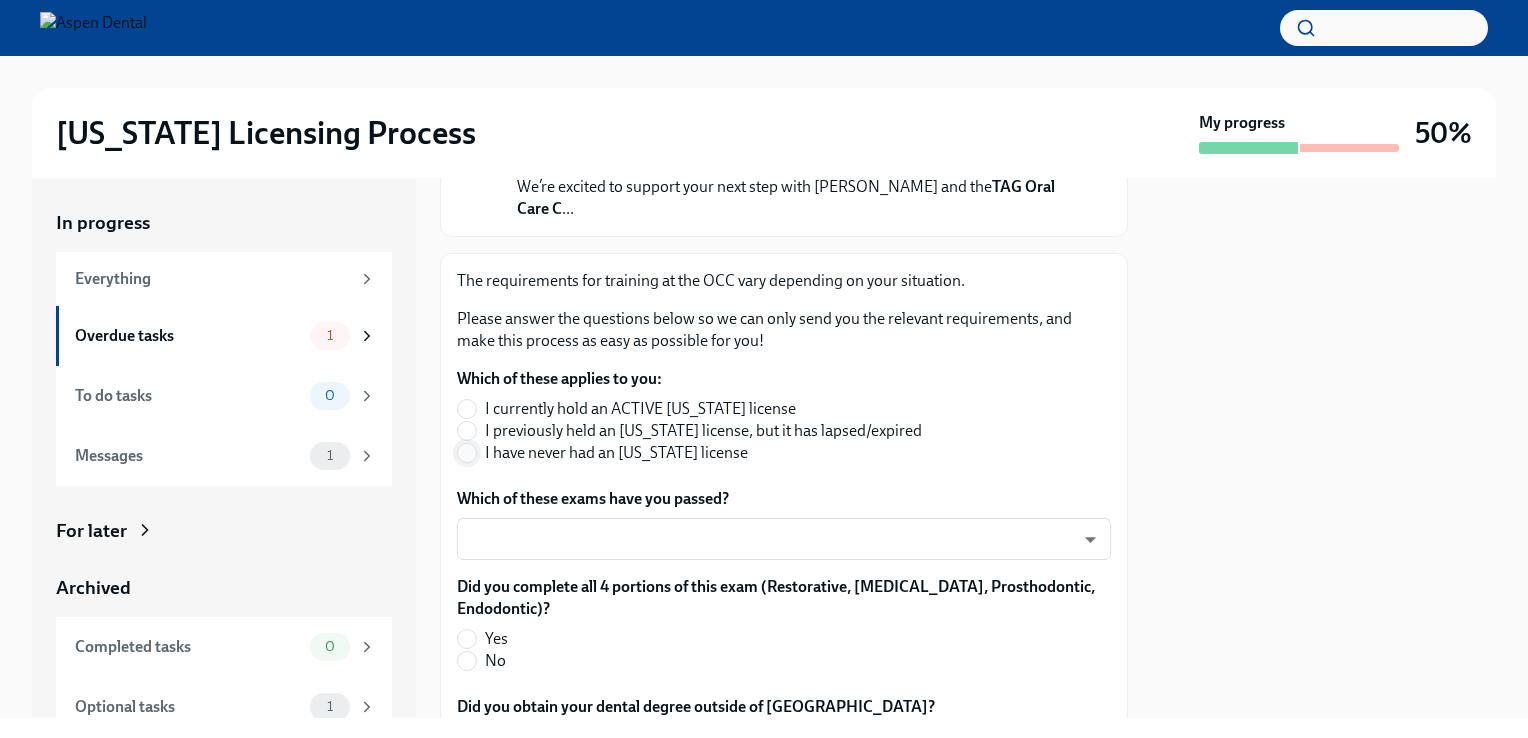 click on "I have never had an [US_STATE] license" at bounding box center [467, 453] 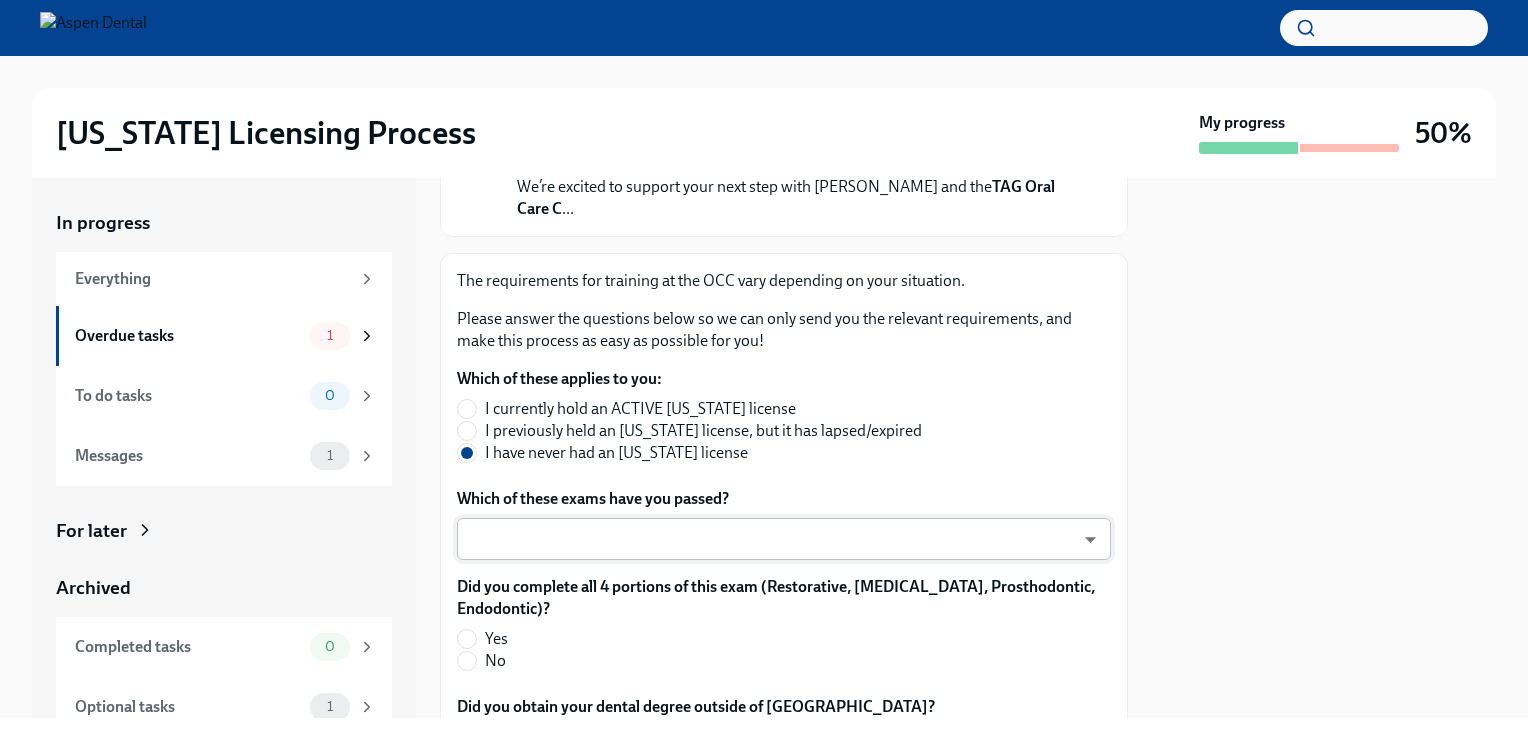 click on "[US_STATE] Licensing Process My progress 50% In progress Everything Overdue tasks 1 To do tasks 0 Messages 1 For later Archived Completed tasks 0 Optional tasks 1 Messages 0 Answer these questions to get tailored instructions for the [US_STATE] licensing process Overdue Due  [DATE] Time to begin your [US_STATE] license application Hi [PERSON_NAME]!
We’re excited to support your next step with Aspen Dental and the  TAG Oral Care C ... The requirements for training at the OCC vary depending on your situation.
Please answer the questions below so we can only send you the relevant requirements, and make this process as easy as possible for you! Which of these applies to you: I currently hold an ACTIVE [US_STATE] license I previously held an [US_STATE] license, but it has lapsed/expired I have never had an [US_STATE] license Which of these exams have you passed? ​ ​ Did you complete all 4 portions of this exam (Restorative, [MEDICAL_DATA], Prosthodontic, Endodontic)? Yes No Yes No Yes No Yes No Yes No [US_STATE]" at bounding box center [764, 369] 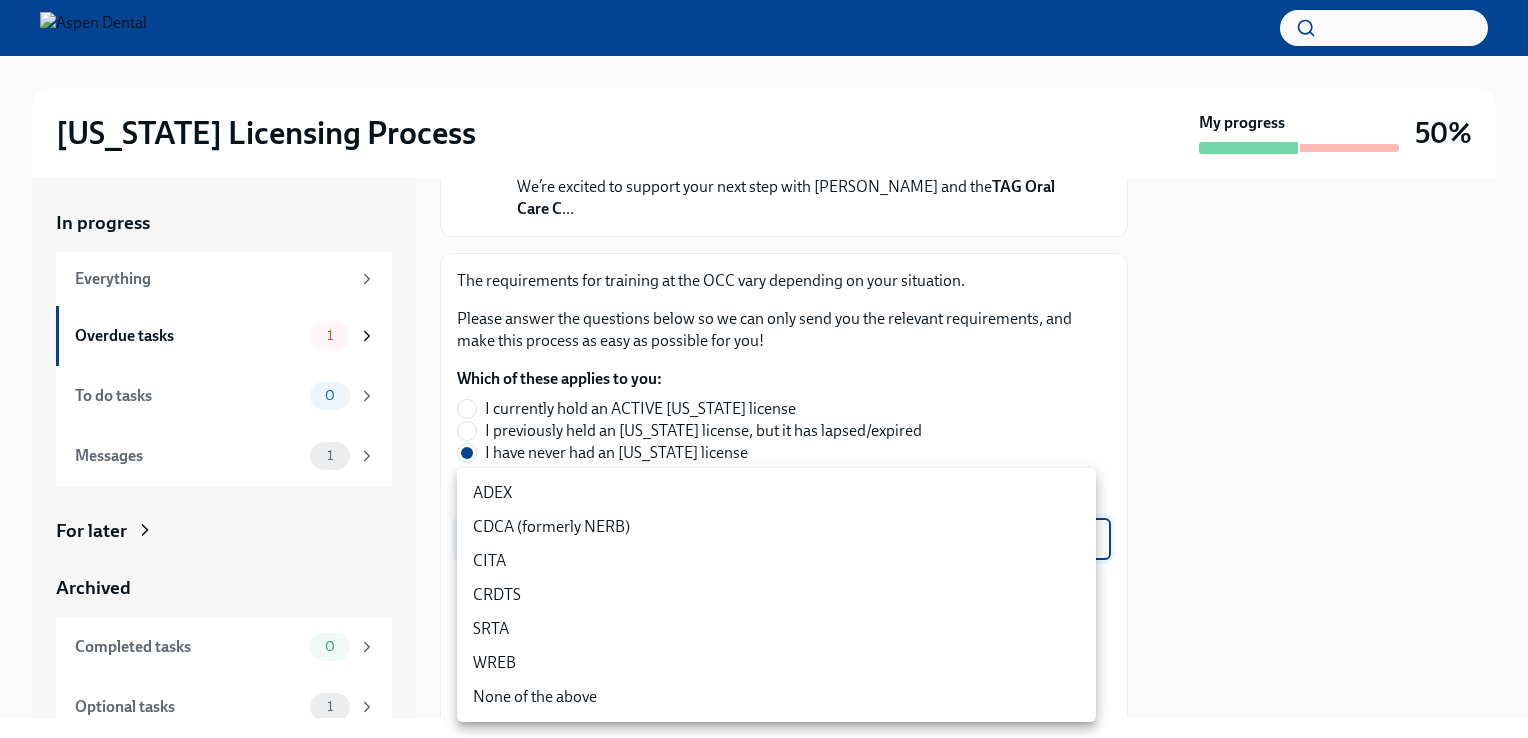 click on "ADEX" at bounding box center [776, 493] 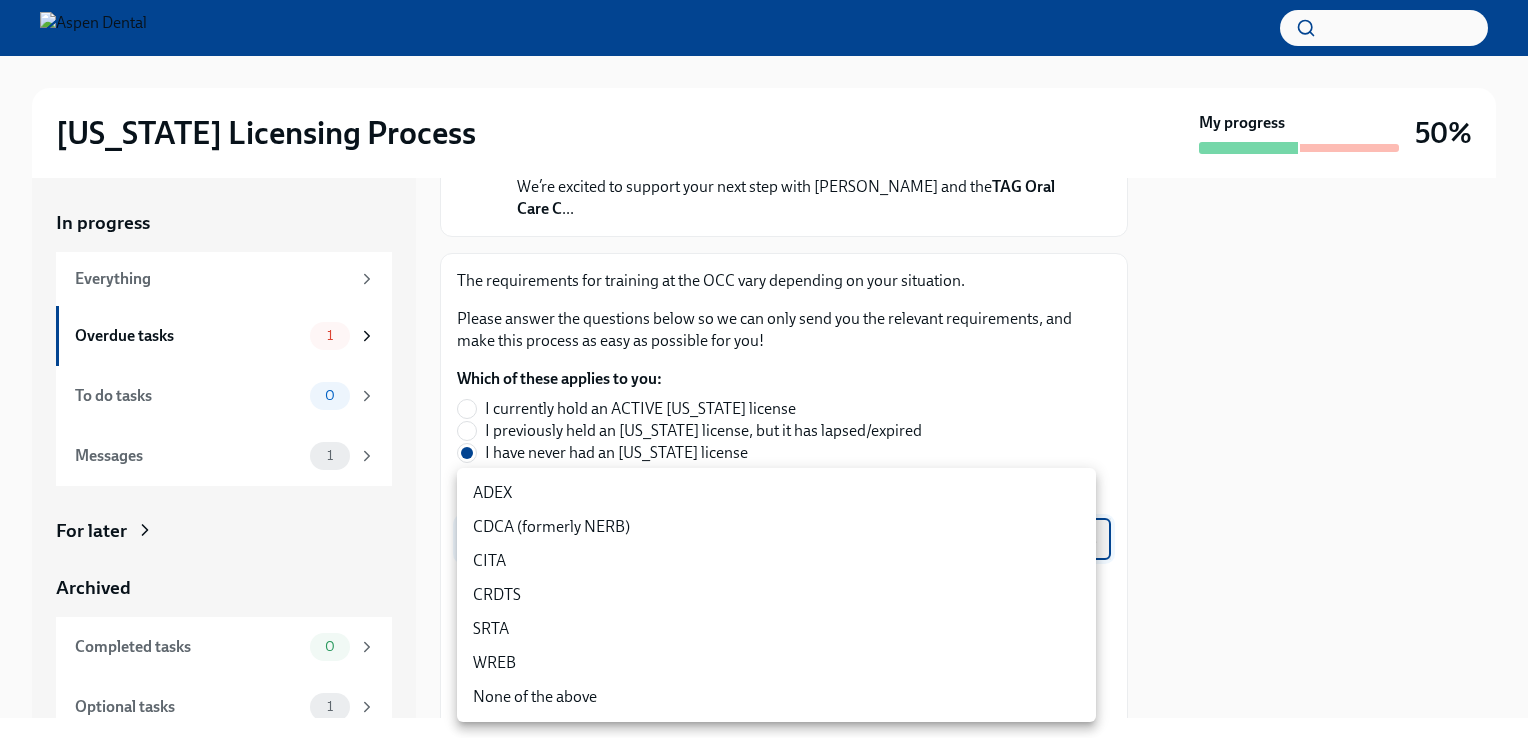 type on "pxo-W3vNi" 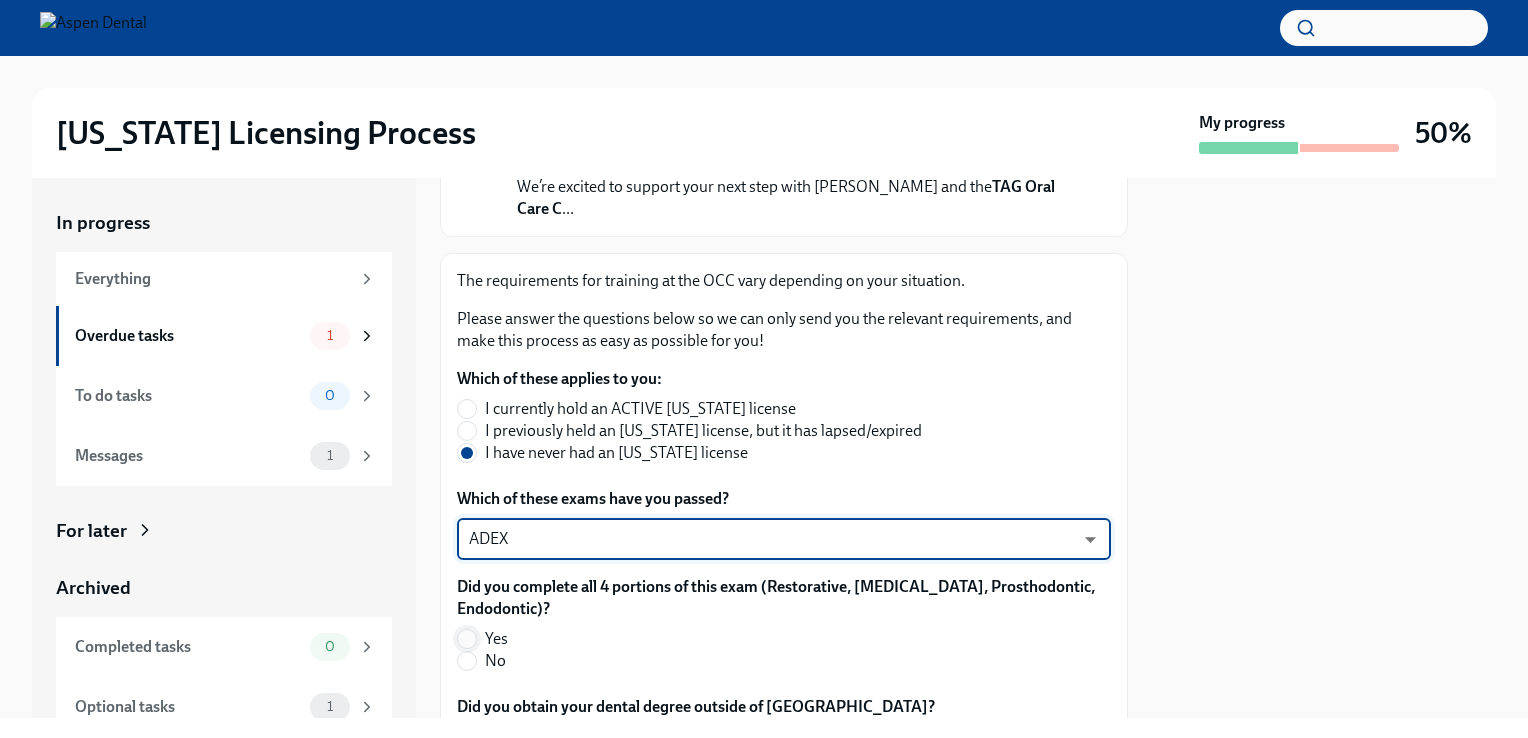 click on "Yes" at bounding box center [467, 639] 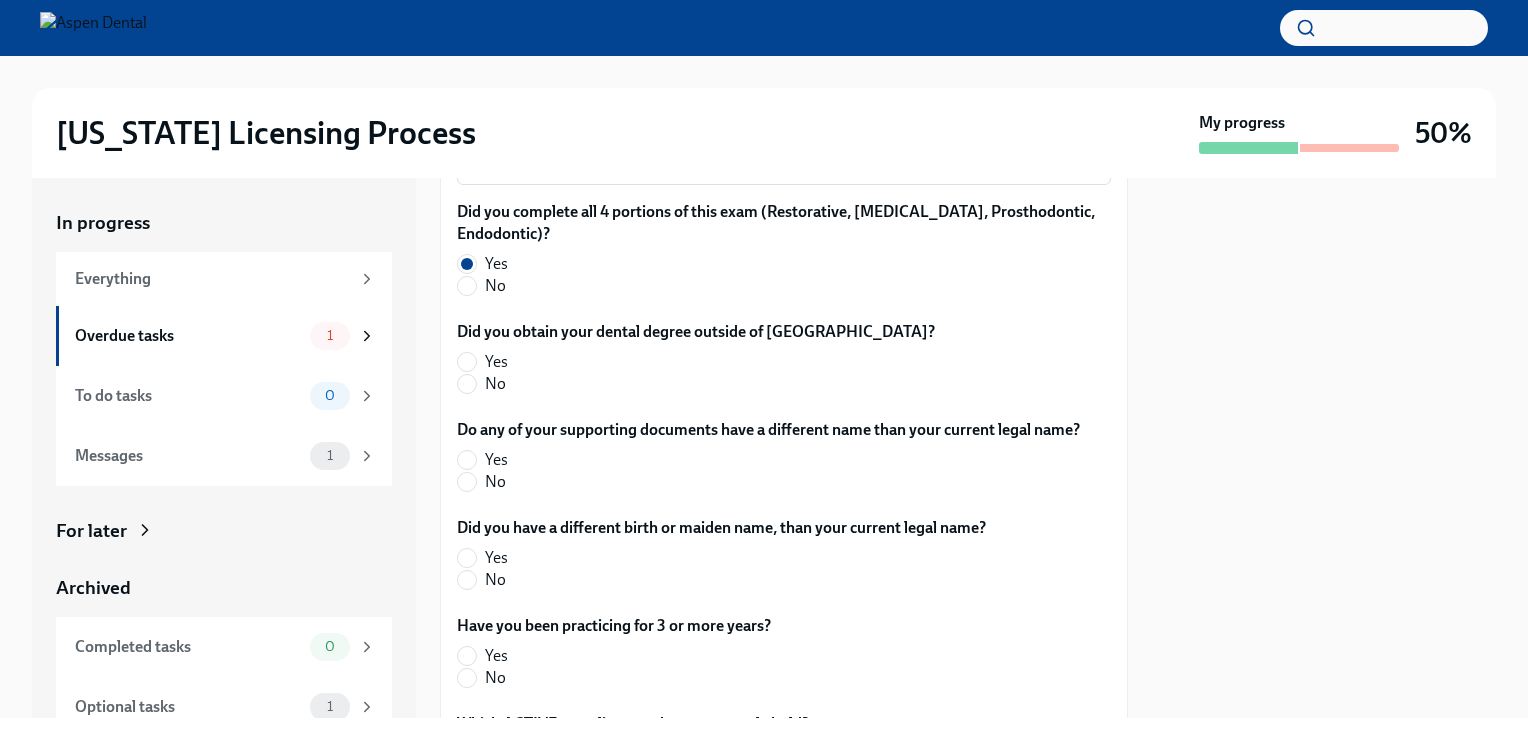 scroll, scrollTop: 611, scrollLeft: 0, axis: vertical 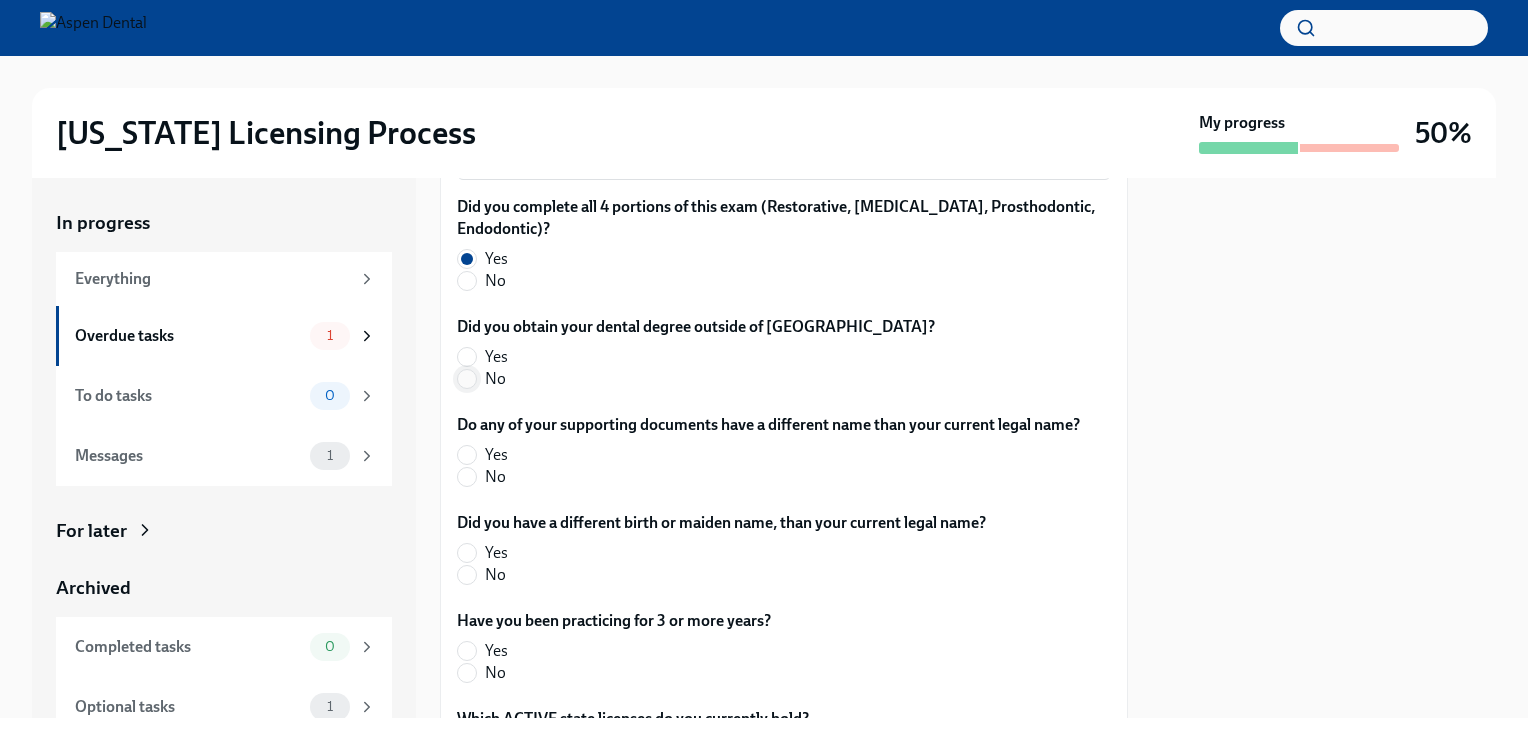 click on "No" at bounding box center (467, 379) 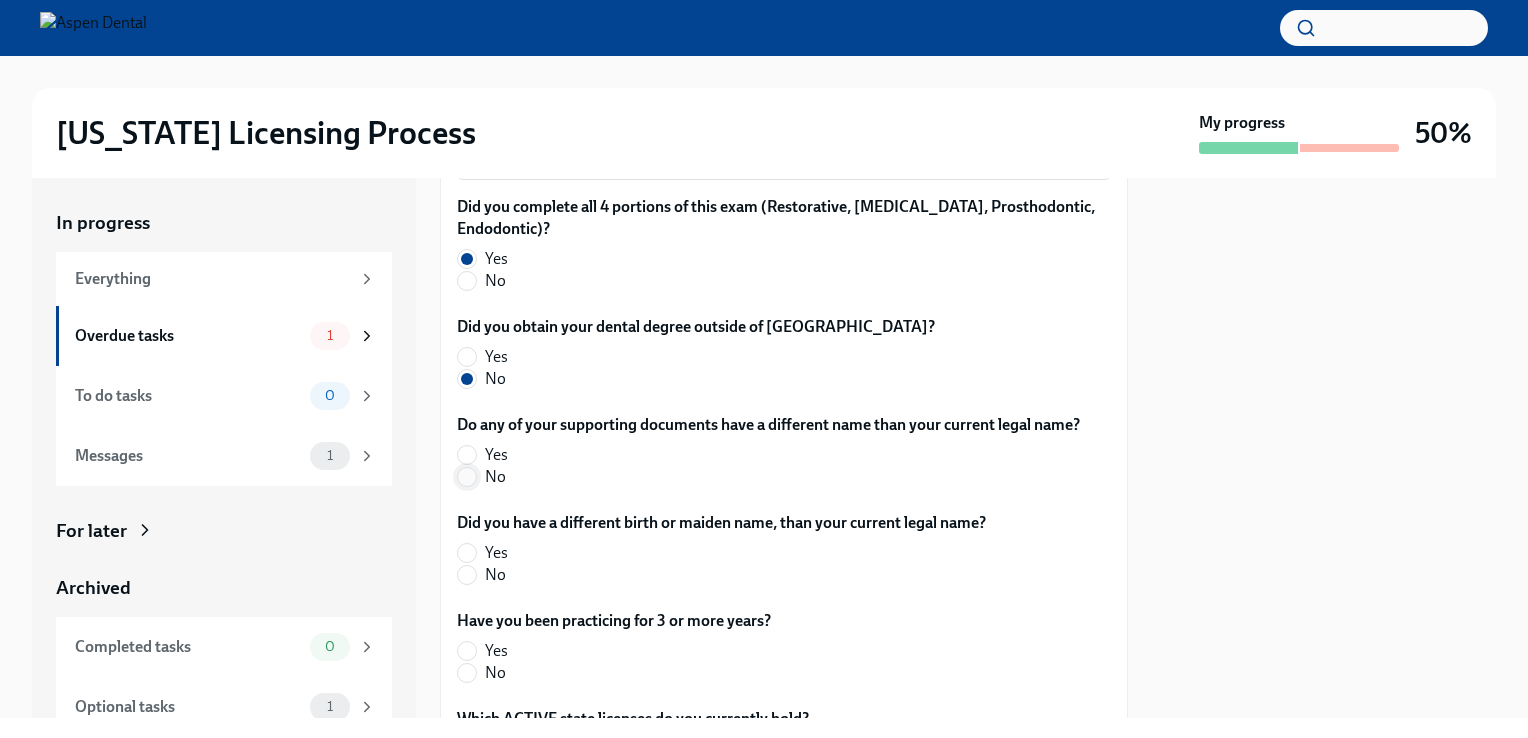 click on "No" at bounding box center (467, 477) 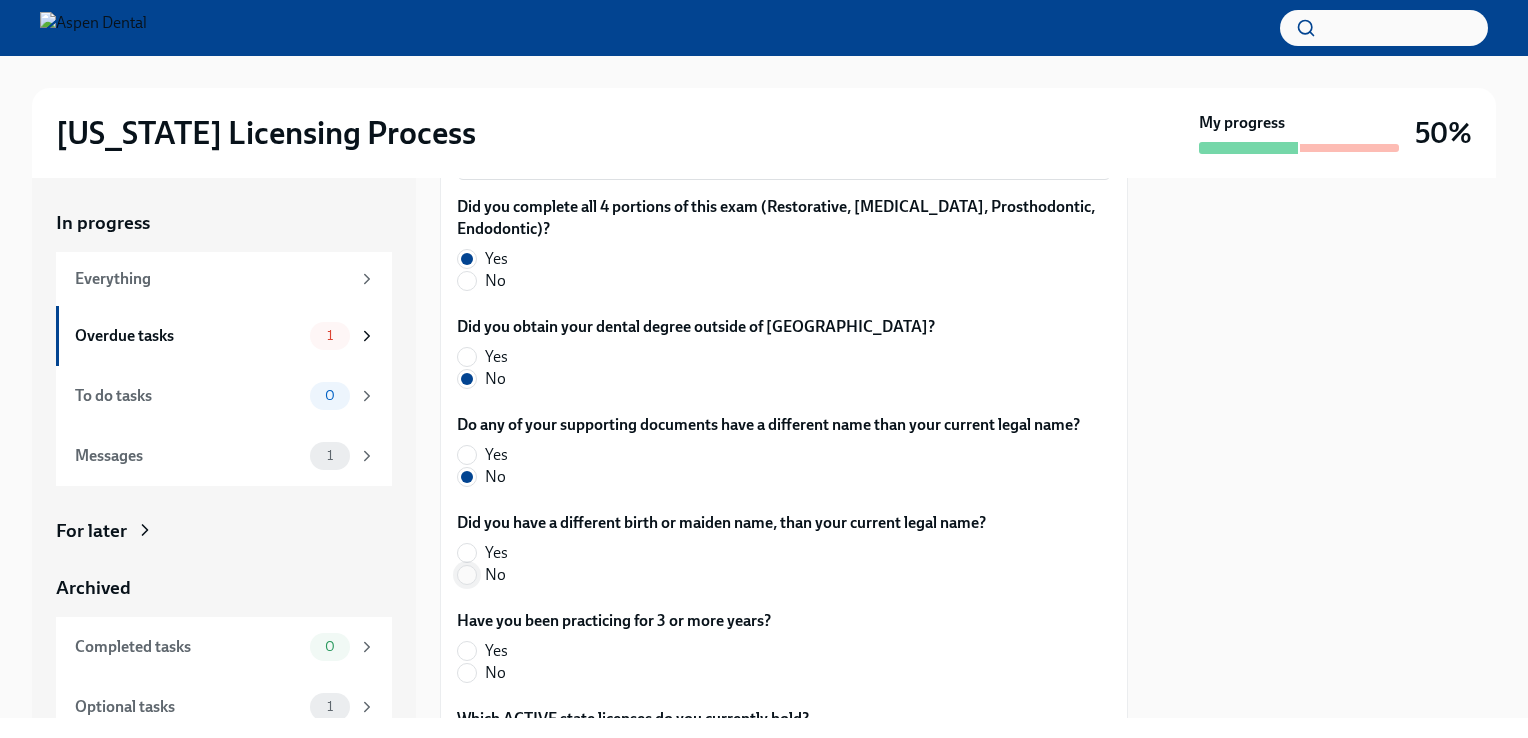 click on "No" at bounding box center [467, 575] 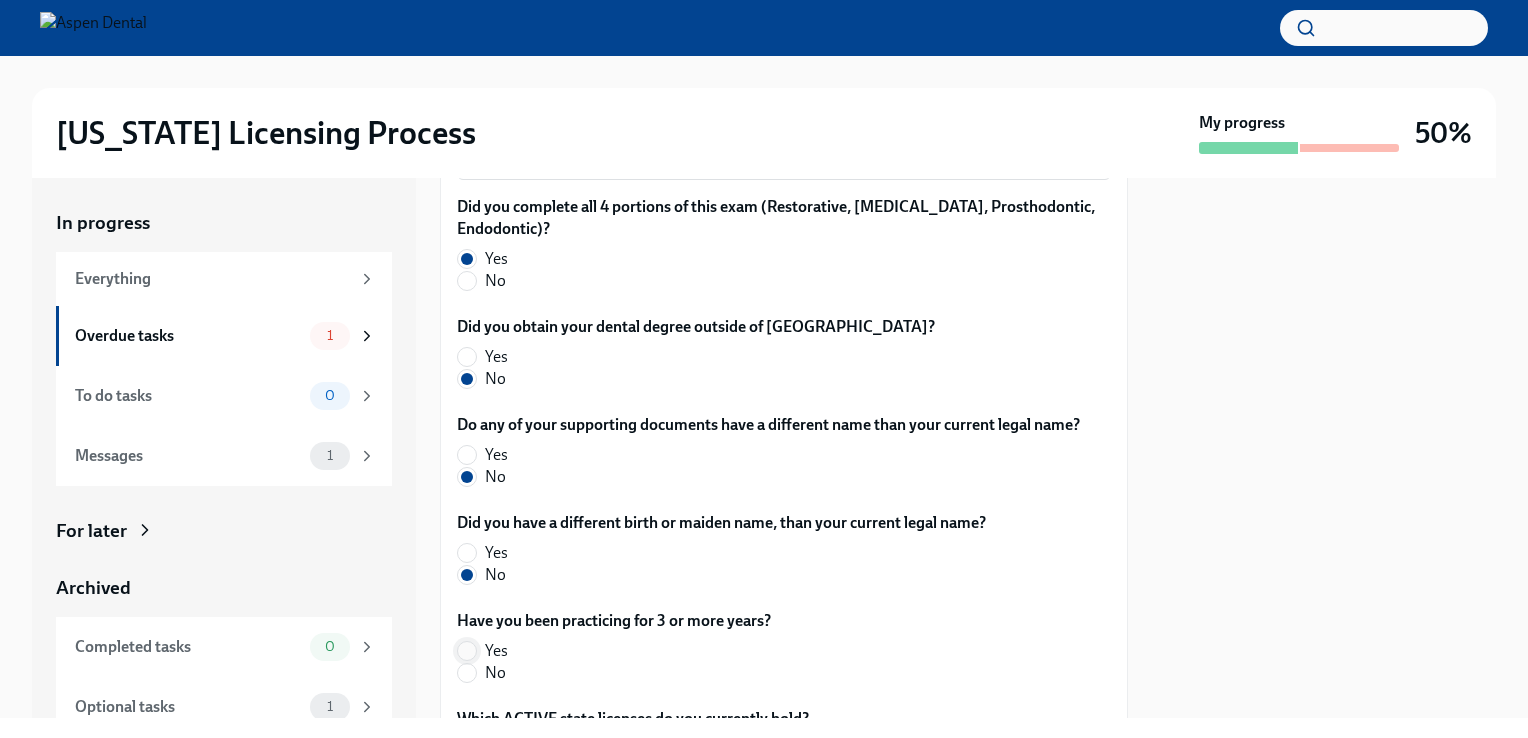 click on "Yes" at bounding box center (467, 651) 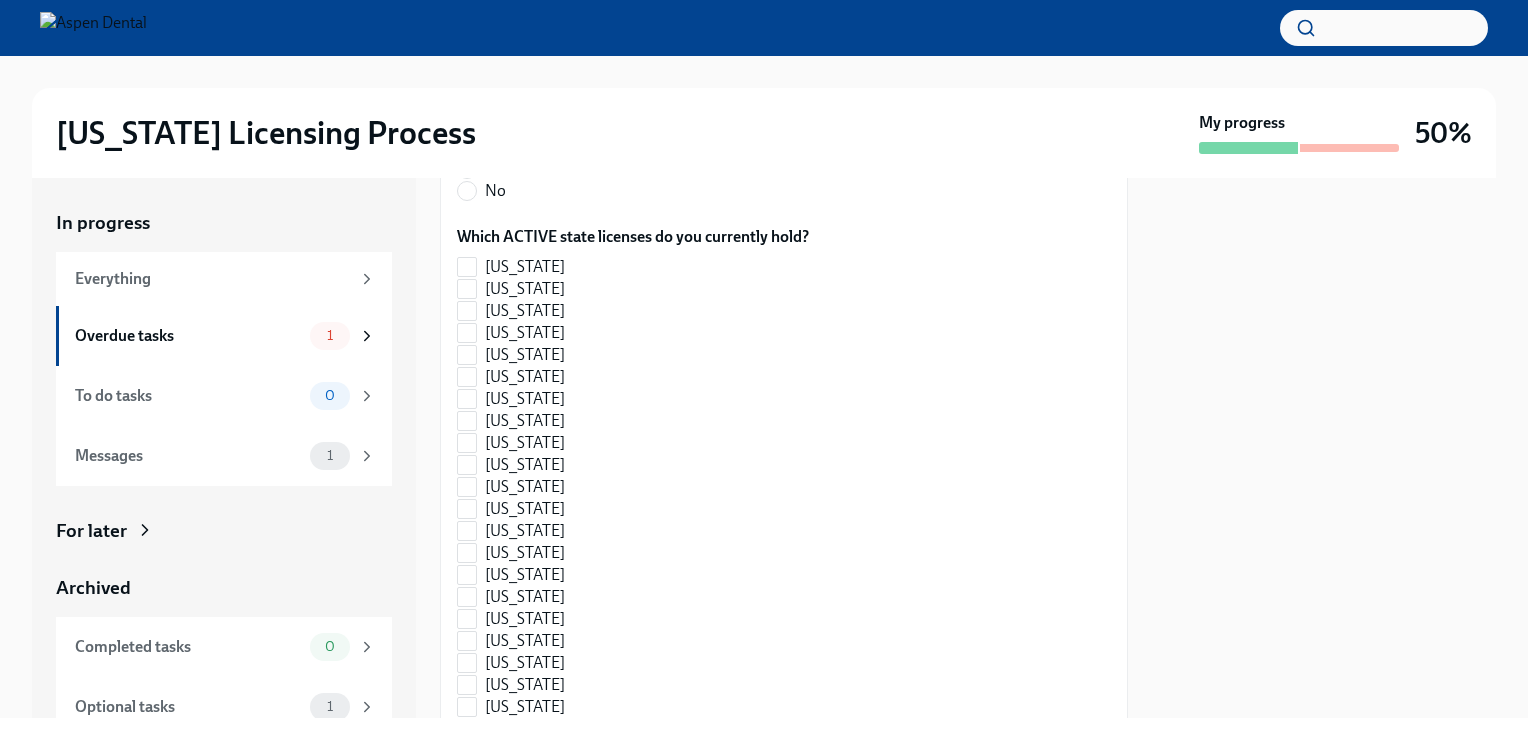 scroll, scrollTop: 1108, scrollLeft: 0, axis: vertical 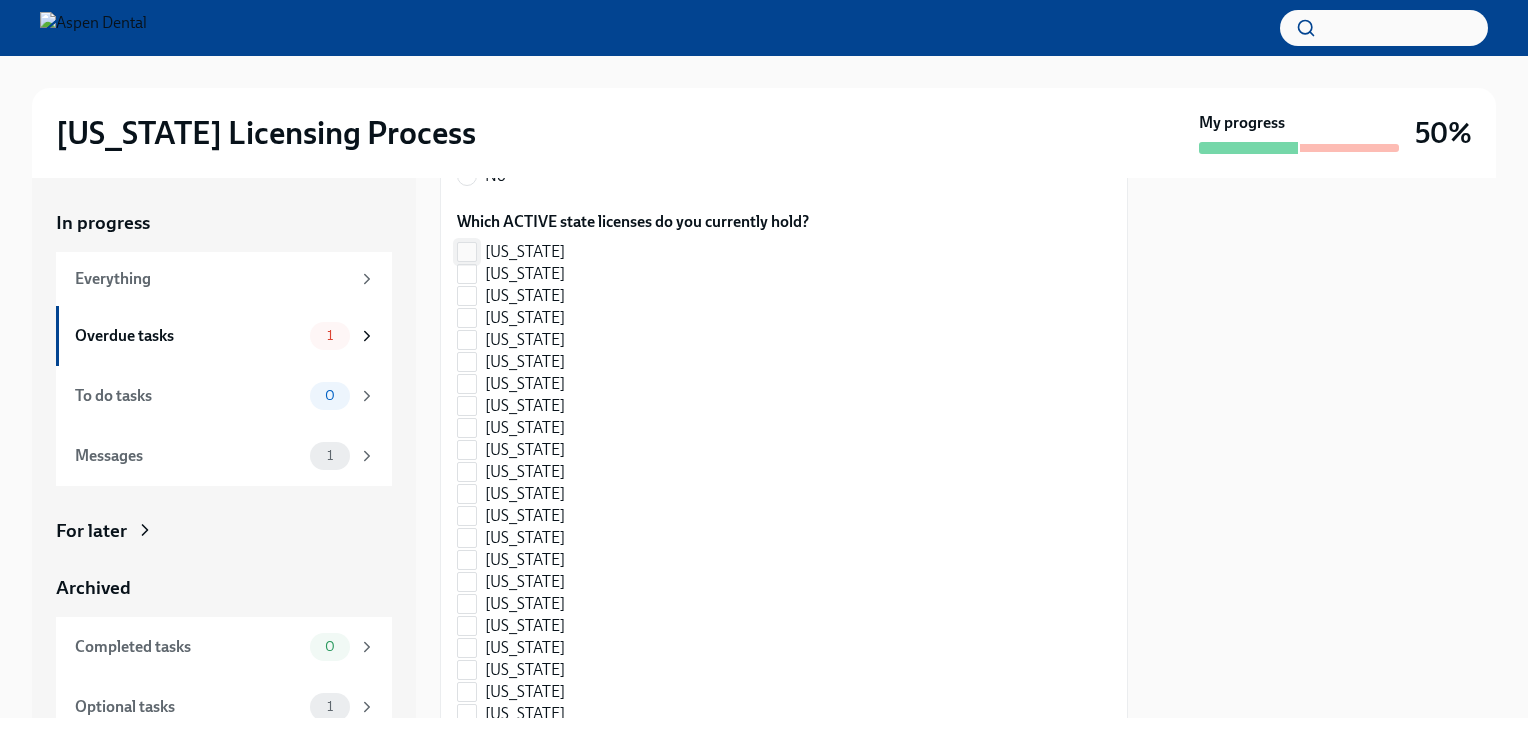 click on "[US_STATE]" at bounding box center [467, 252] 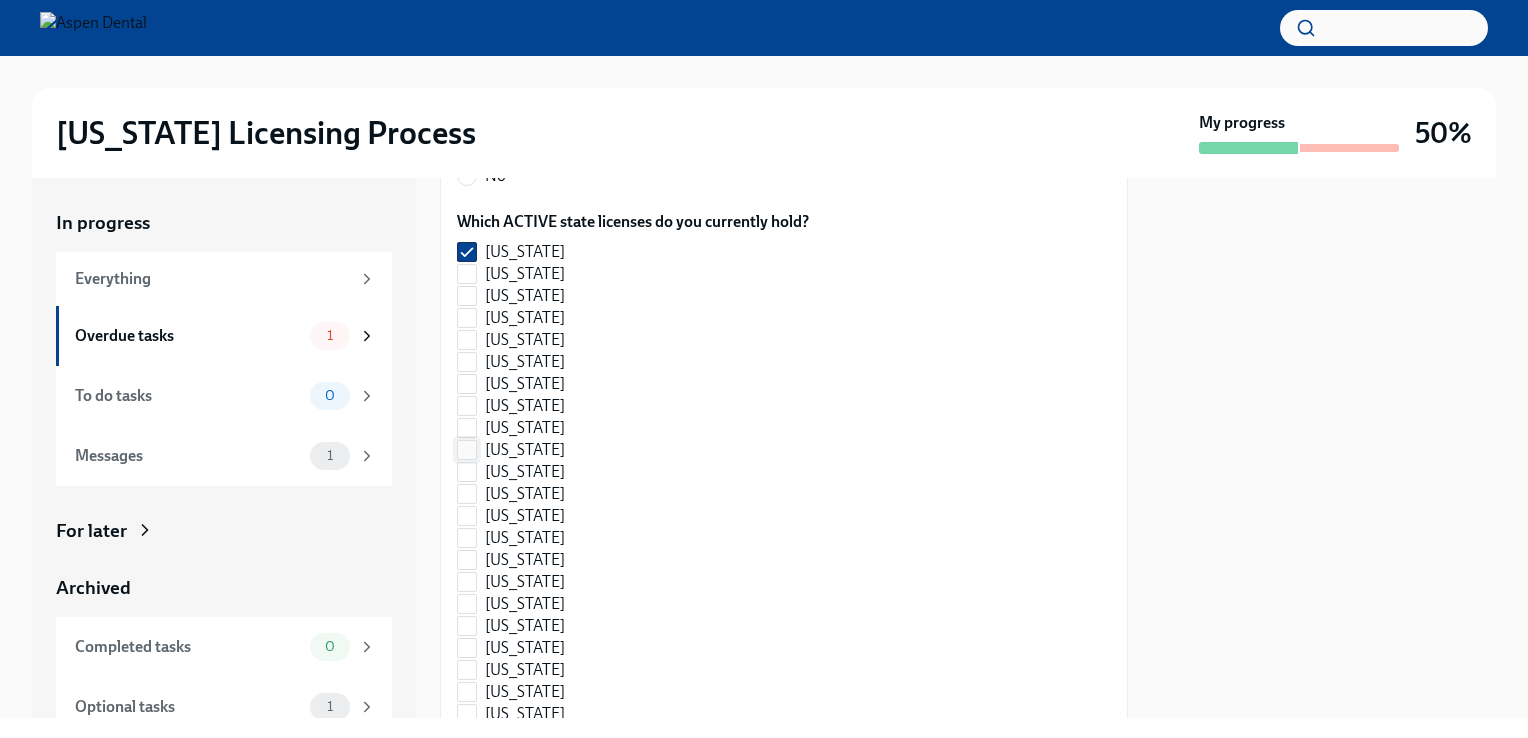 click on "[US_STATE]" at bounding box center [467, 450] 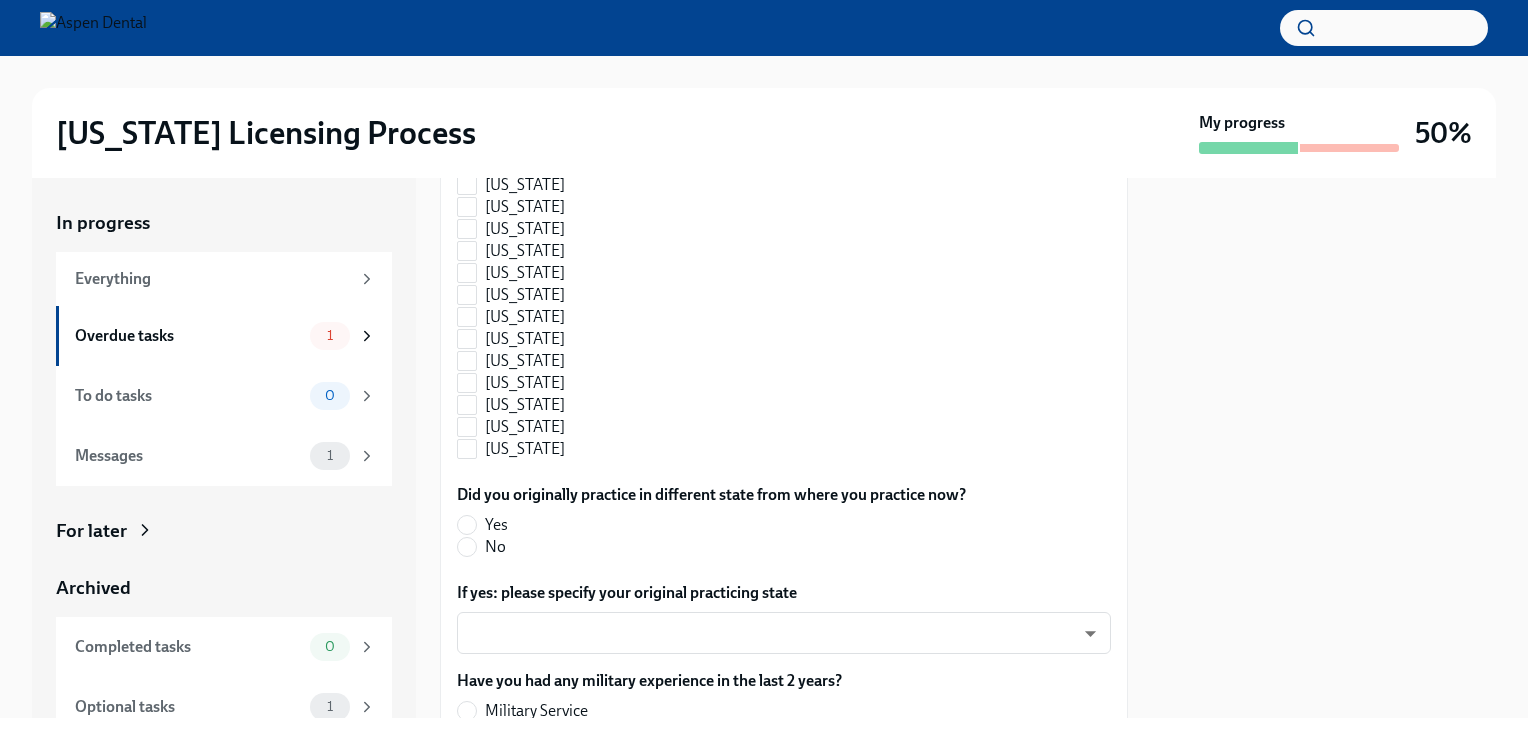 scroll, scrollTop: 2103, scrollLeft: 0, axis: vertical 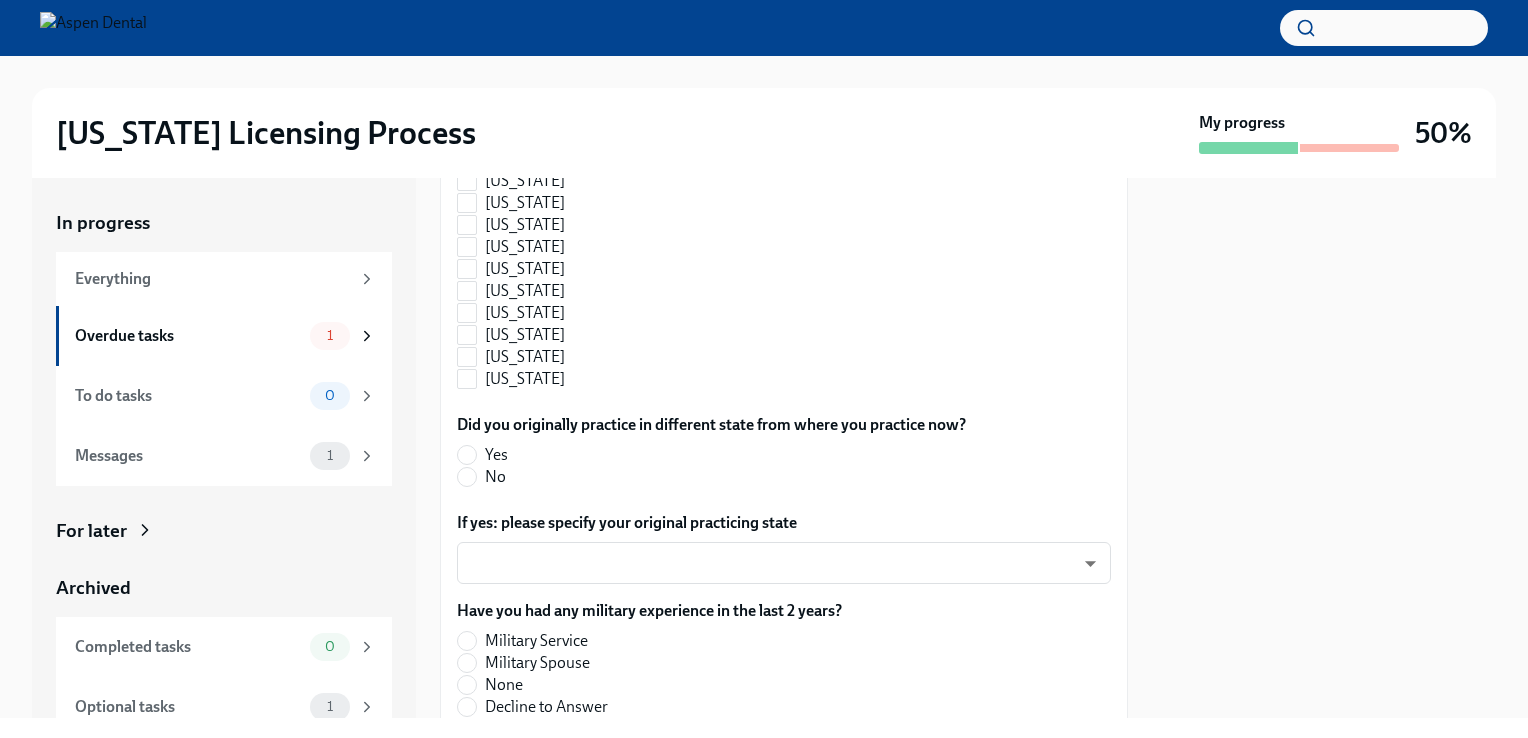 click on "No" at bounding box center [703, 477] 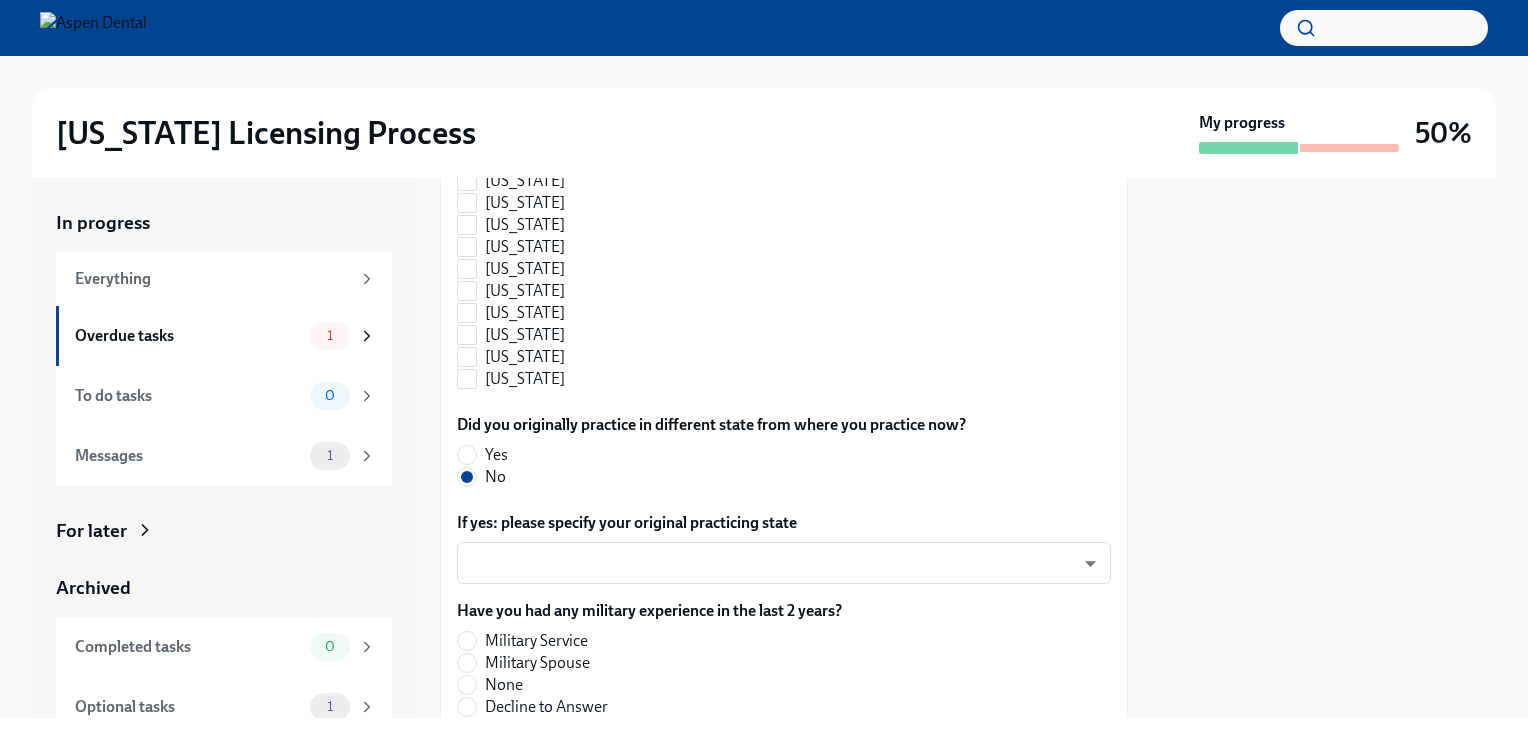 scroll, scrollTop: 2336, scrollLeft: 0, axis: vertical 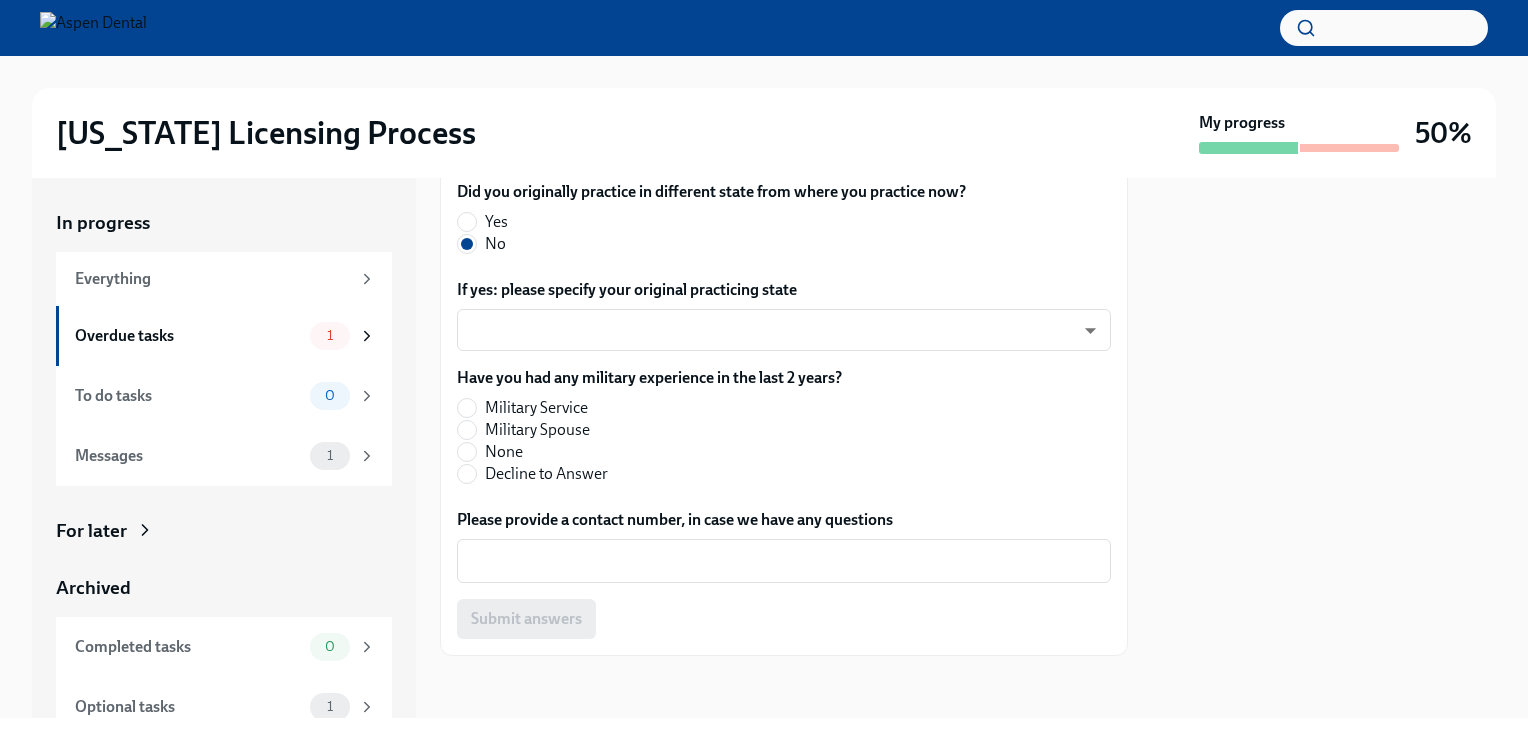click on "Military Service" at bounding box center (536, 408) 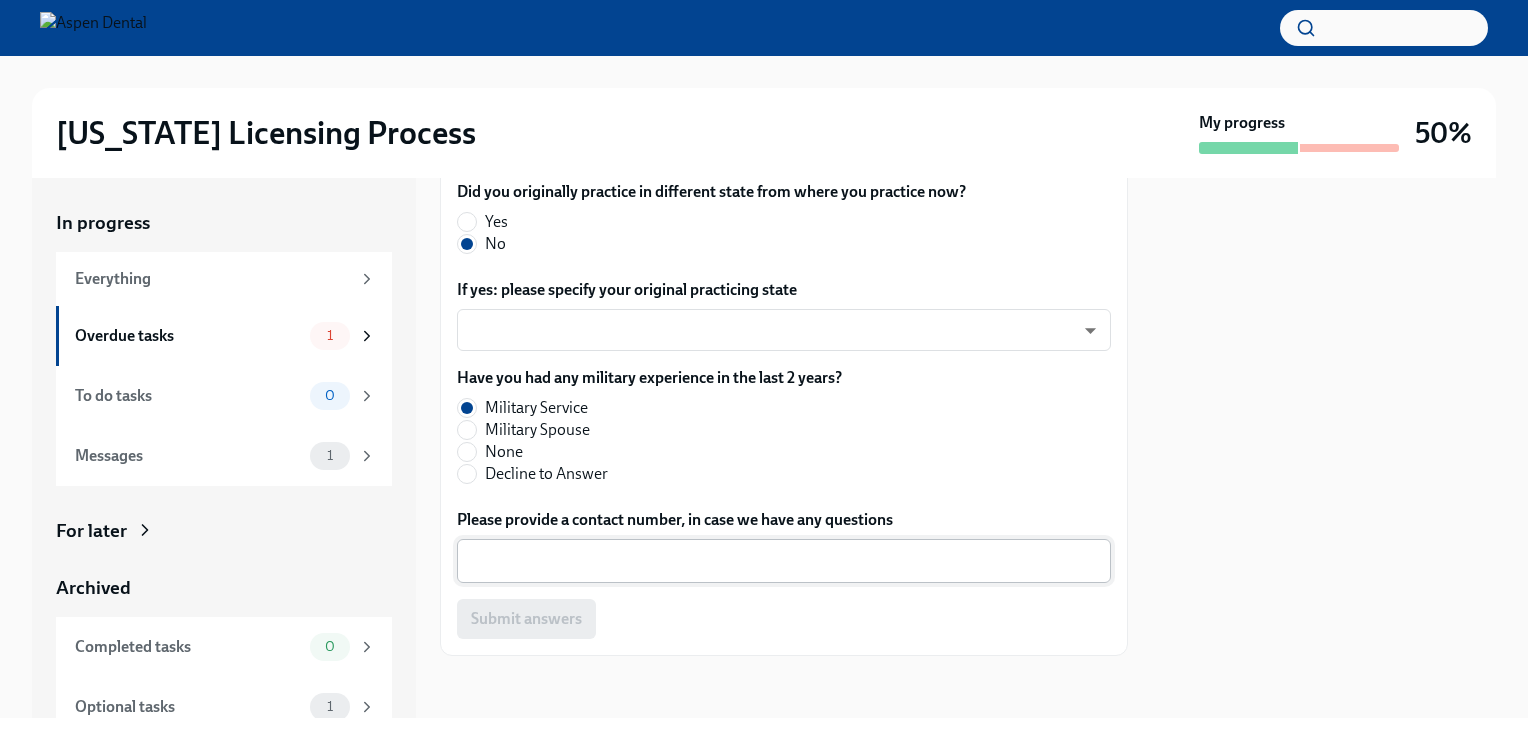 click on "Please provide a contact number, in case we have any questions" at bounding box center (784, 561) 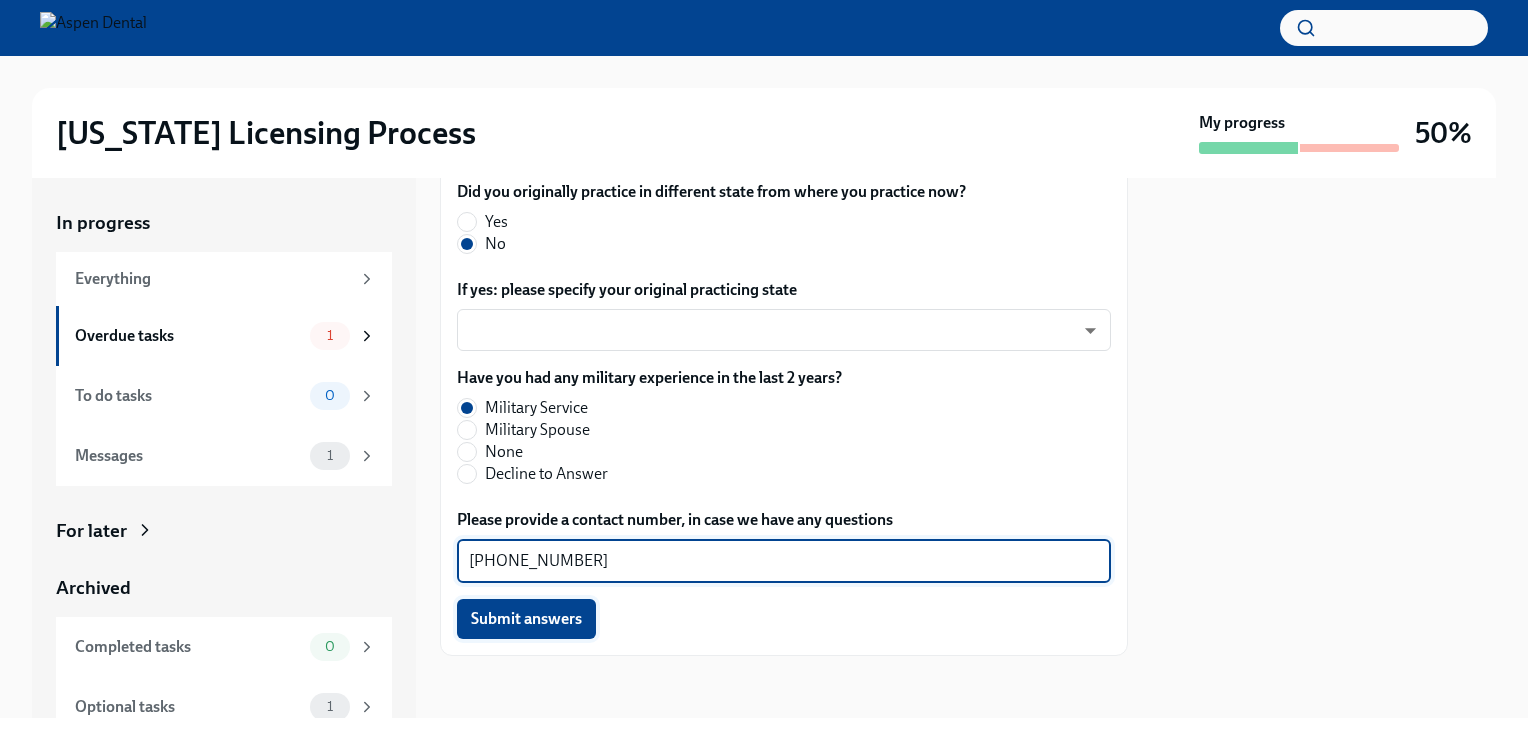 type on "[PHONE_NUMBER]" 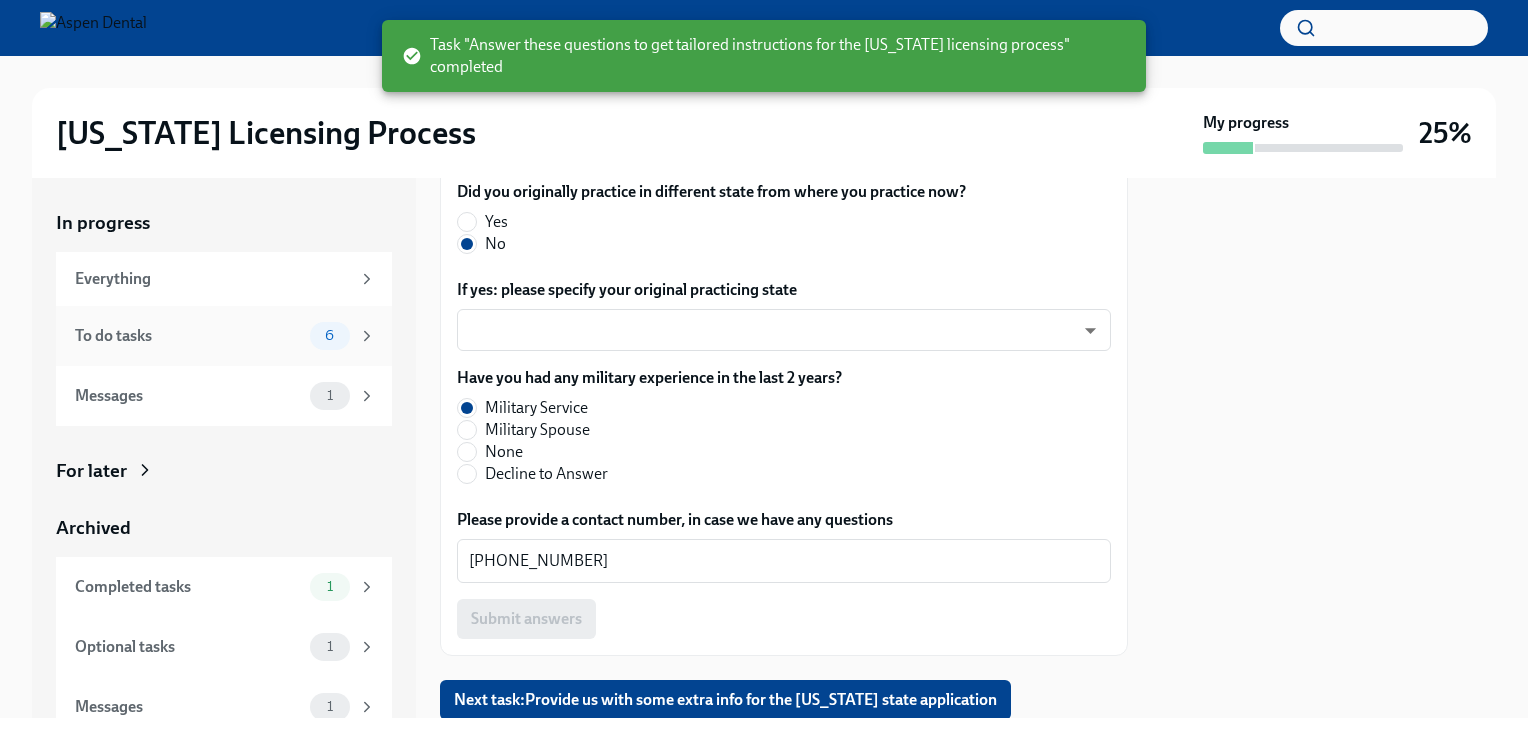 click on "To do tasks" at bounding box center [188, 336] 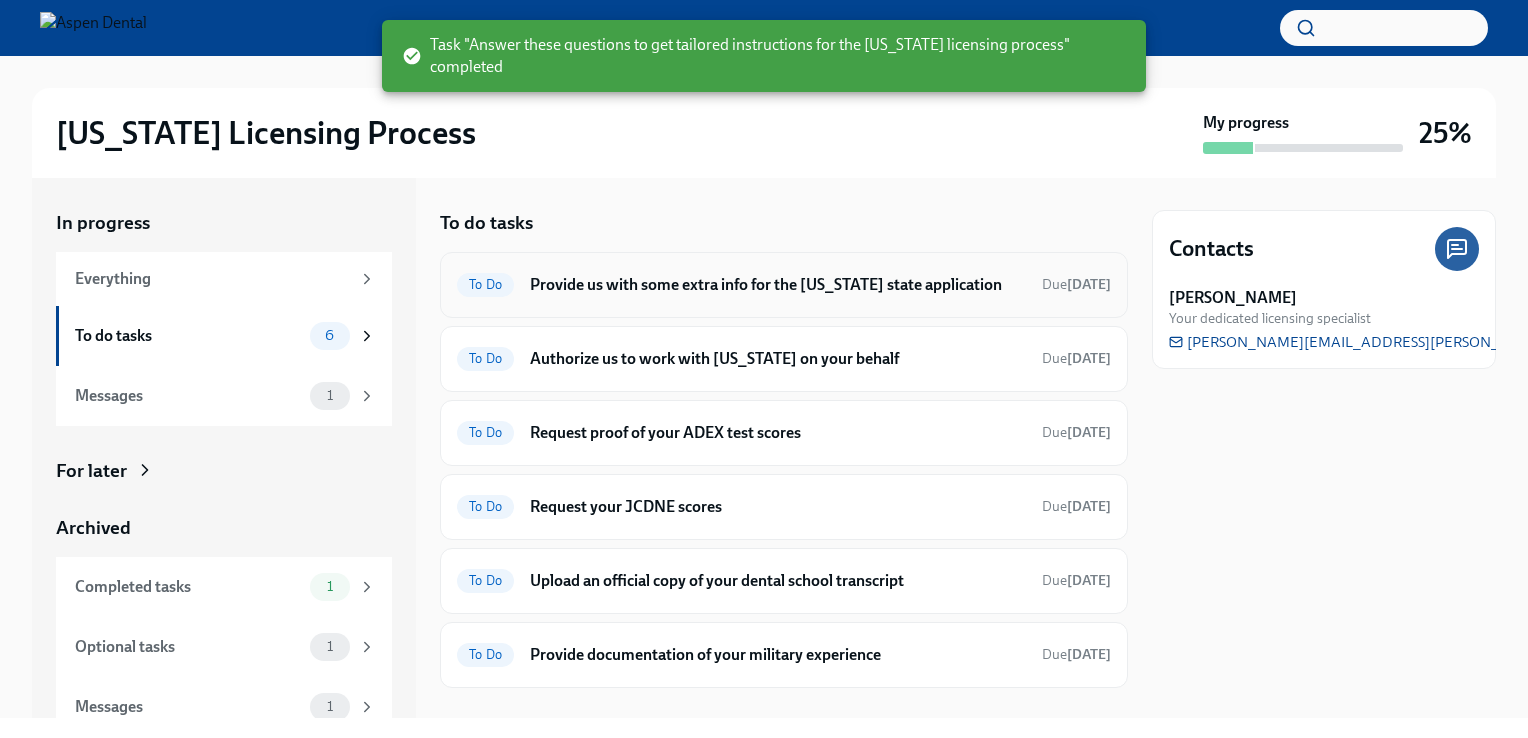 click on "Provide us with some extra info for the [US_STATE] state application" at bounding box center [778, 285] 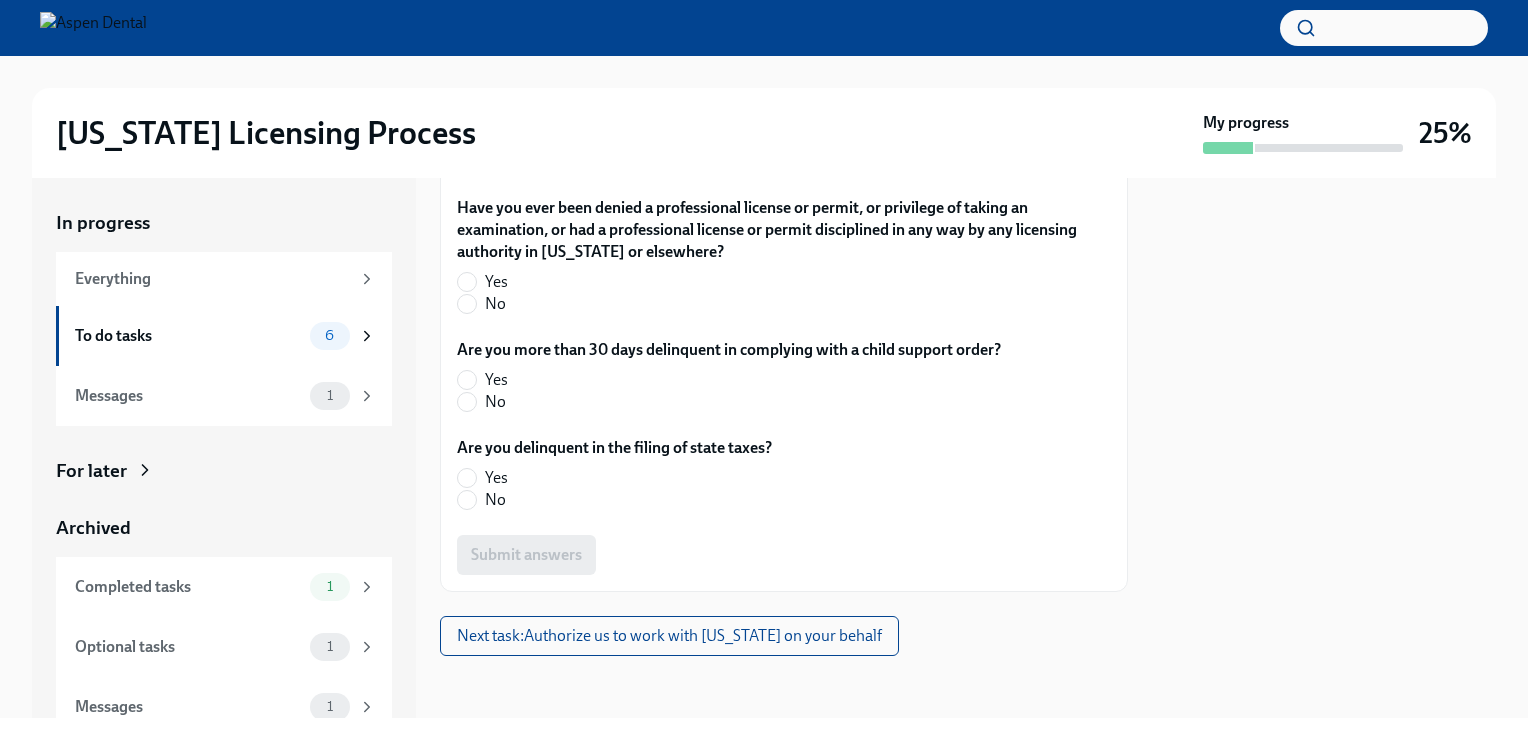 scroll, scrollTop: 4228, scrollLeft: 0, axis: vertical 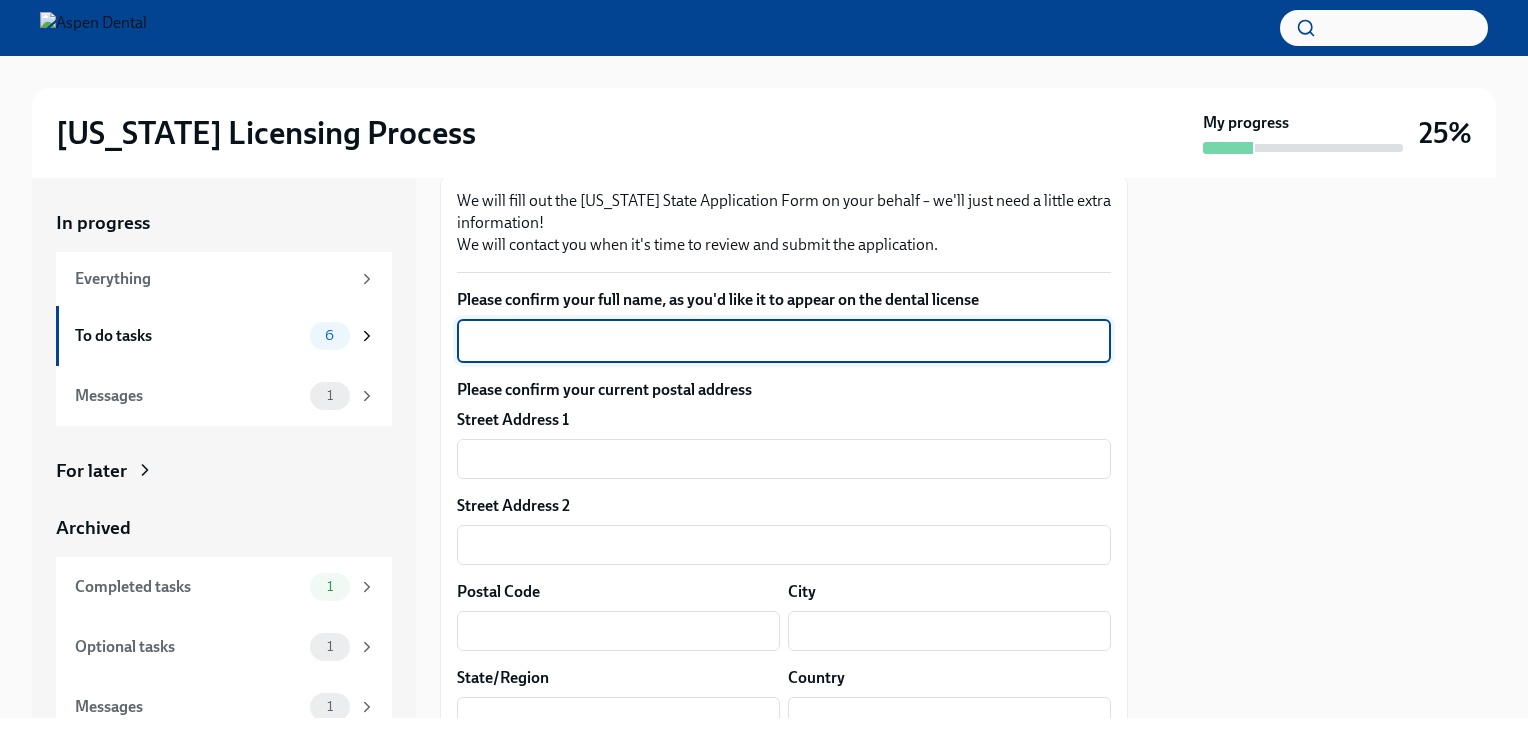 click on "Please confirm your full name, as you'd like it to appear on the dental license" at bounding box center (784, 341) 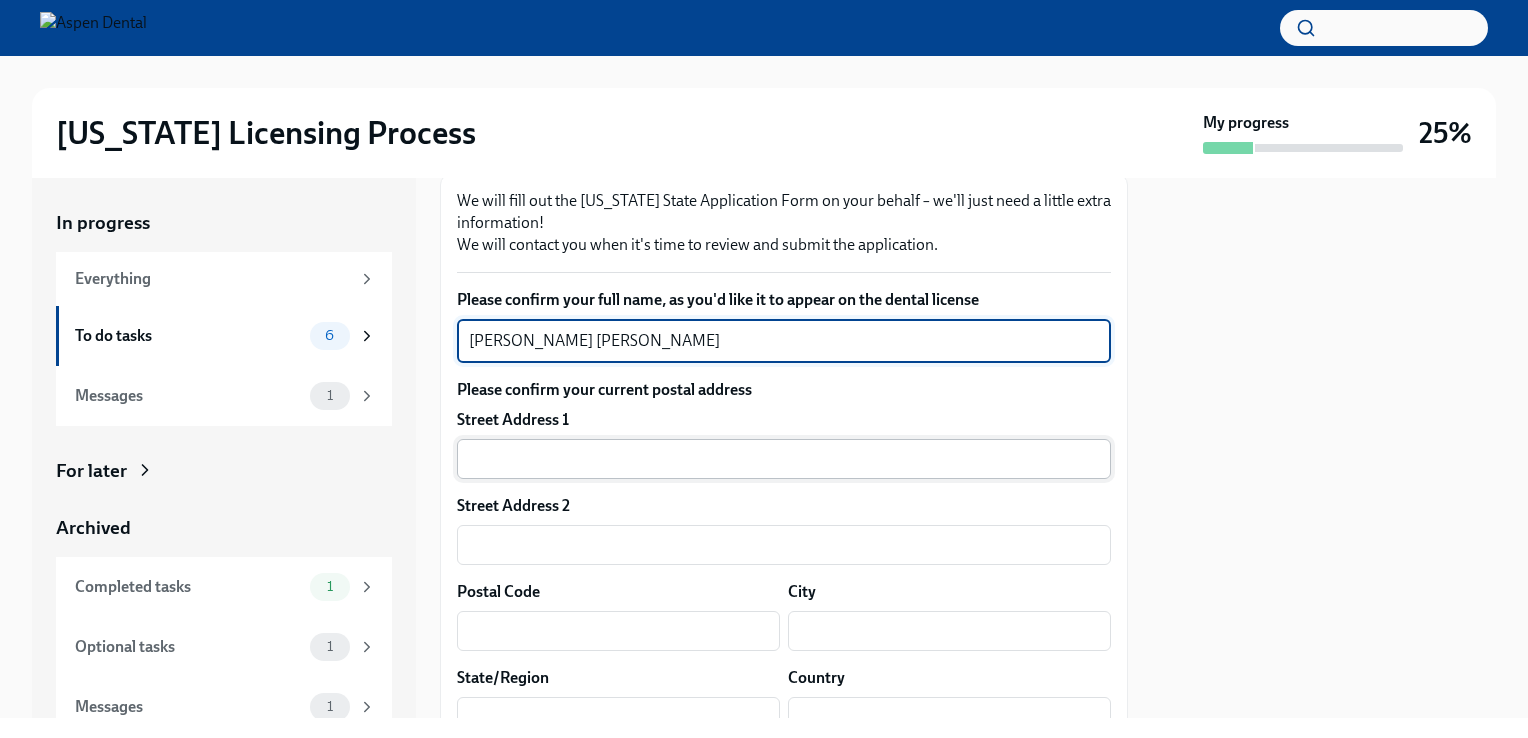 type on "[PERSON_NAME] [PERSON_NAME]" 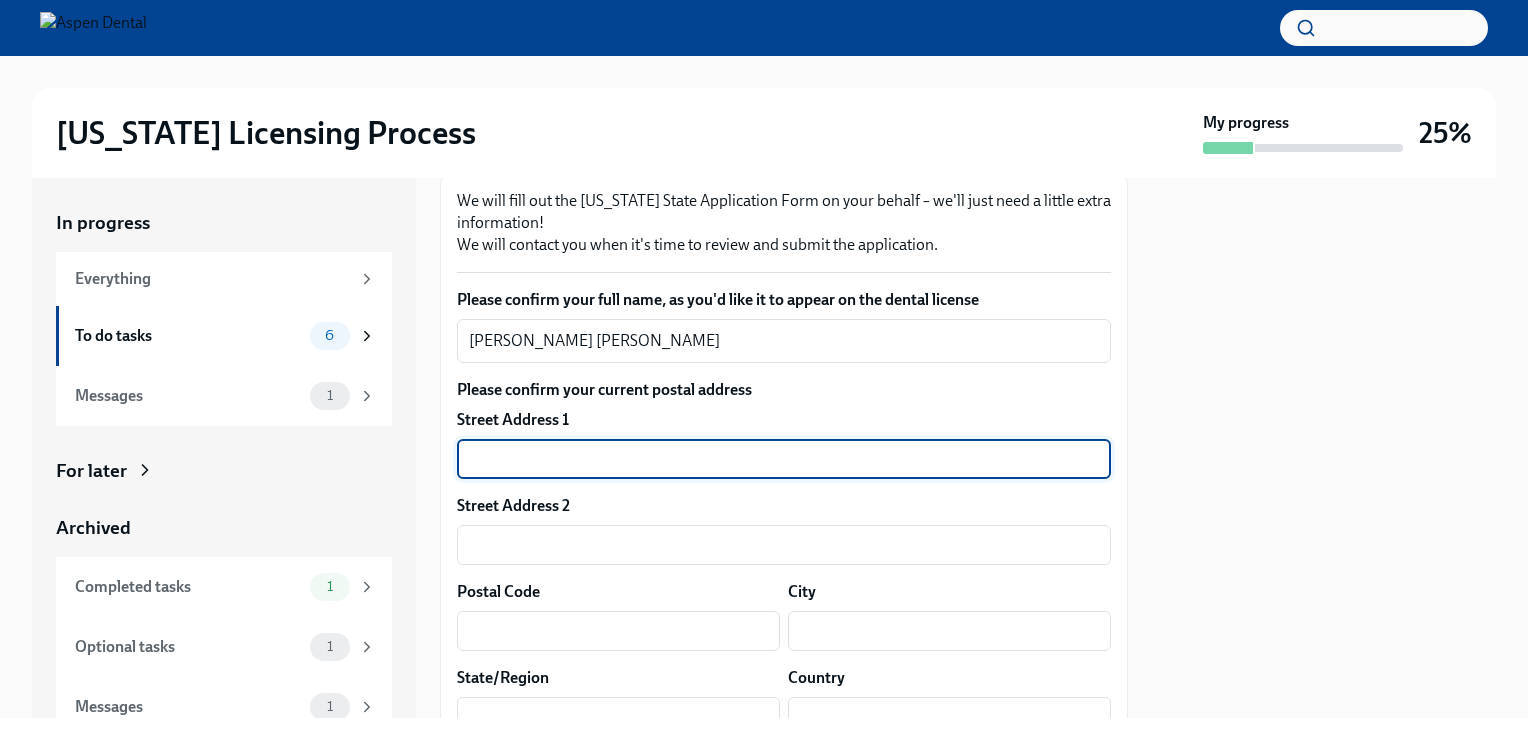 click at bounding box center [784, 459] 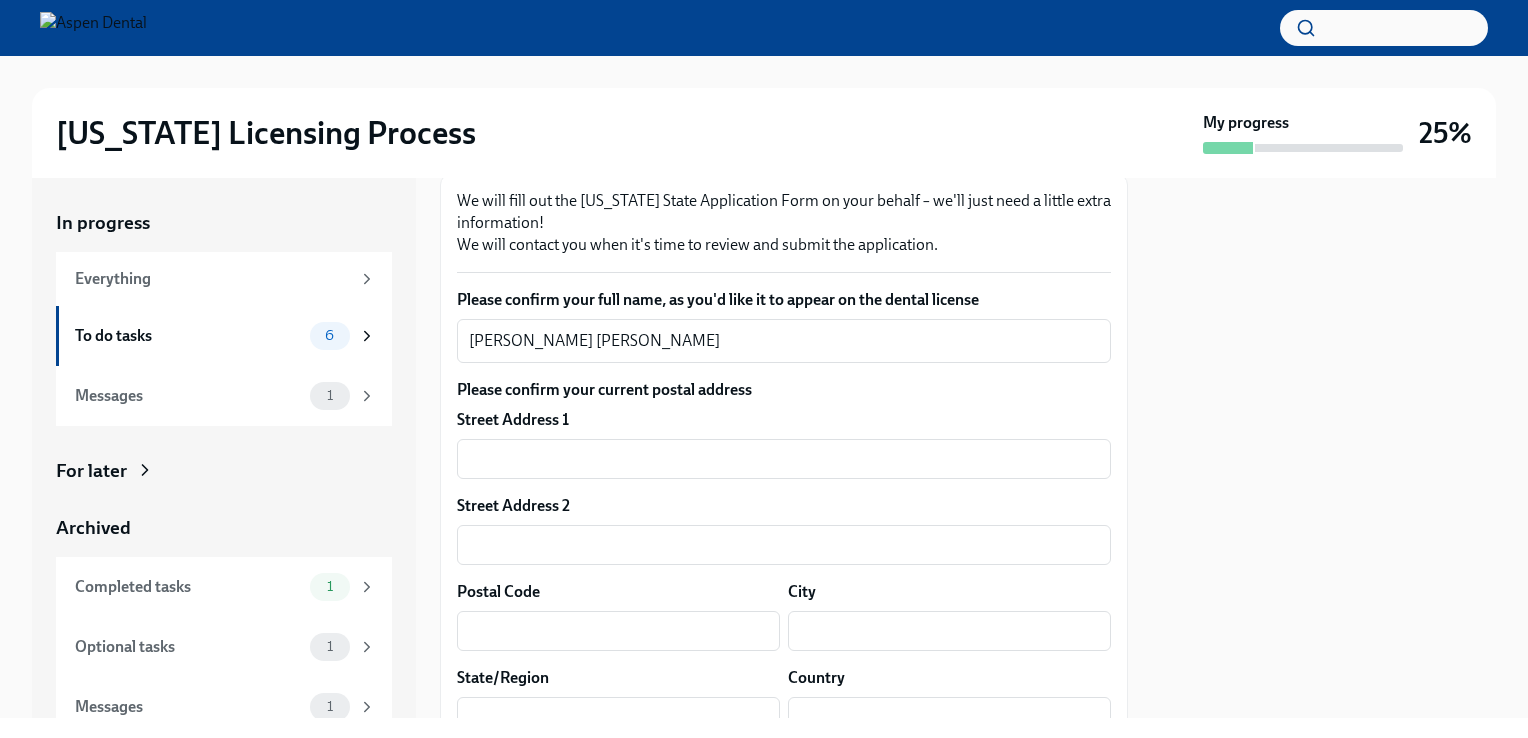 click on "Street Address 1" at bounding box center (784, 420) 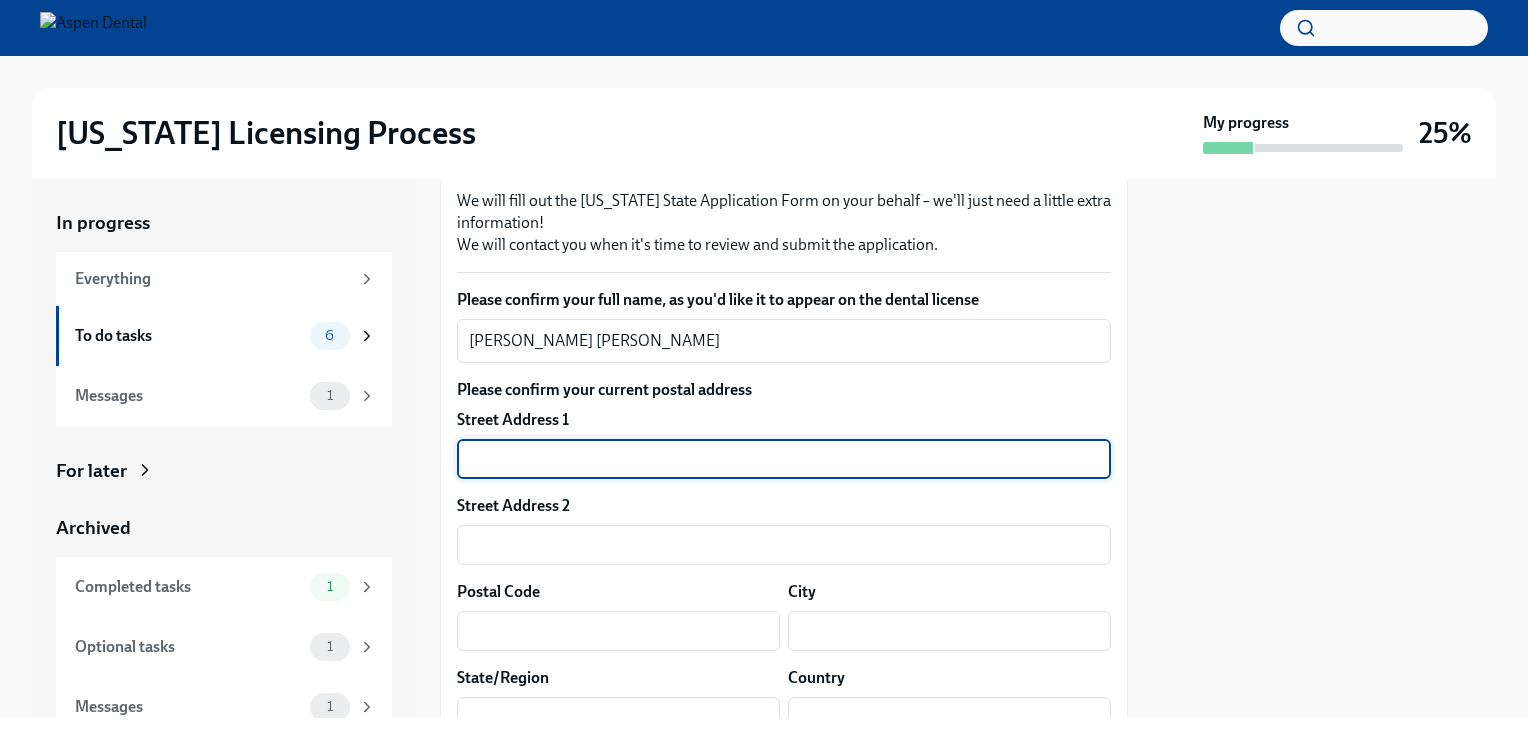 click at bounding box center [784, 459] 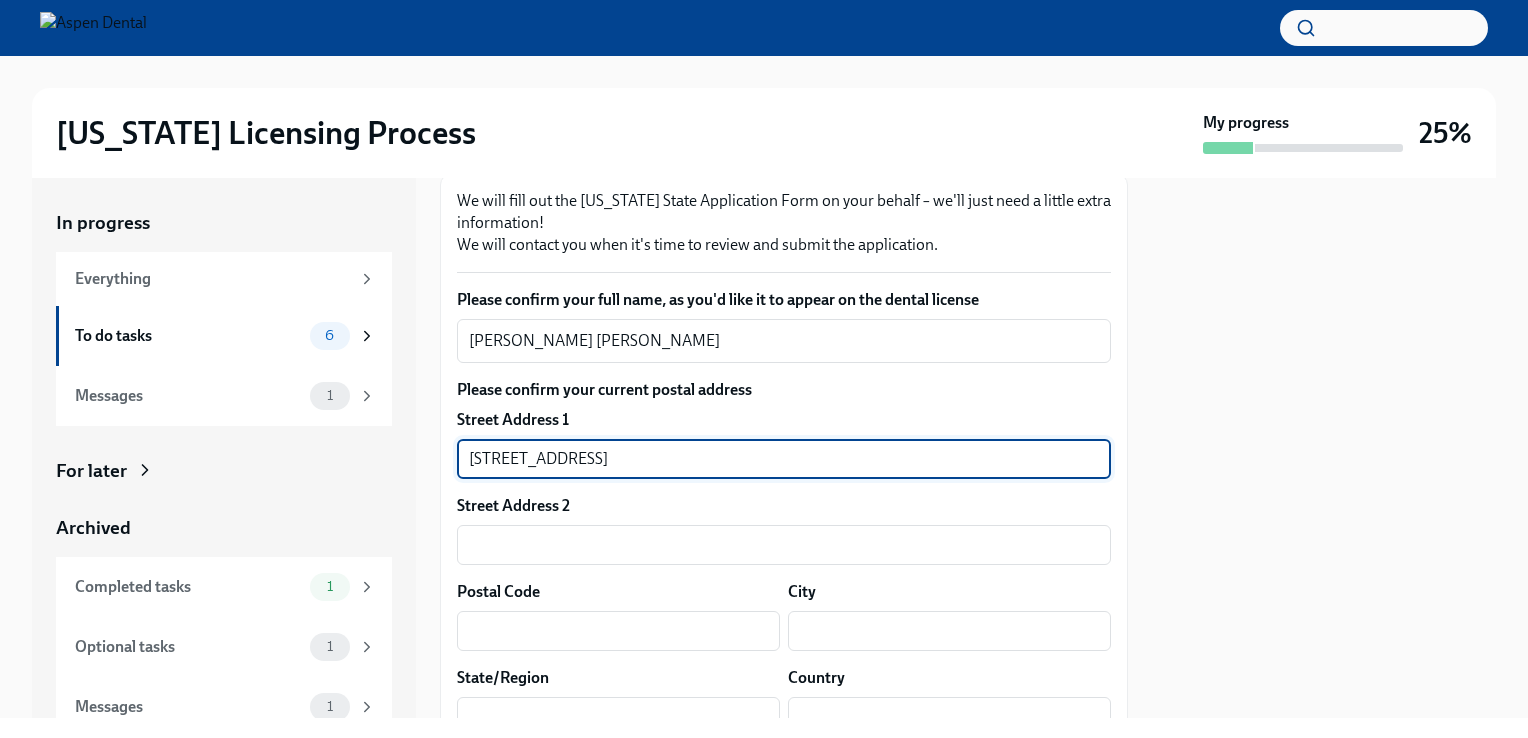type on "32578" 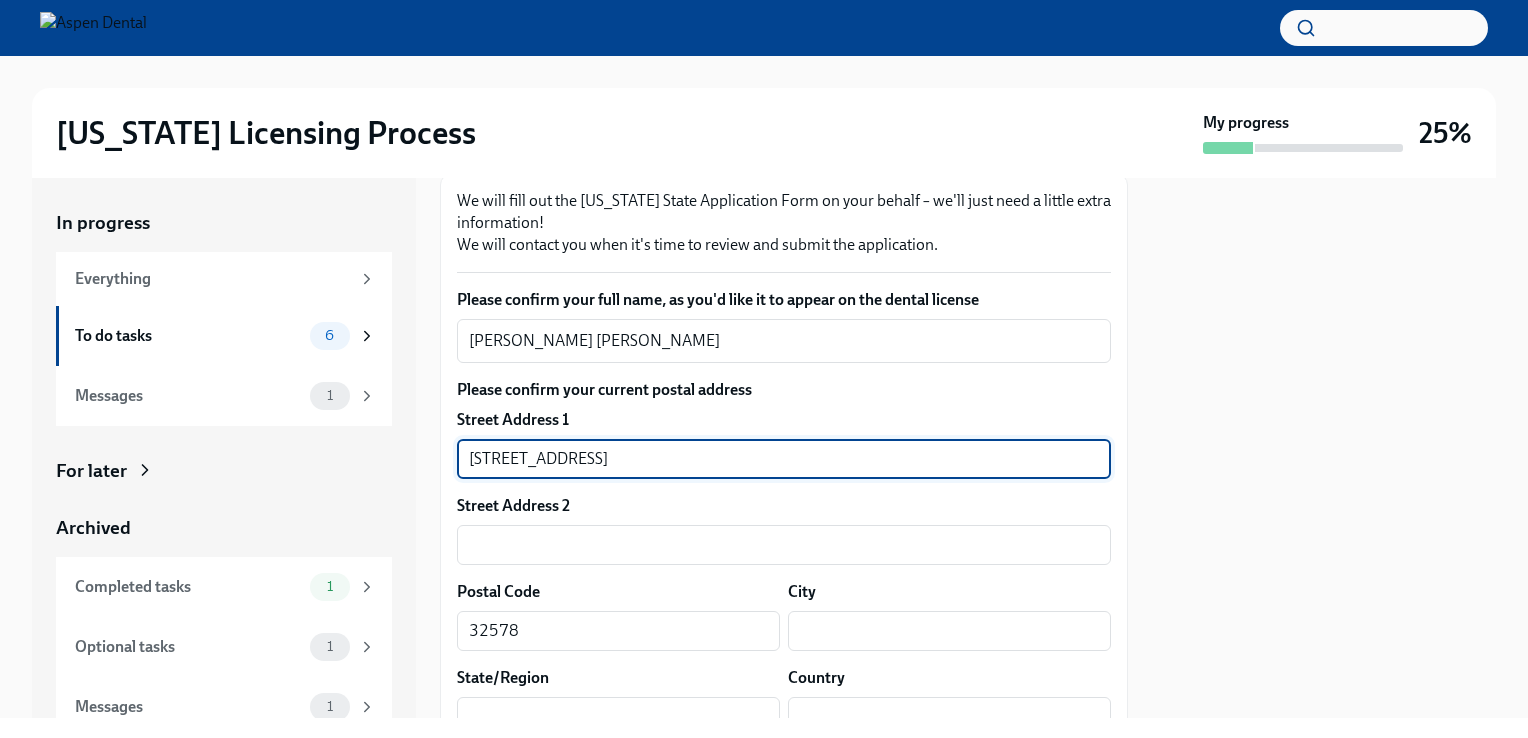 type on "[GEOGRAPHIC_DATA]" 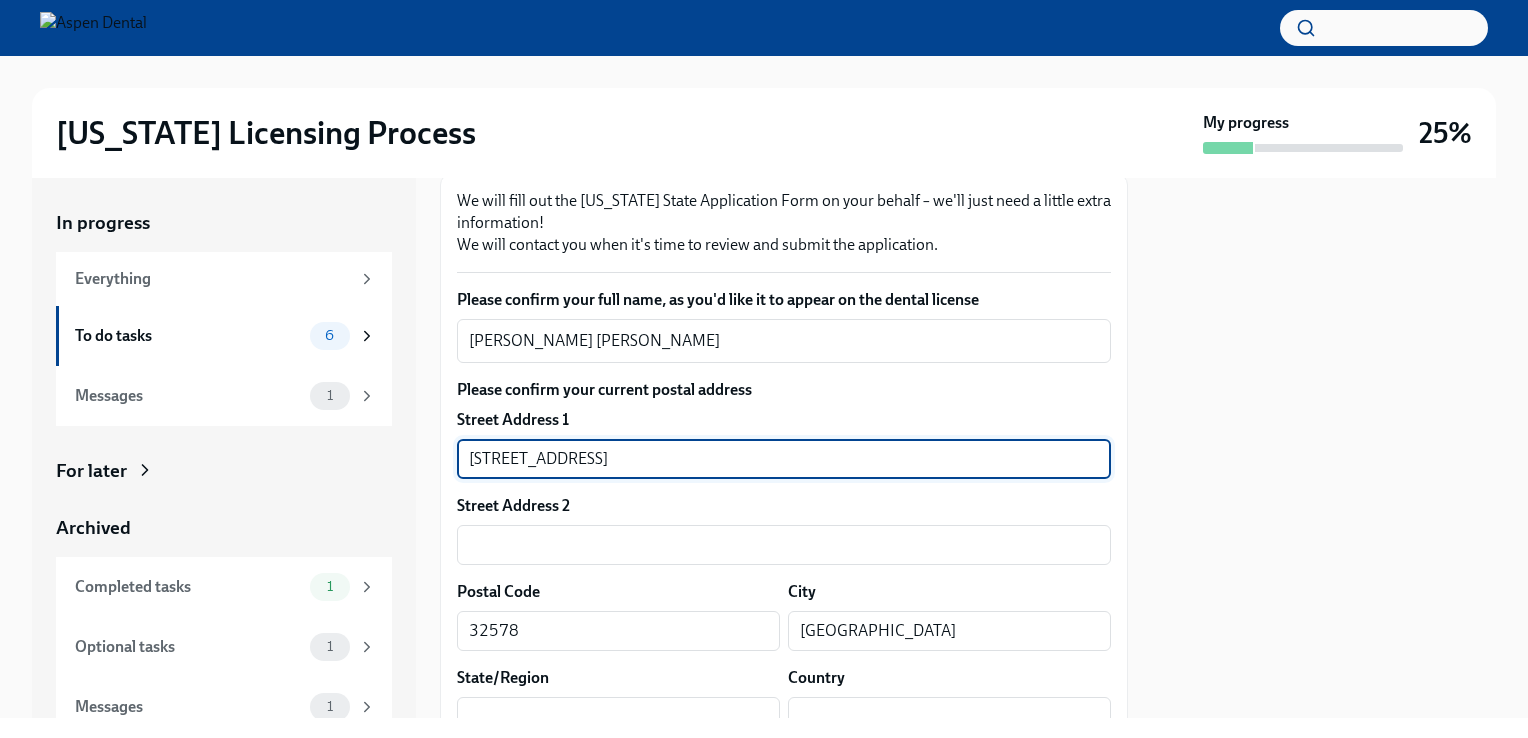 type on "[US_STATE]" 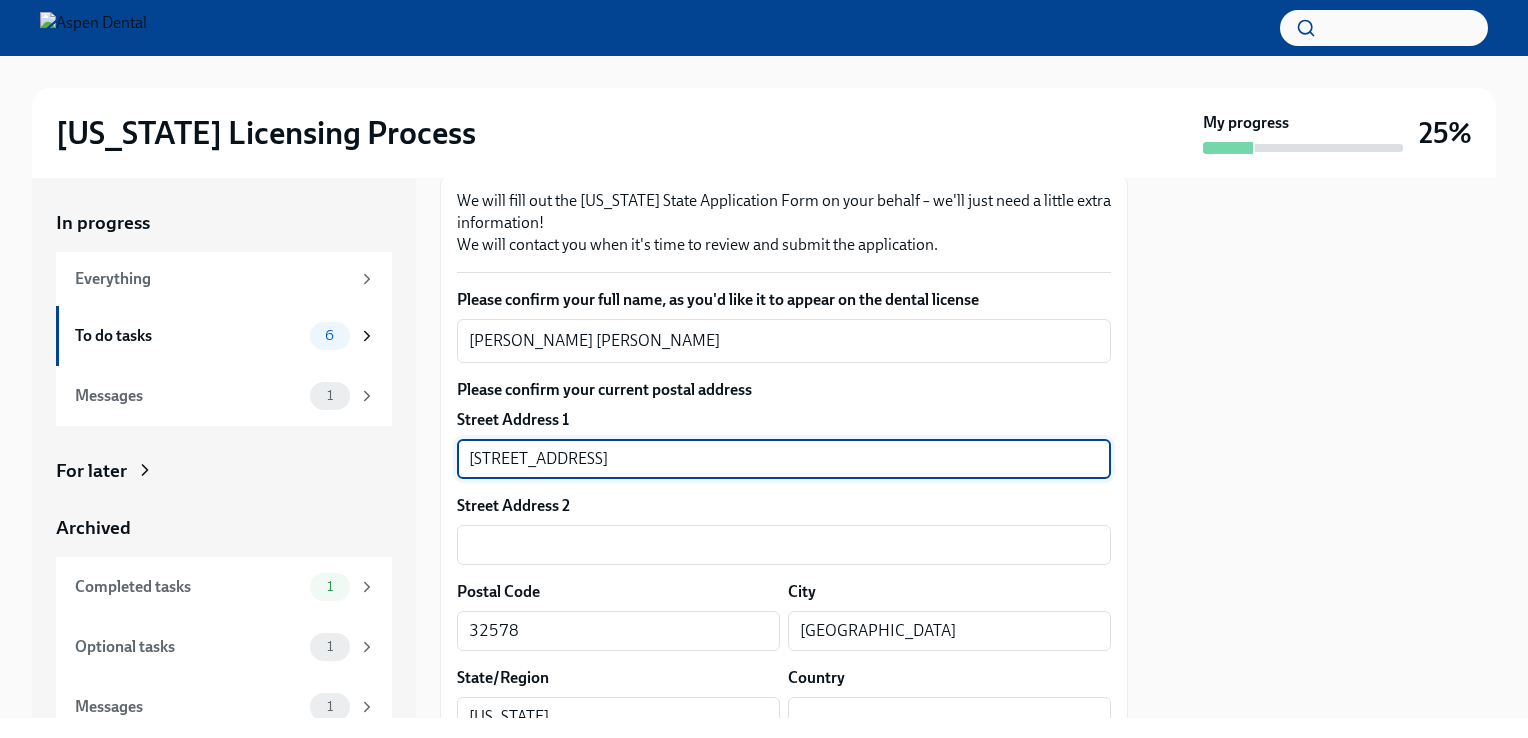 type on "US" 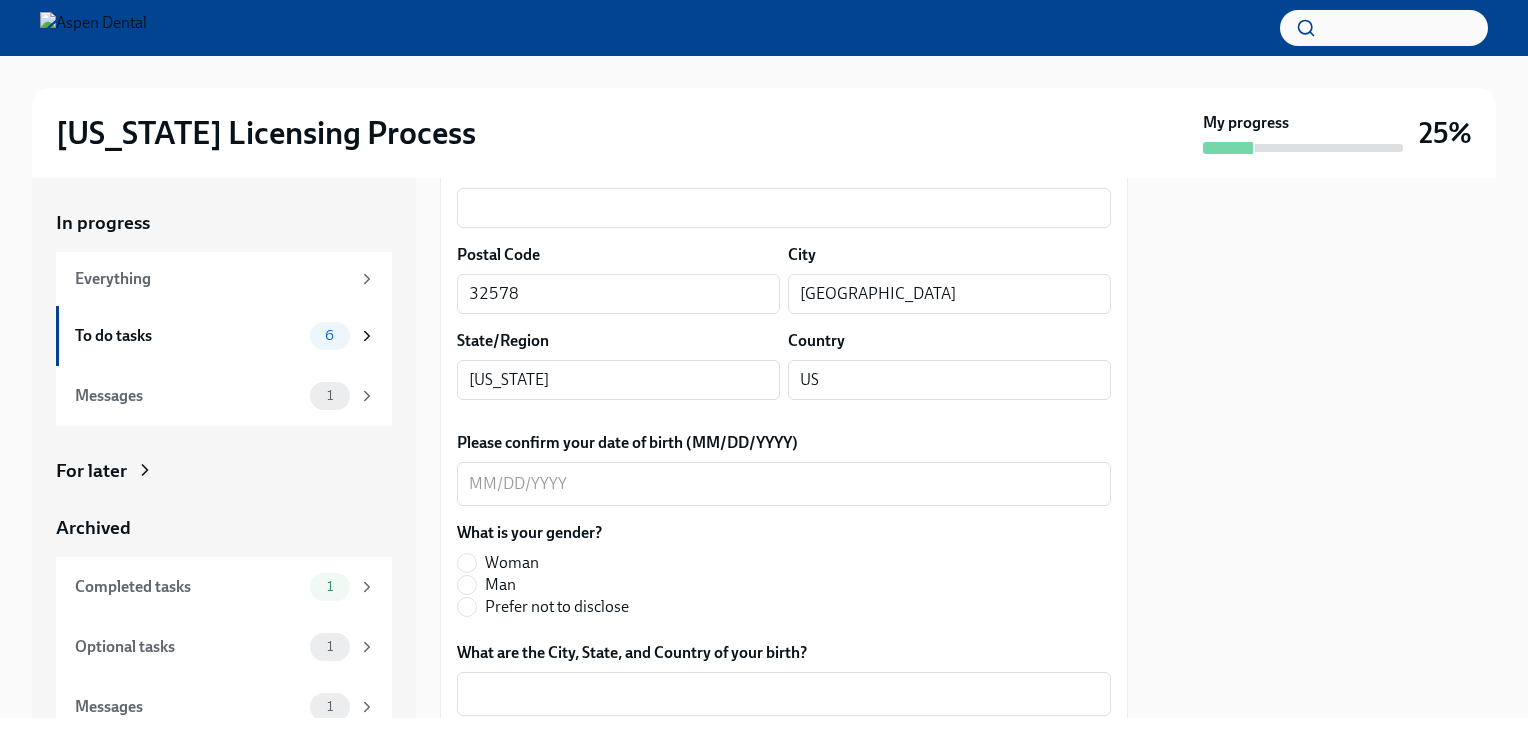 scroll, scrollTop: 657, scrollLeft: 0, axis: vertical 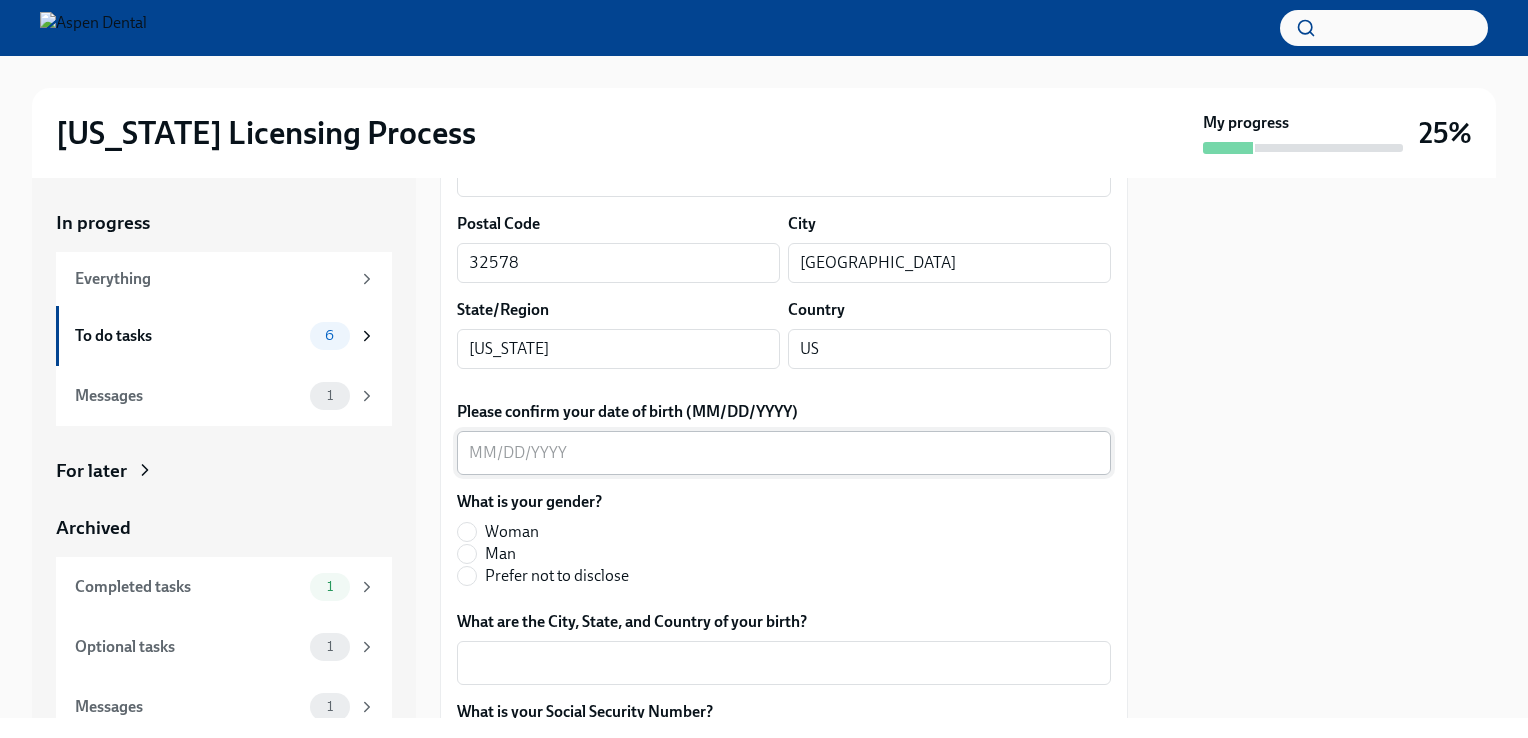 click on "x ​" at bounding box center [784, 453] 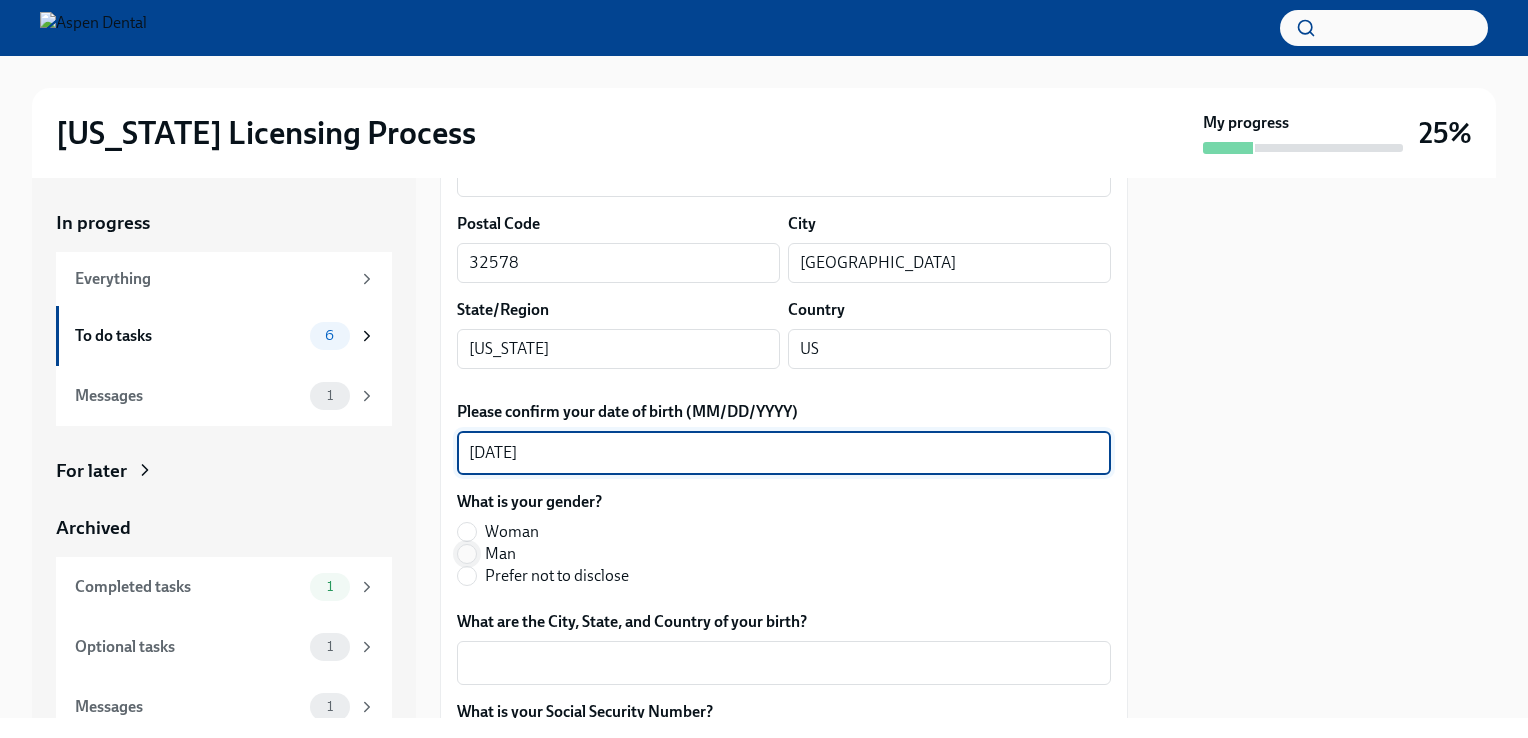 type on "[DATE]" 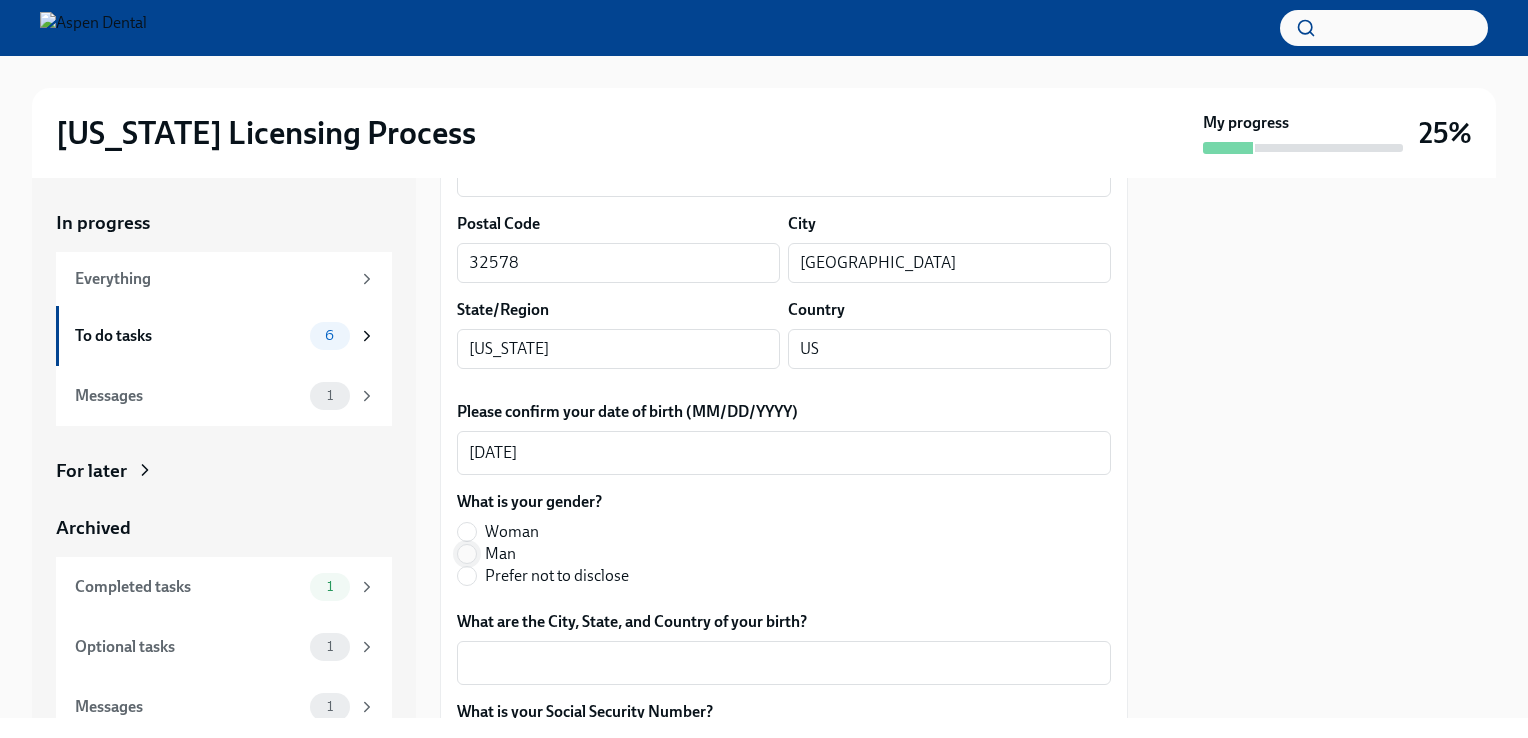 click on "Man" at bounding box center [467, 554] 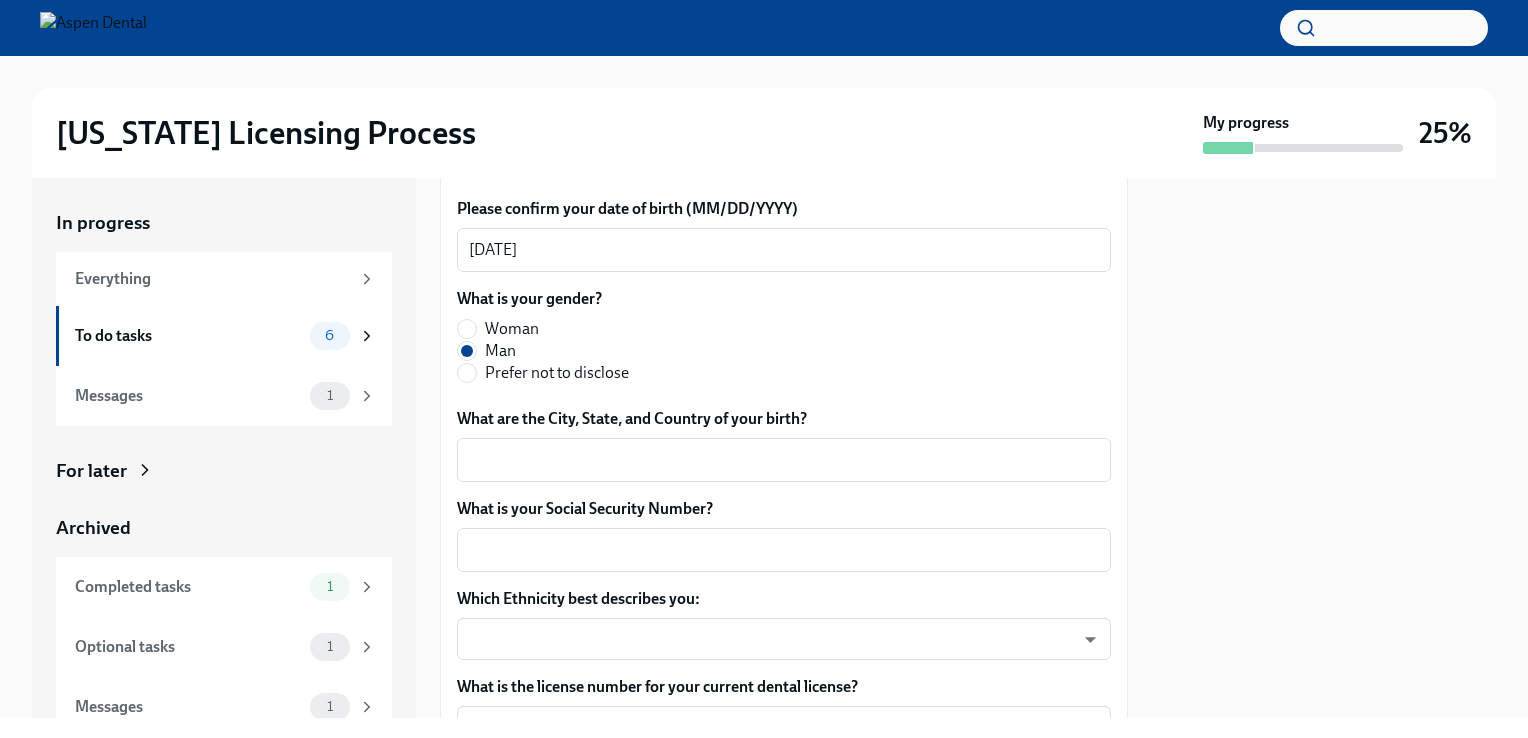 scroll, scrollTop: 923, scrollLeft: 0, axis: vertical 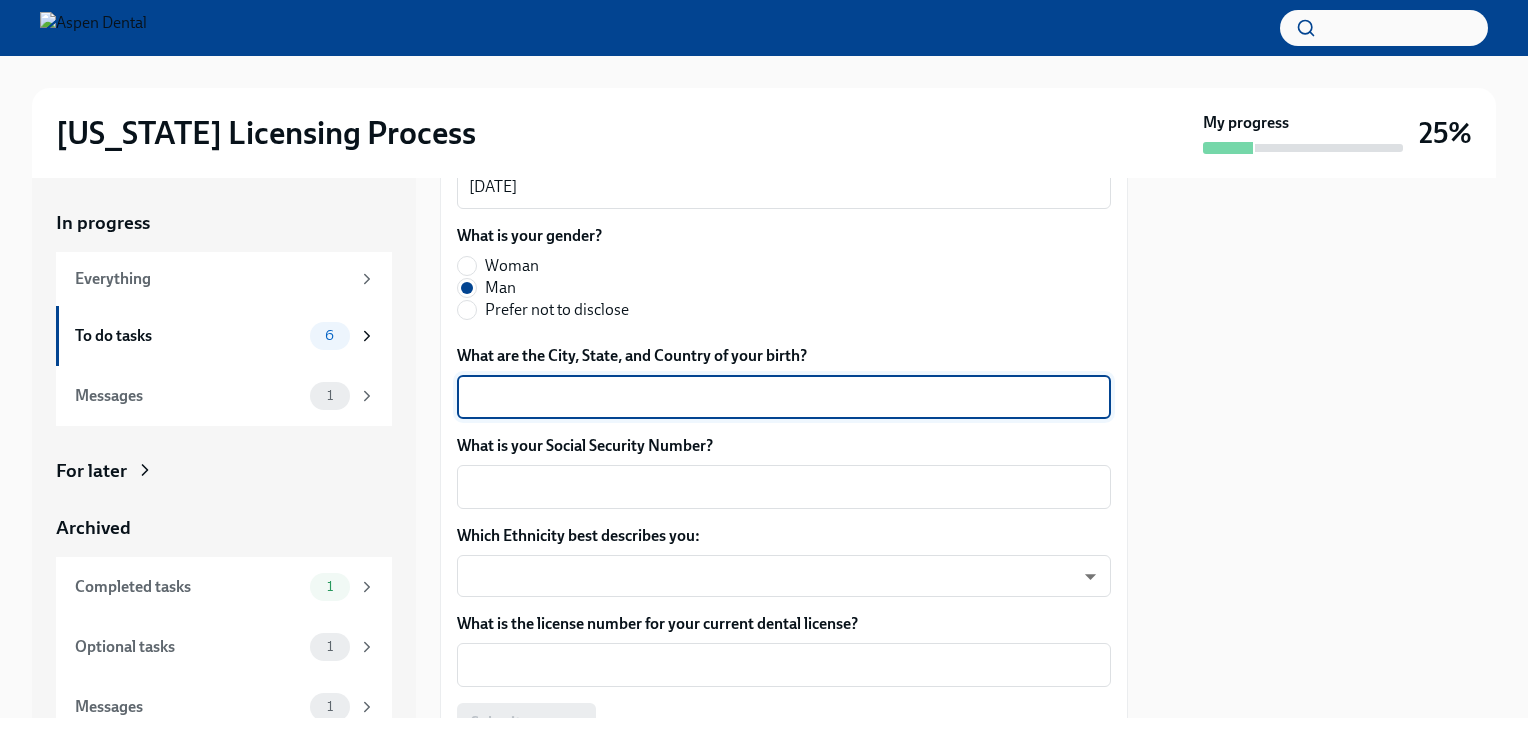 click on "What are the City, State, and Country of your birth?" at bounding box center (784, 397) 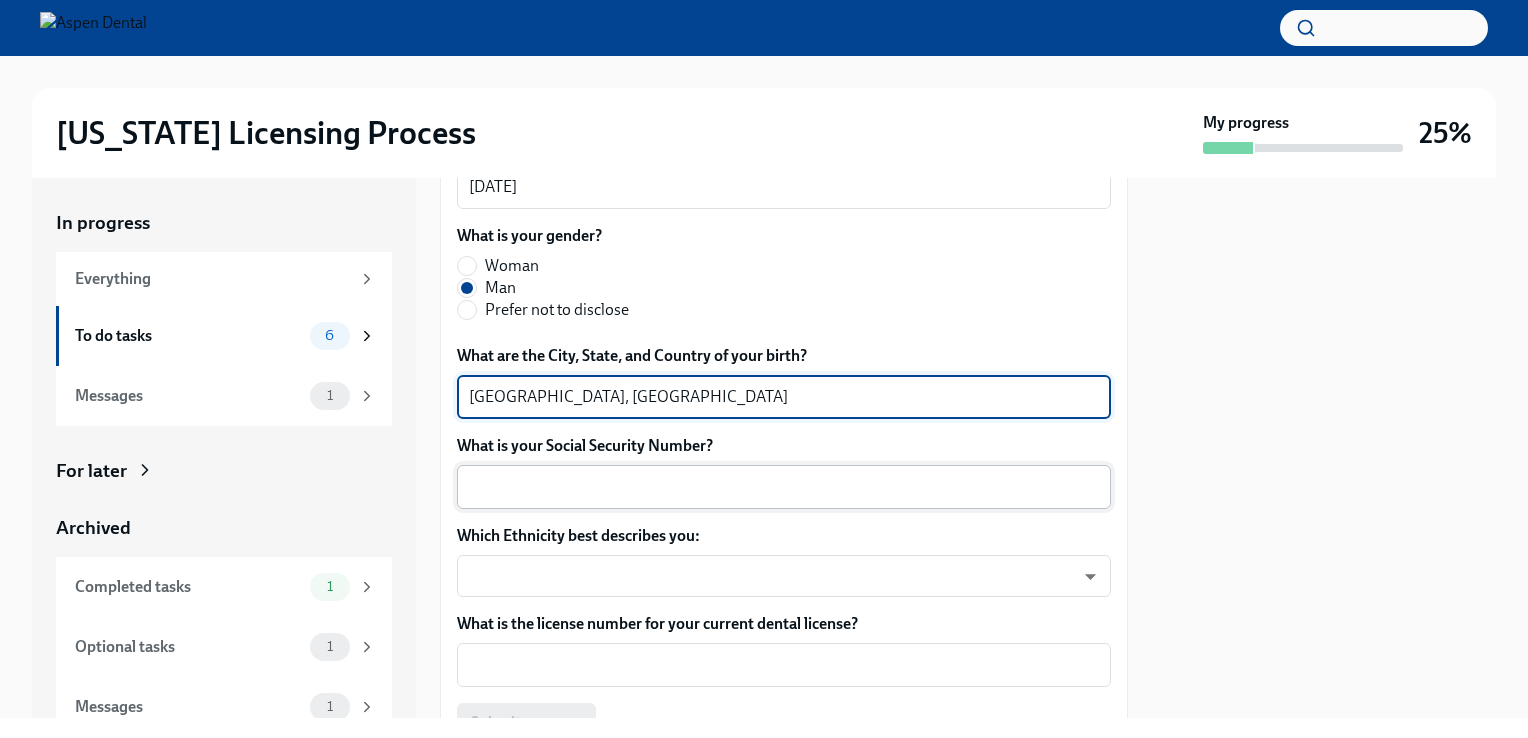 type on "[GEOGRAPHIC_DATA], [GEOGRAPHIC_DATA]" 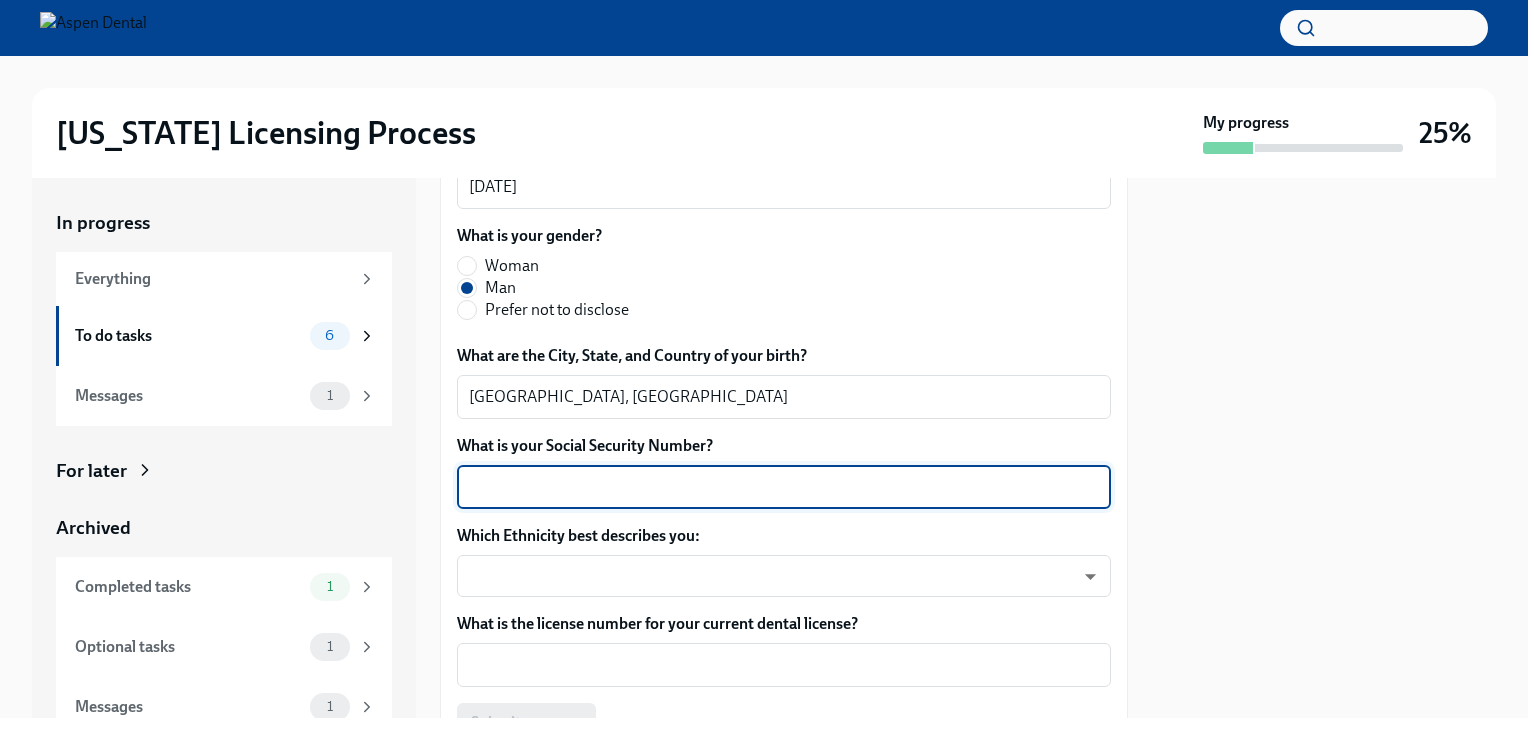 click on "What is your Social Security Number?" at bounding box center [784, 487] 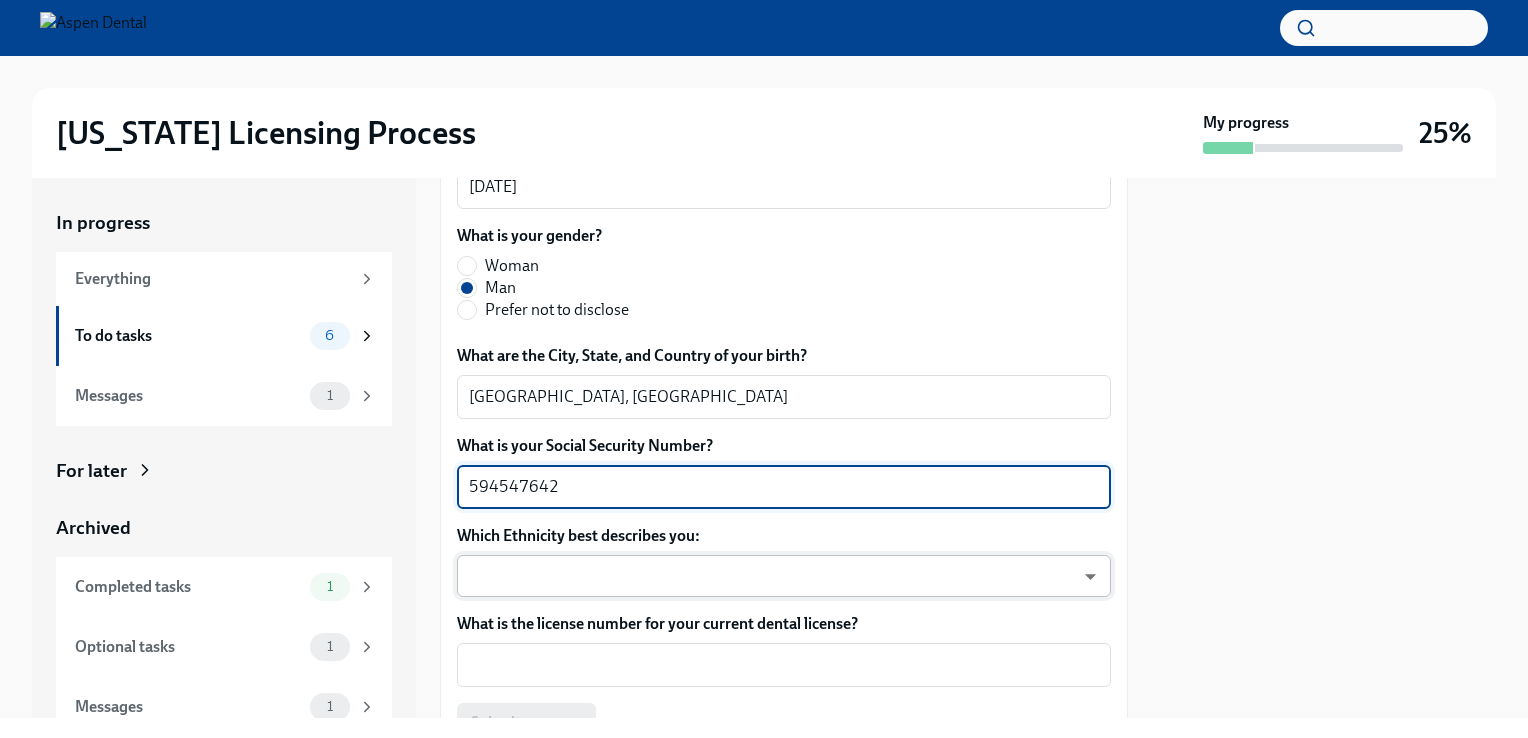 type on "594547642" 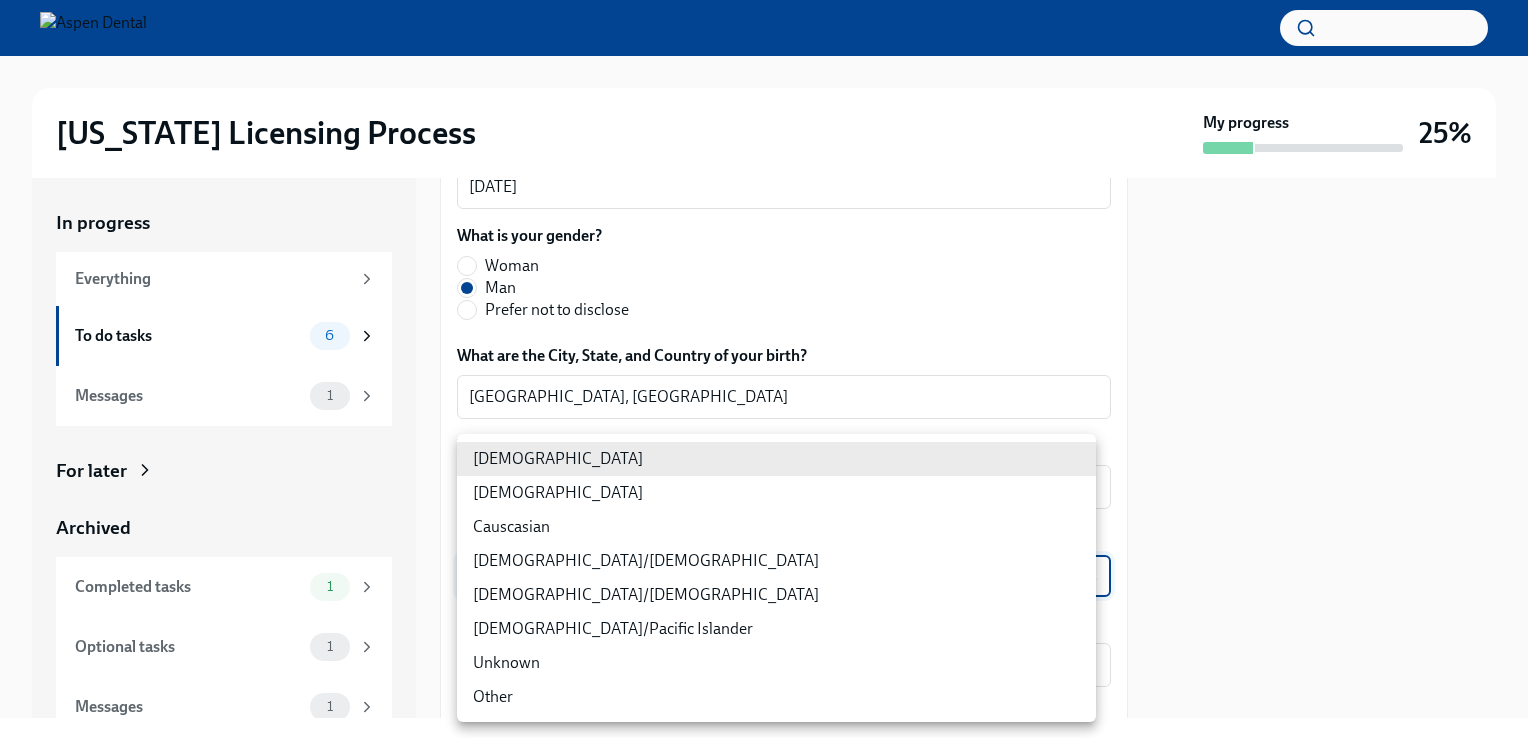 click on "Causcasian" at bounding box center (776, 527) 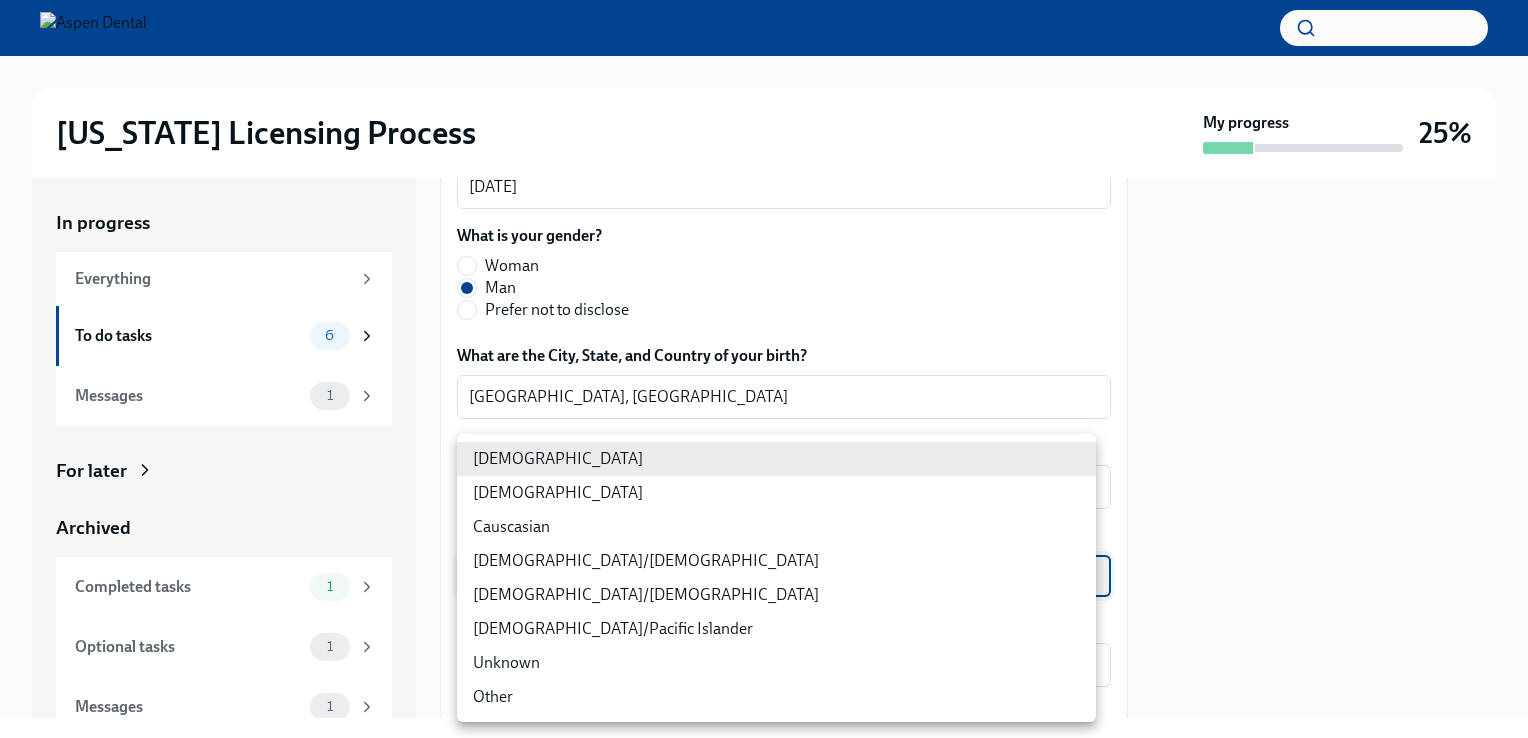 type on "Sgg7VB5SW" 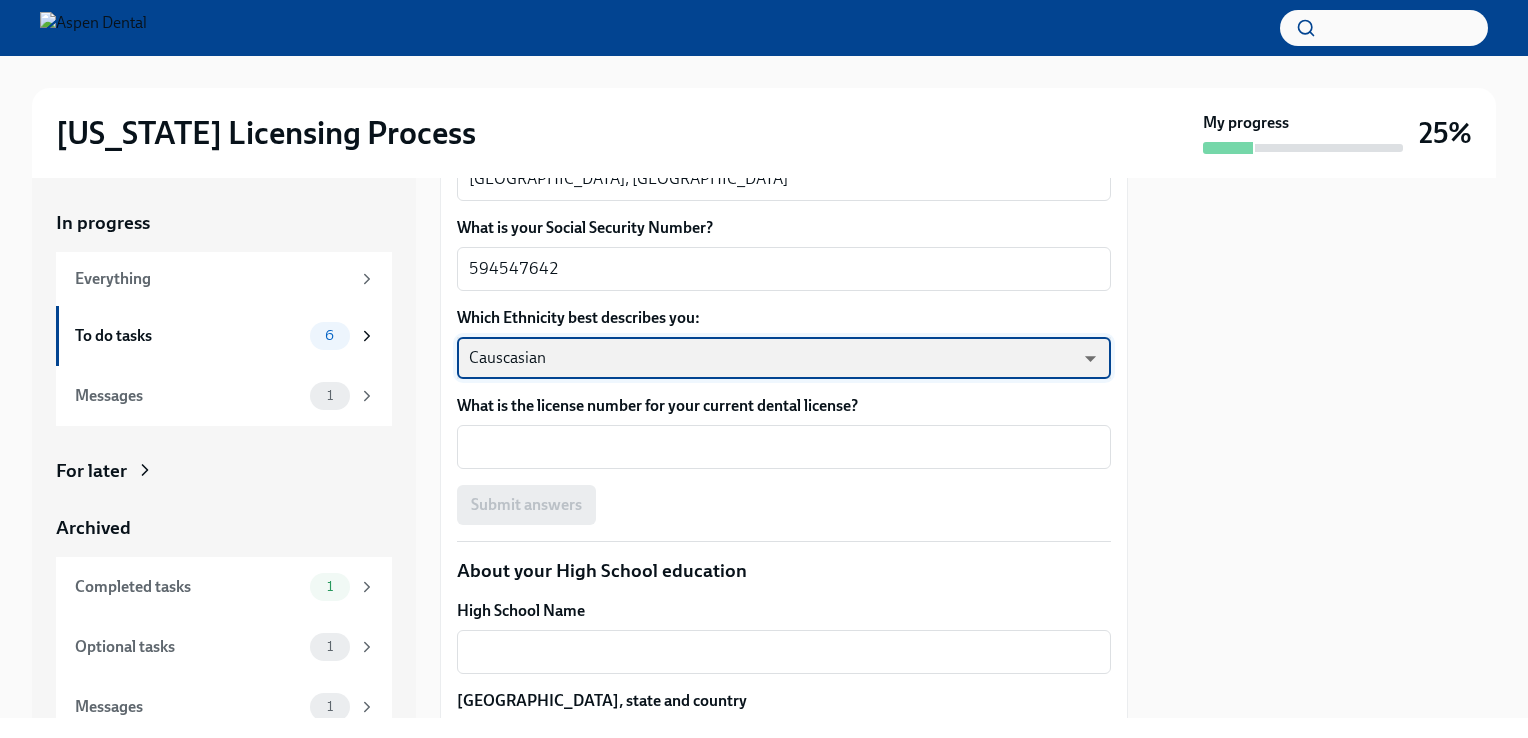 scroll, scrollTop: 1157, scrollLeft: 0, axis: vertical 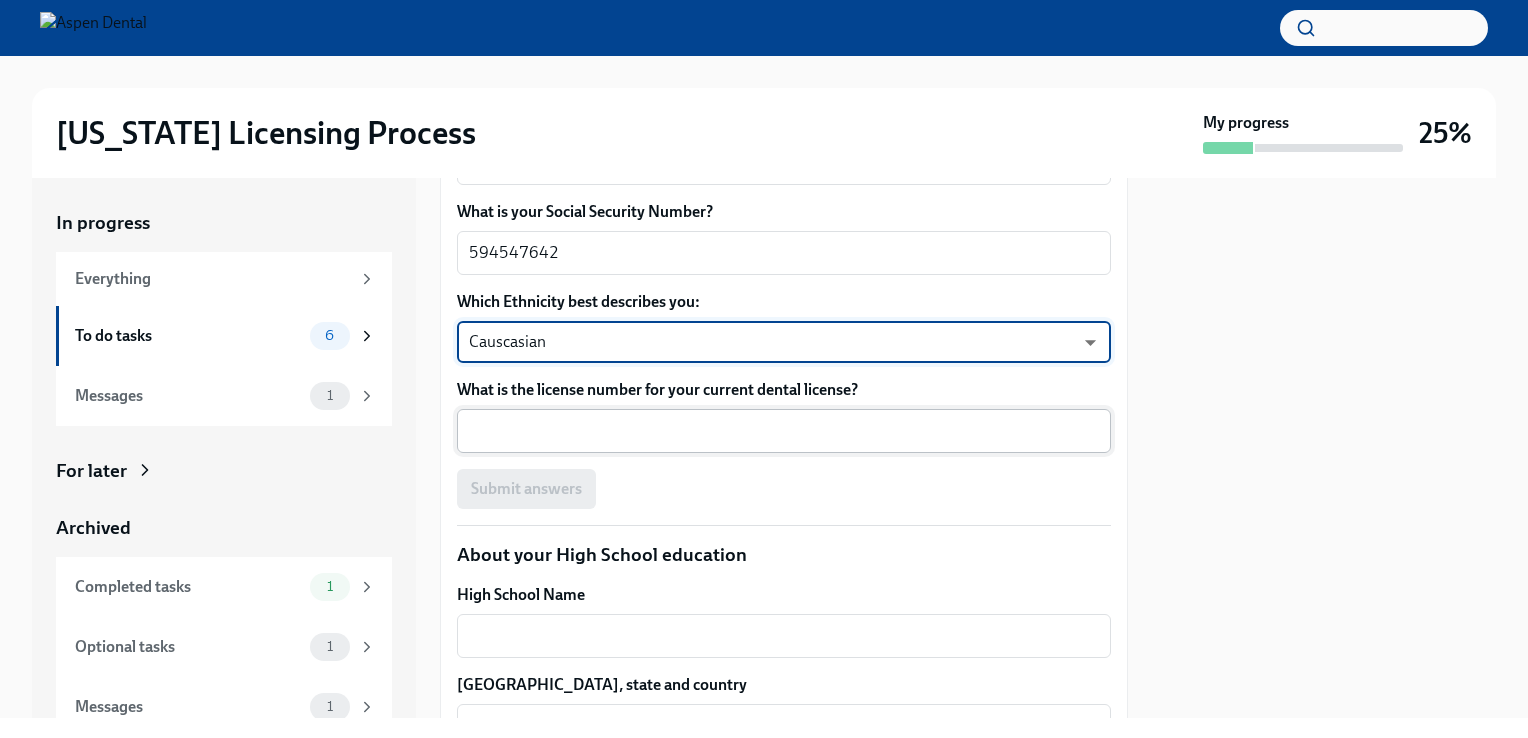 click on "What is the license number for your current dental license?" at bounding box center [784, 431] 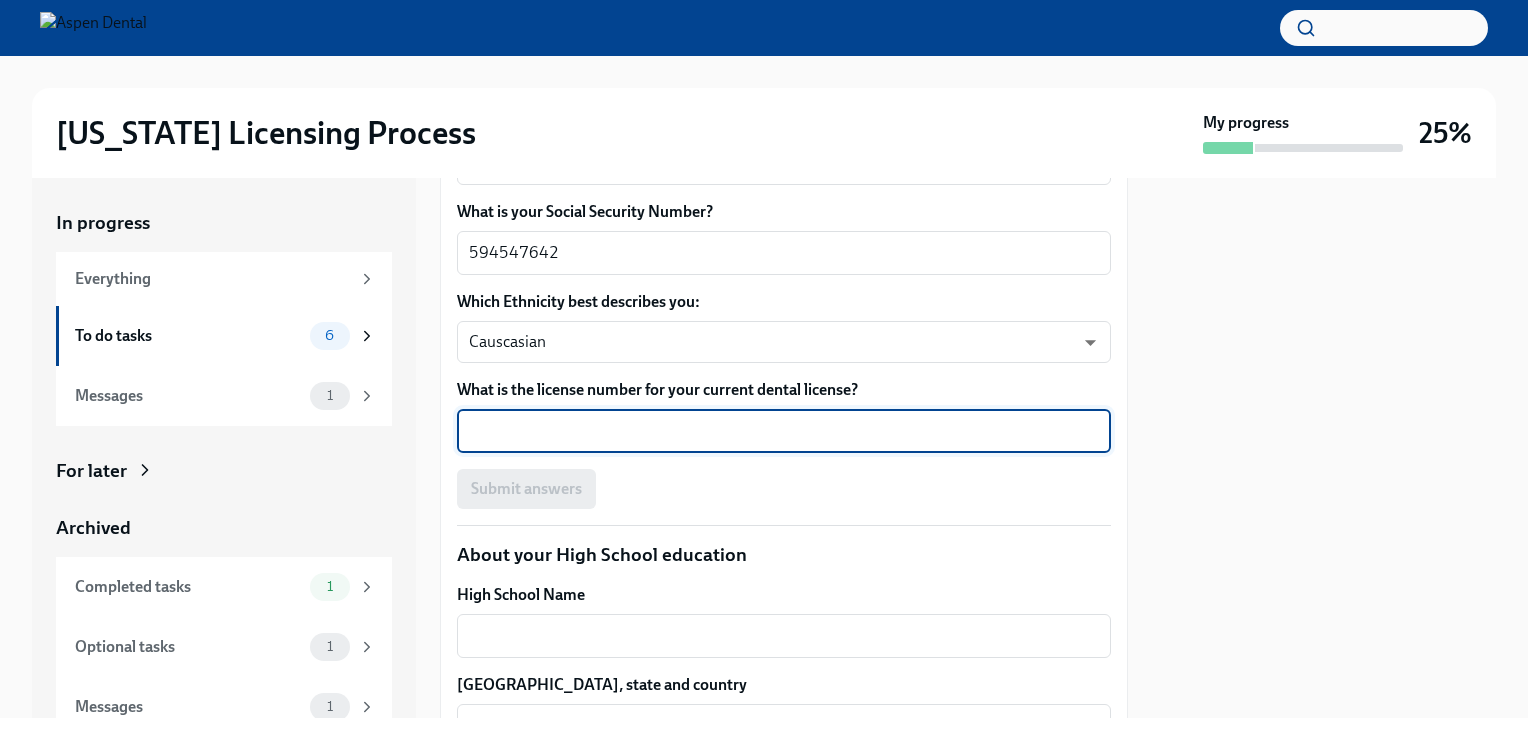 paste on "0006679-C1" 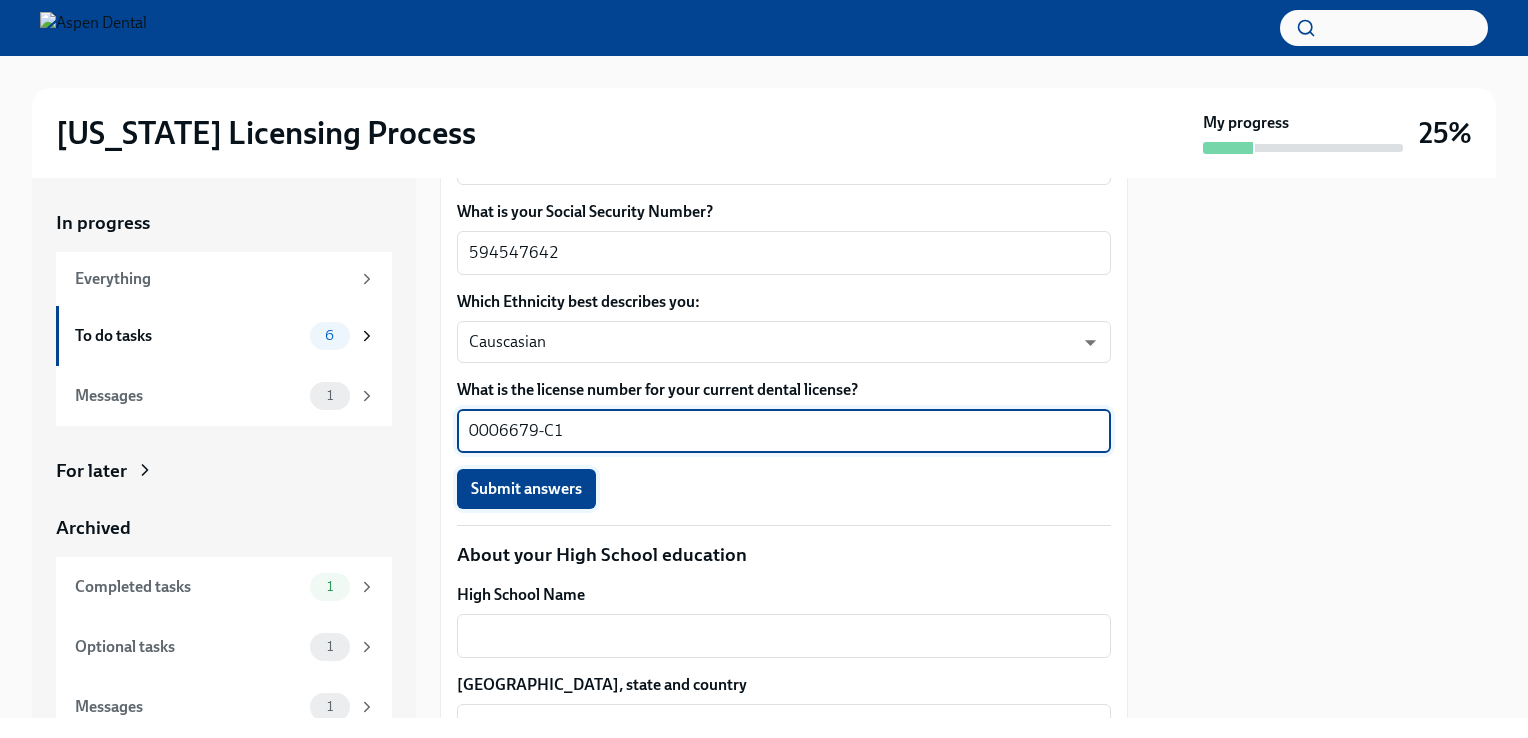 type on "0006679-C1" 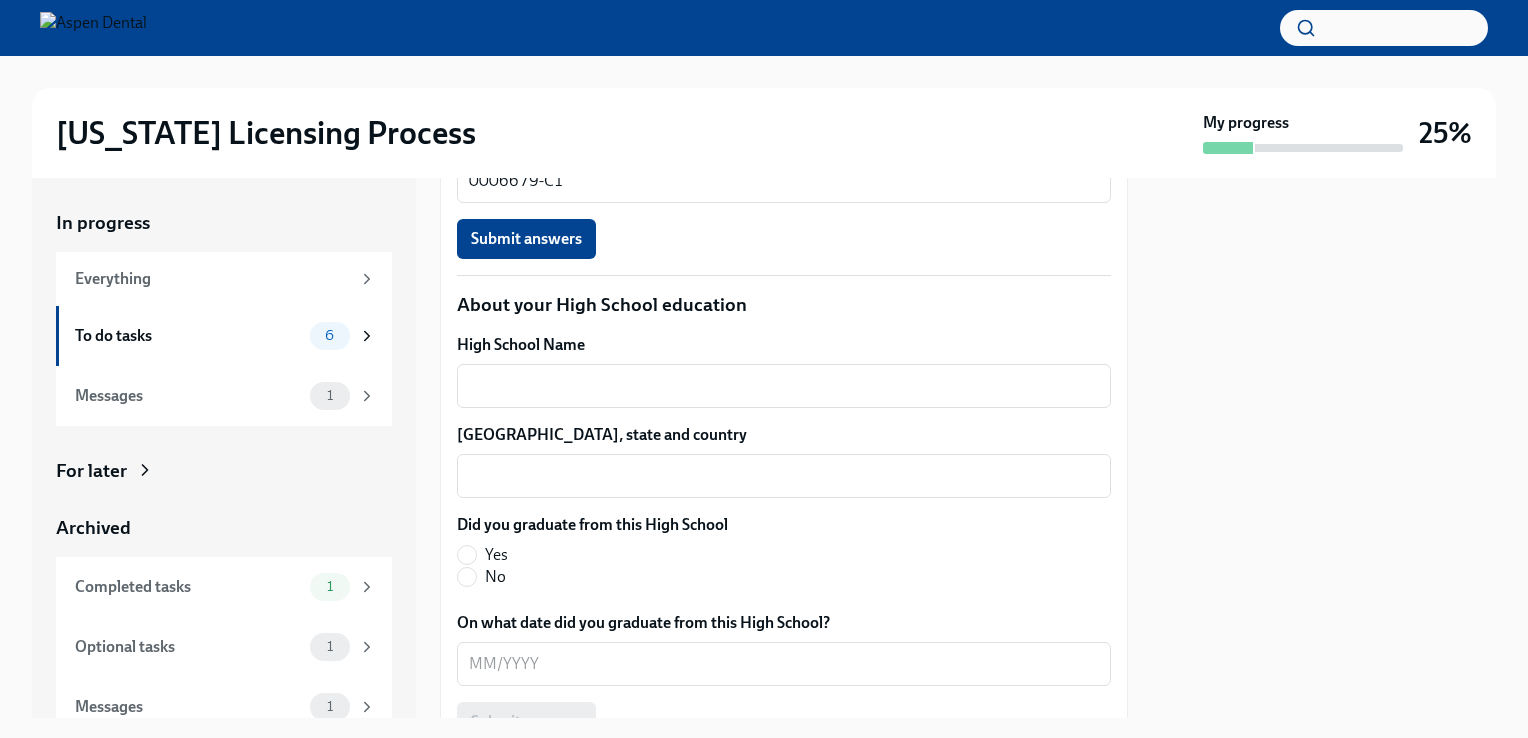 scroll, scrollTop: 1423, scrollLeft: 0, axis: vertical 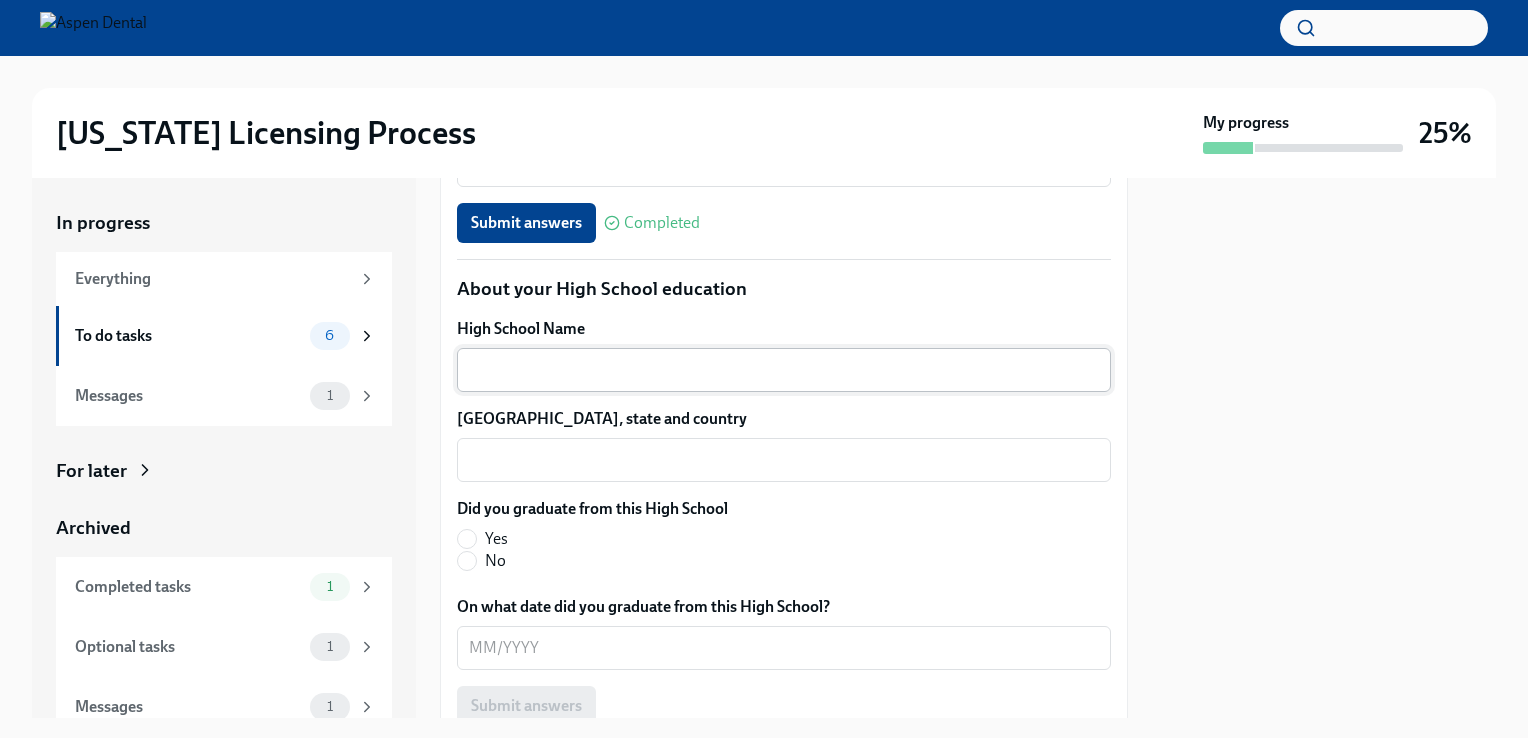 click on "x ​" at bounding box center [784, 370] 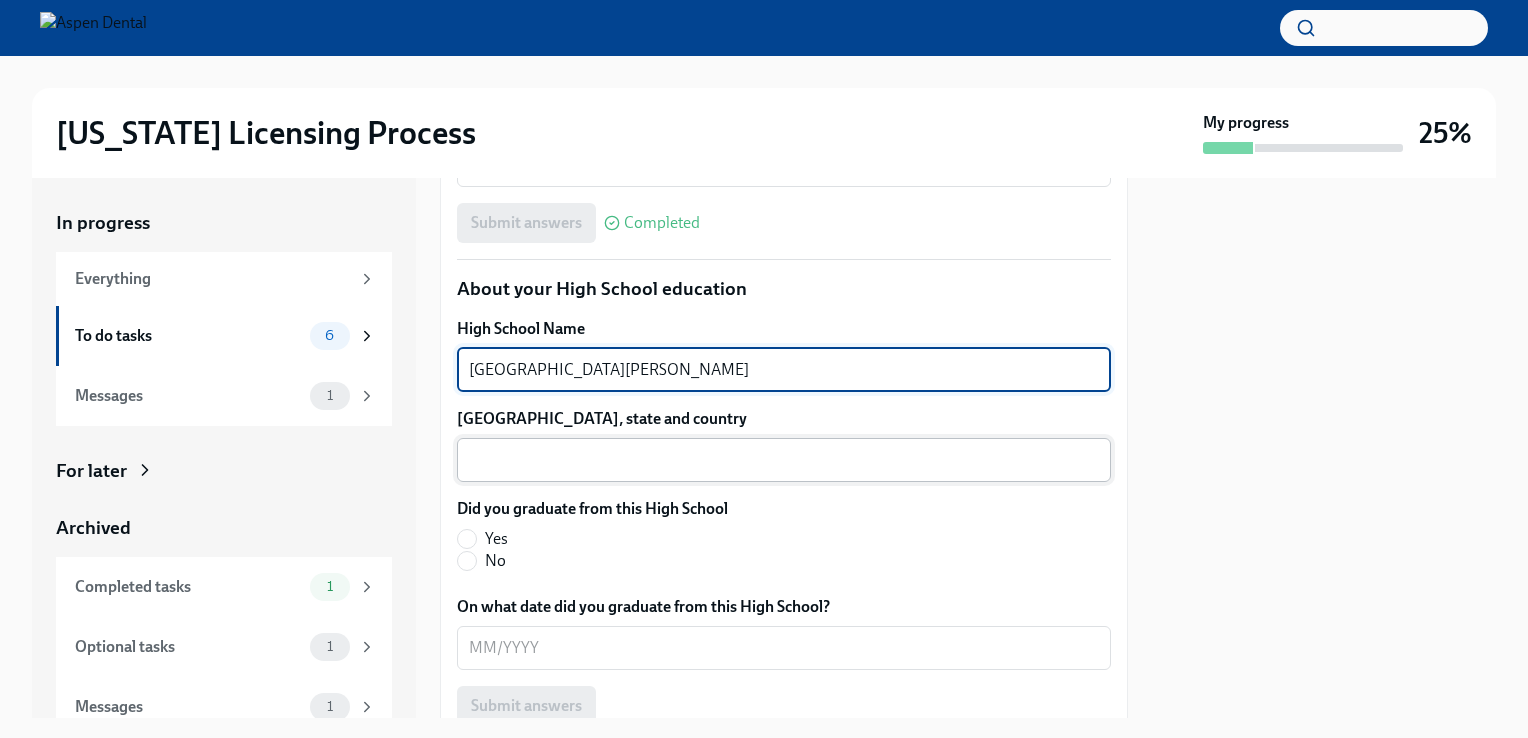 type on "[GEOGRAPHIC_DATA][PERSON_NAME]" 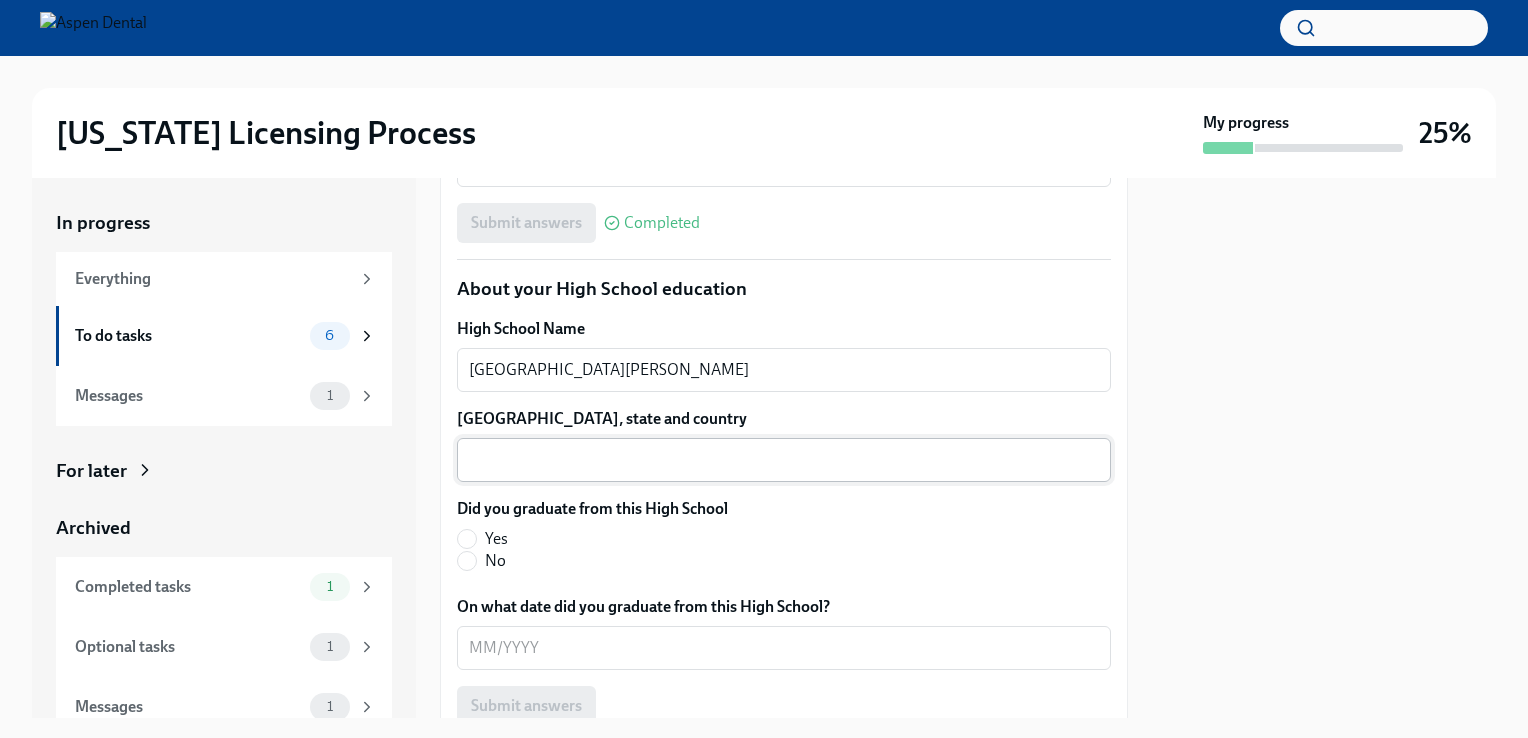 click on "x ​" at bounding box center (784, 460) 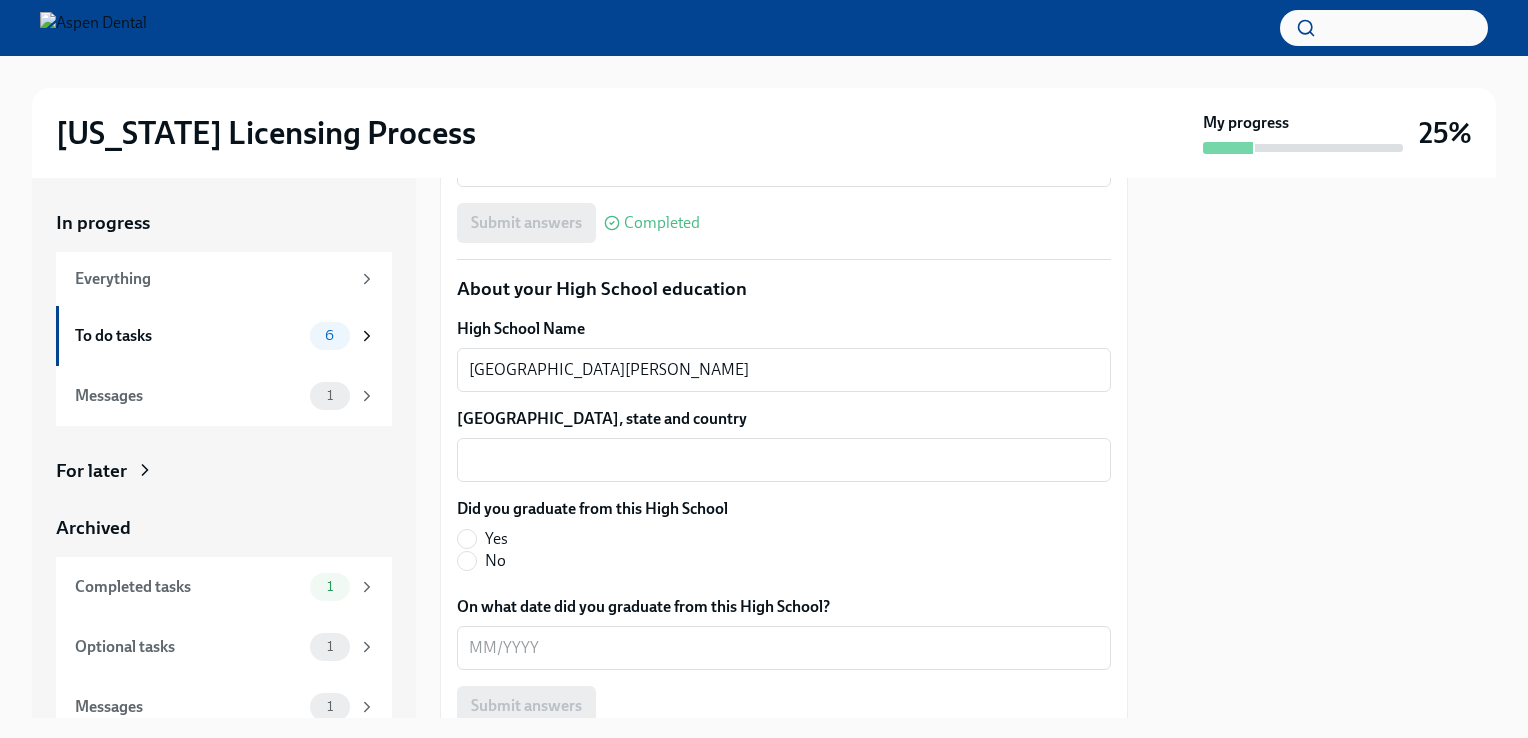click on "[US_STATE] Licensing Process My progress 25% In progress Everything To do tasks 6 Messages 1 For later Archived Completed tasks 1 Optional tasks 1 Messages 1 Provide us with some extra info for the [US_STATE] state application To Do Due  [DATE] Your tailored to-do list for [US_STATE] licensing process Thanks for providing that extra information, [PERSON_NAME].
Below you'll find your tailored to-do list... We will fill out the [US_STATE] State Application Form on your behalf – we'll just need a little extra information!
We will contact you when it's time to review and submit the application. Please confirm your full name, as you'd like it to appear on the dental license [PERSON_NAME] [PERSON_NAME] x ​ Please confirm your current postal address Street Address [STREET_ADDRESS] Address 2 ​ Postal Code 32578 ​ City [GEOGRAPHIC_DATA] ​ State/Region [US_STATE] ​ Country US ​ Please confirm your date of birth (MM/DD/YYYY) [DEMOGRAPHIC_DATA] x ​ What is your gender? [DEMOGRAPHIC_DATA] Man Ancon Hill, [GEOGRAPHIC_DATA]" at bounding box center (764, 369) 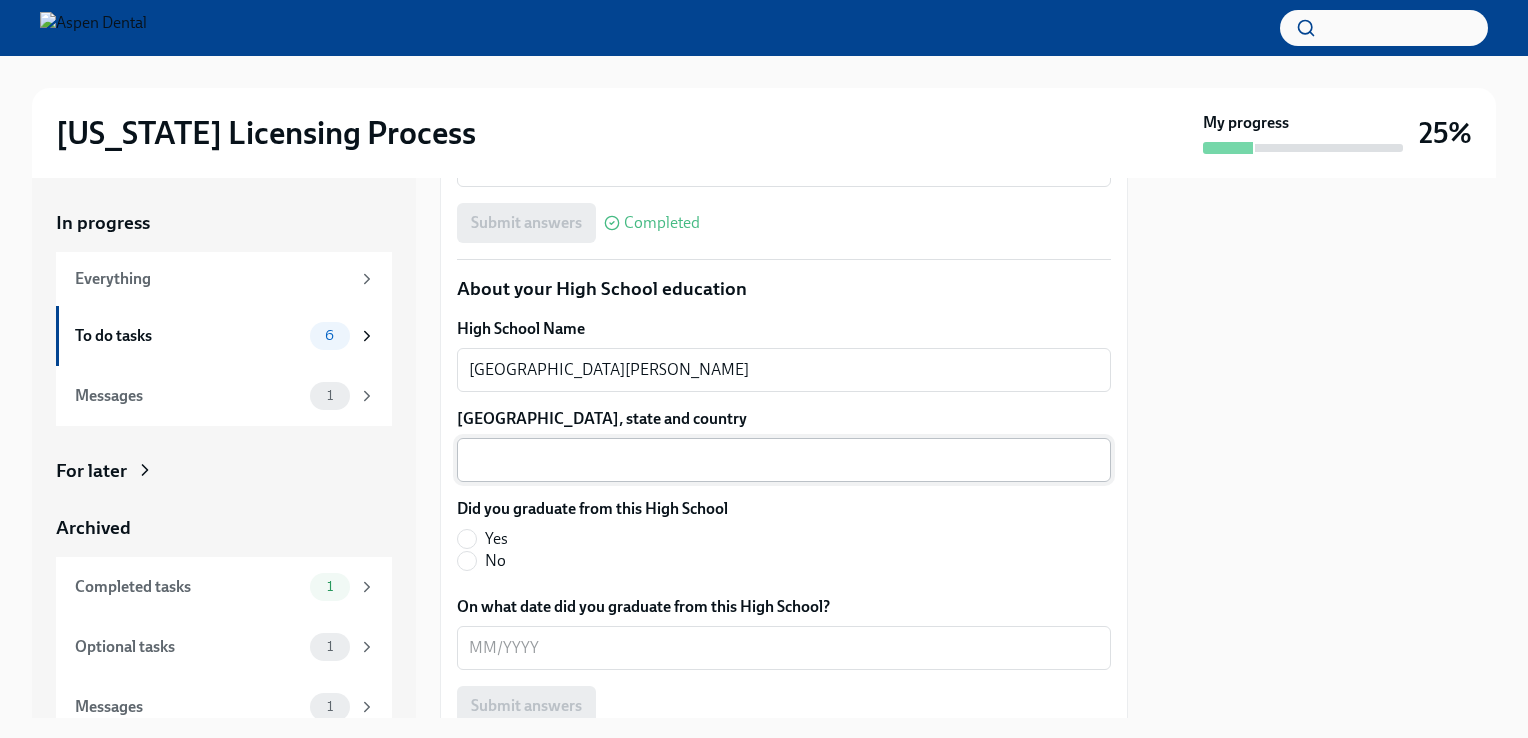 click on "[GEOGRAPHIC_DATA], state and country" at bounding box center [784, 460] 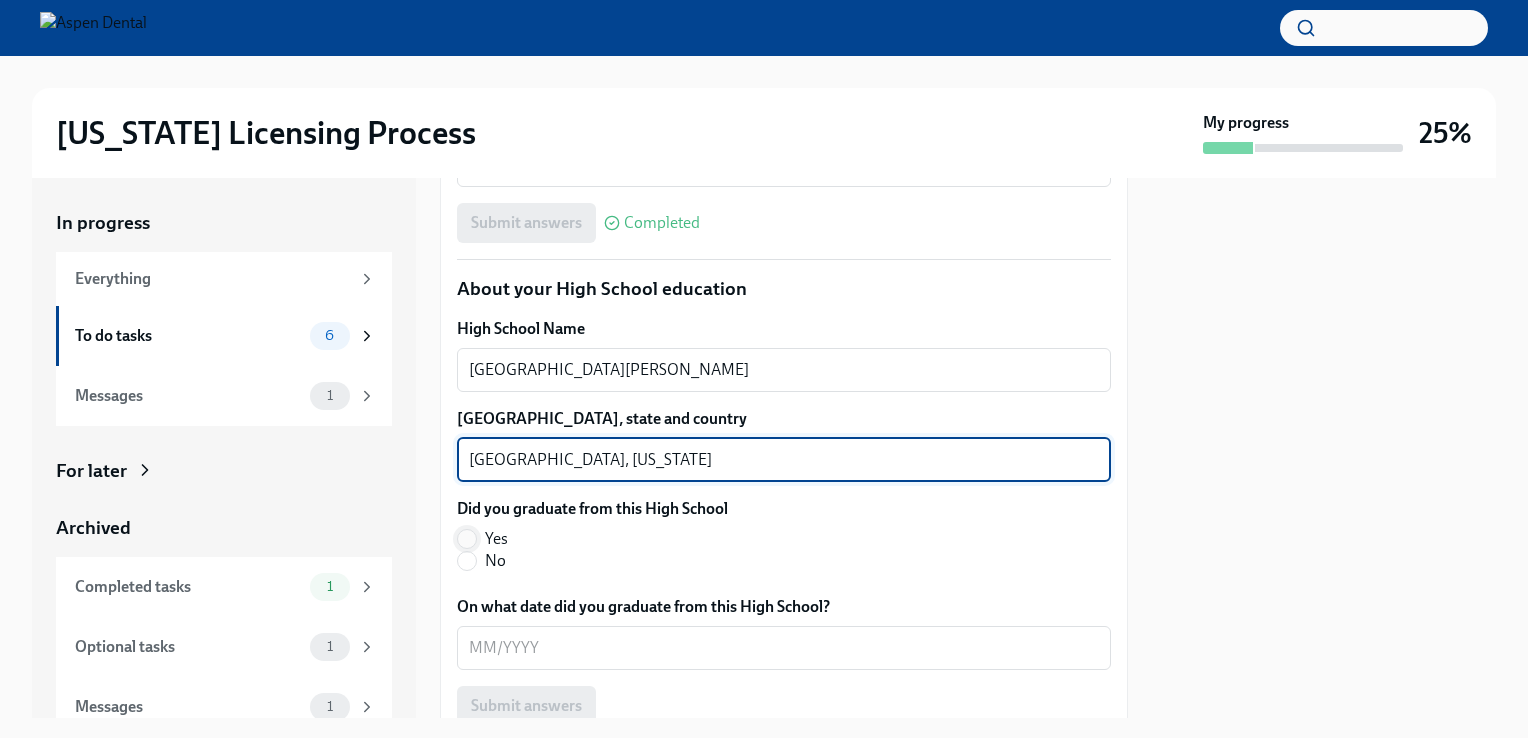type on "[GEOGRAPHIC_DATA], [US_STATE]" 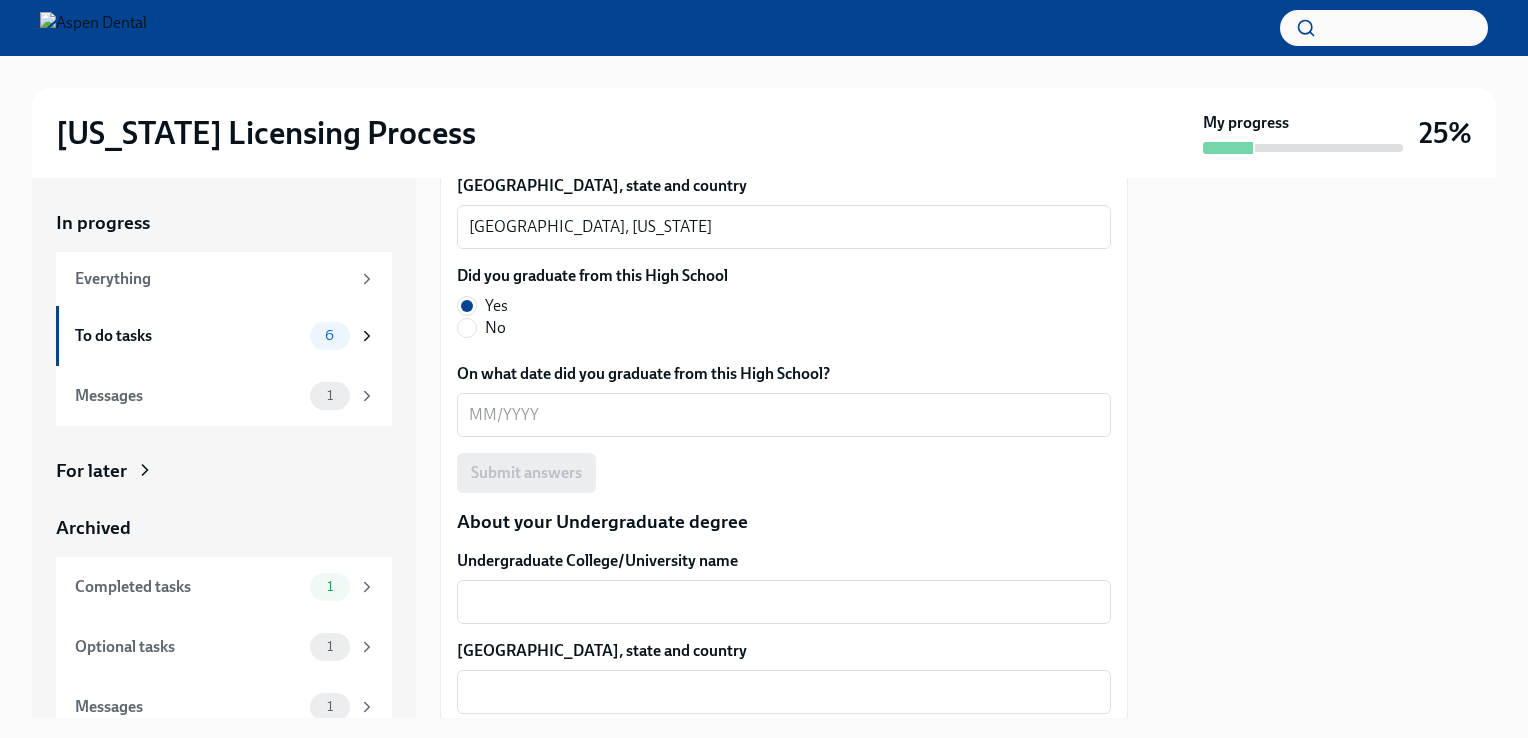 scroll, scrollTop: 1664, scrollLeft: 0, axis: vertical 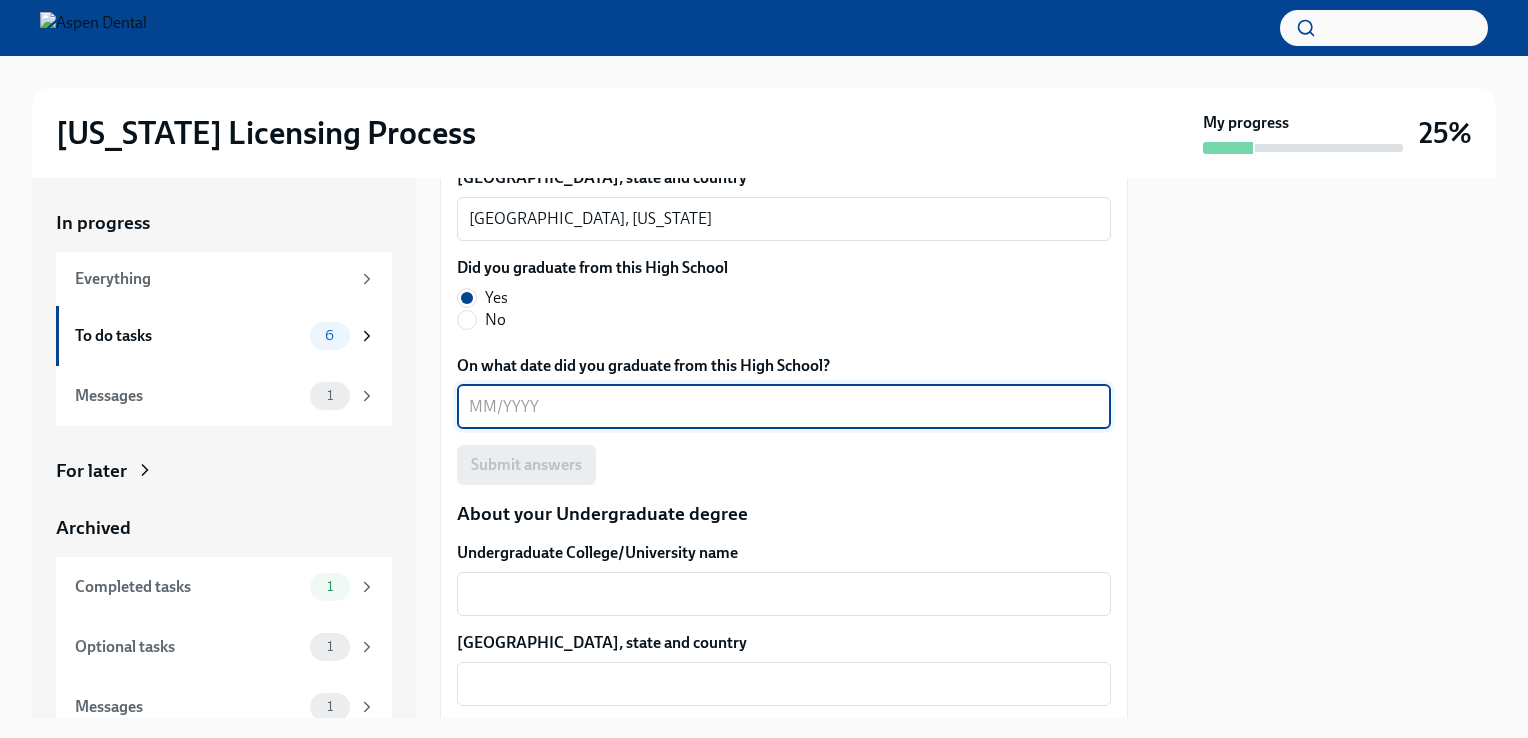click on "On what date did you graduate from this High School?" at bounding box center (784, 407) 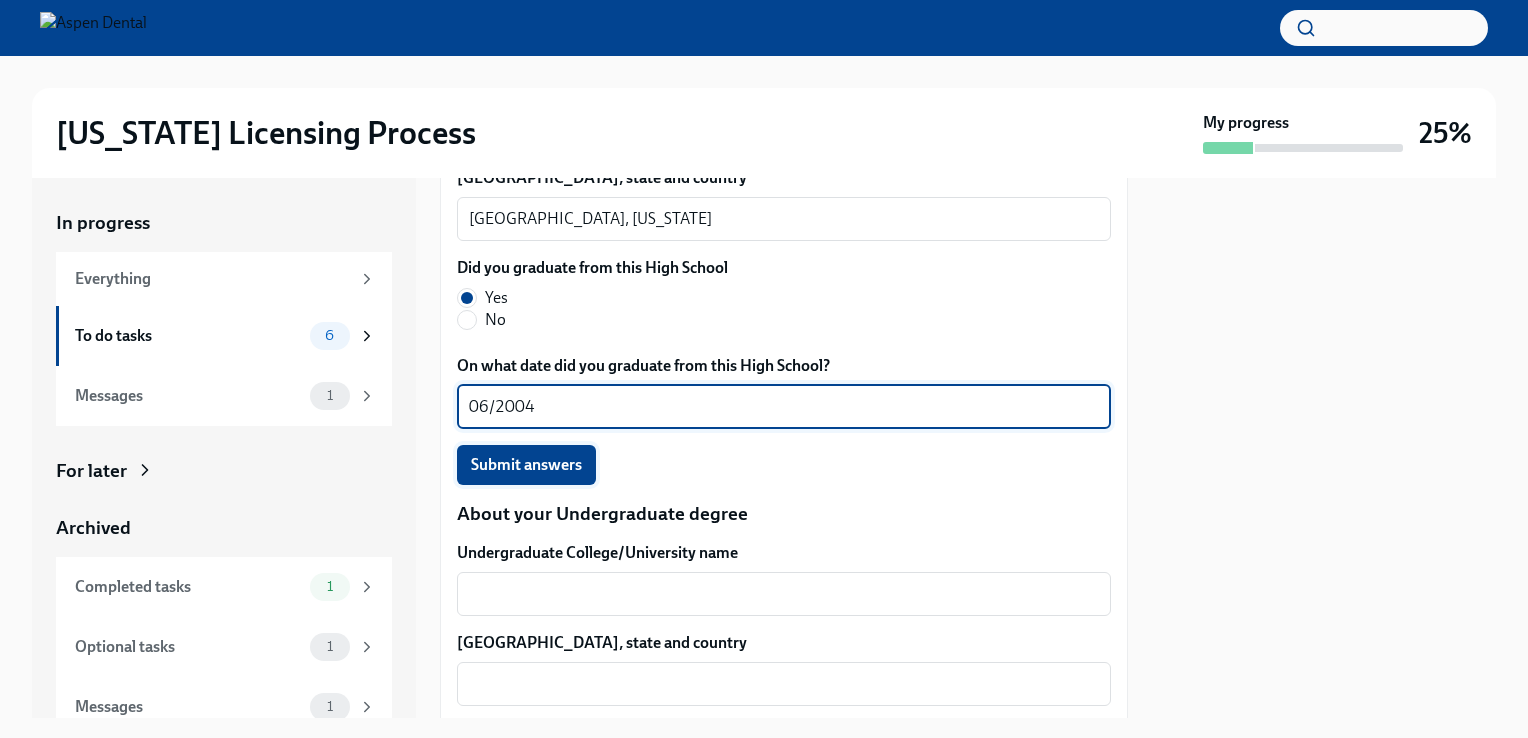 type on "06/2004" 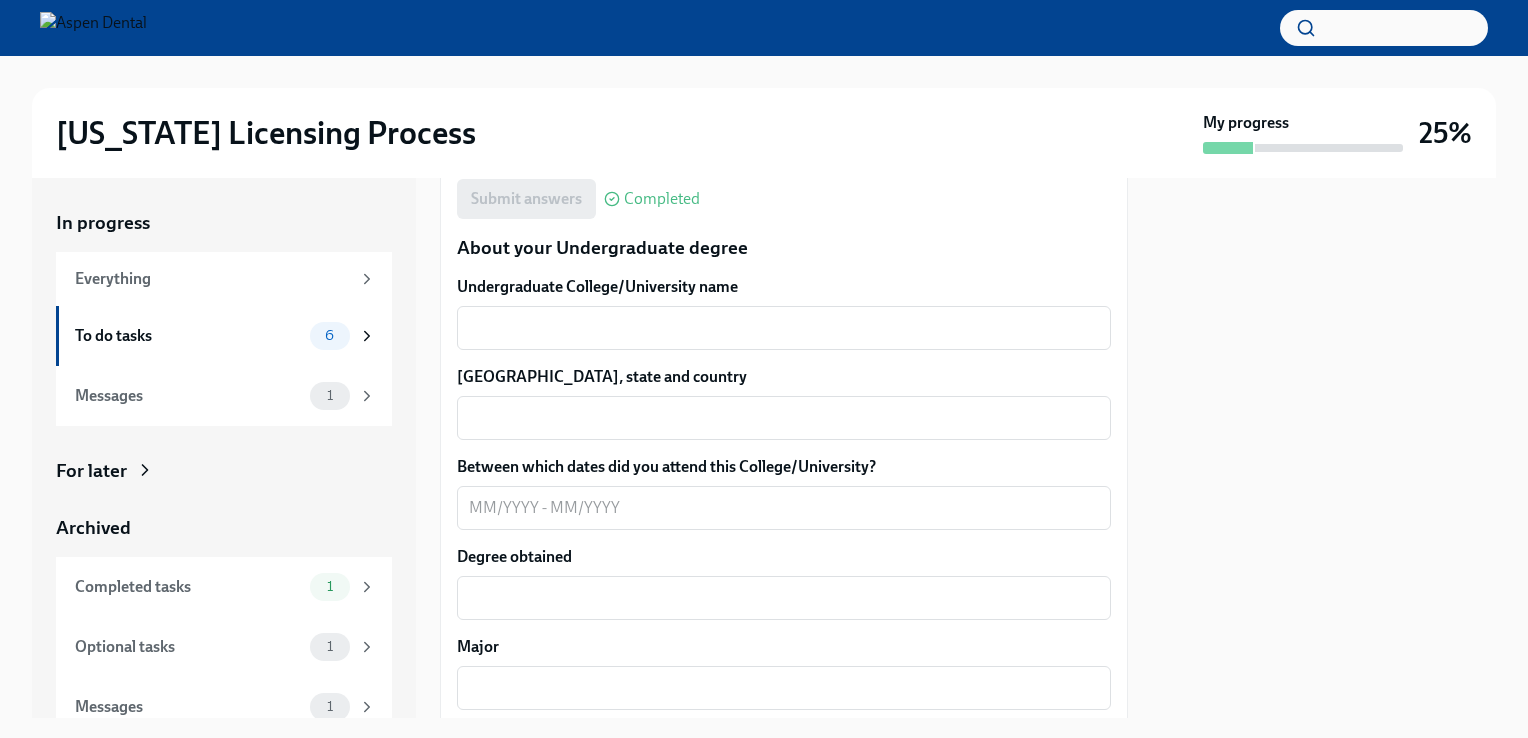 scroll, scrollTop: 1993, scrollLeft: 0, axis: vertical 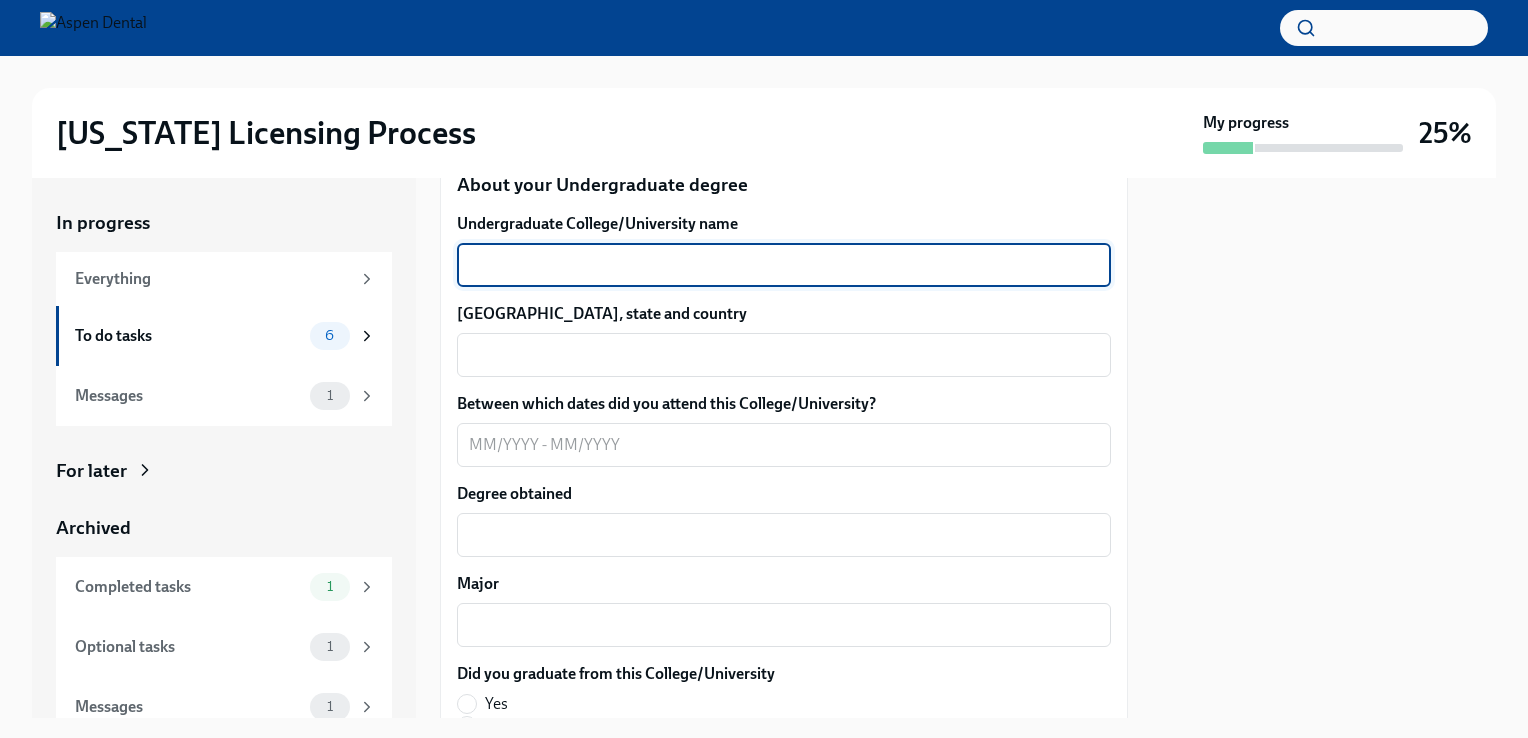 click on "Undergraduate College/University name" at bounding box center (784, 265) 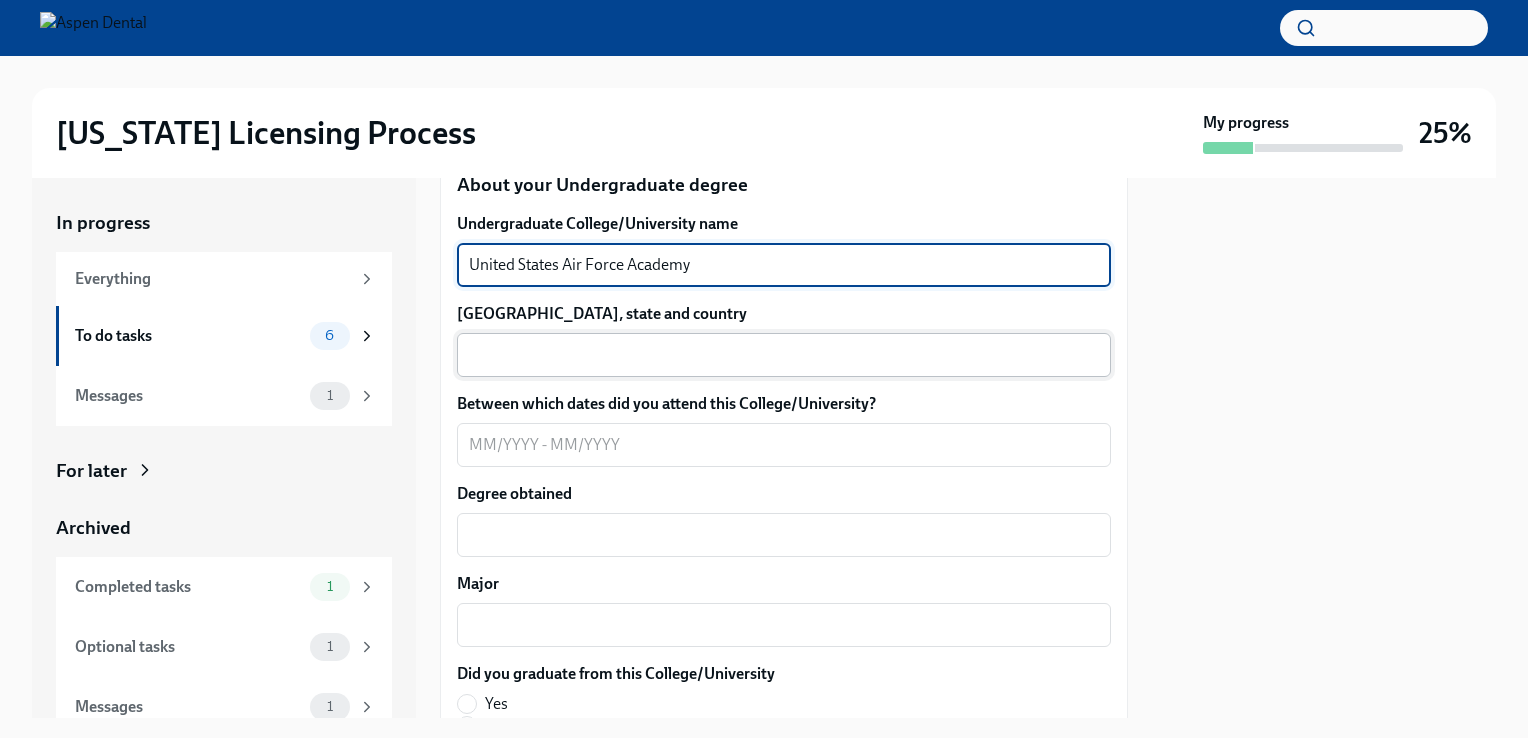 type on "United States Air Force Academy" 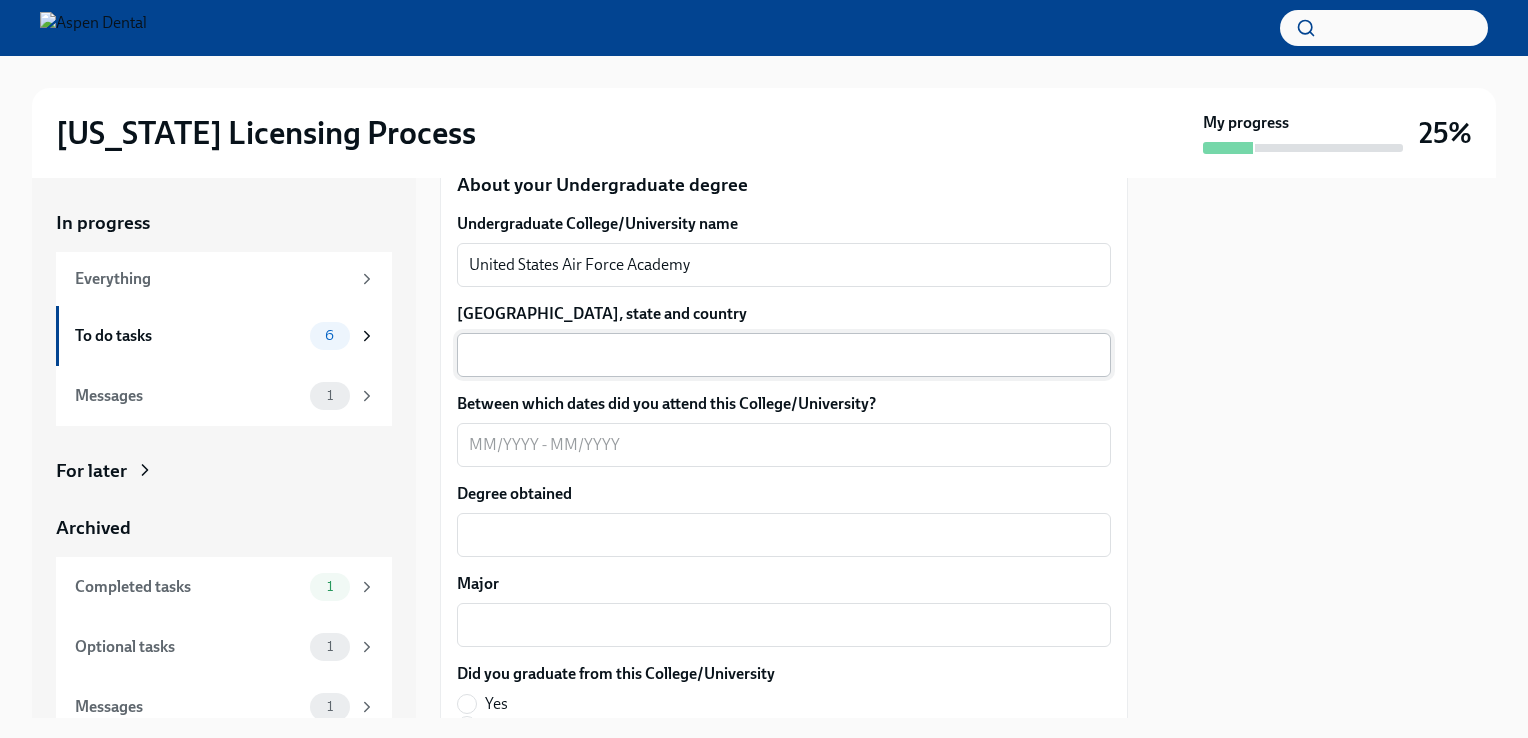 click on "x ​" at bounding box center [784, 355] 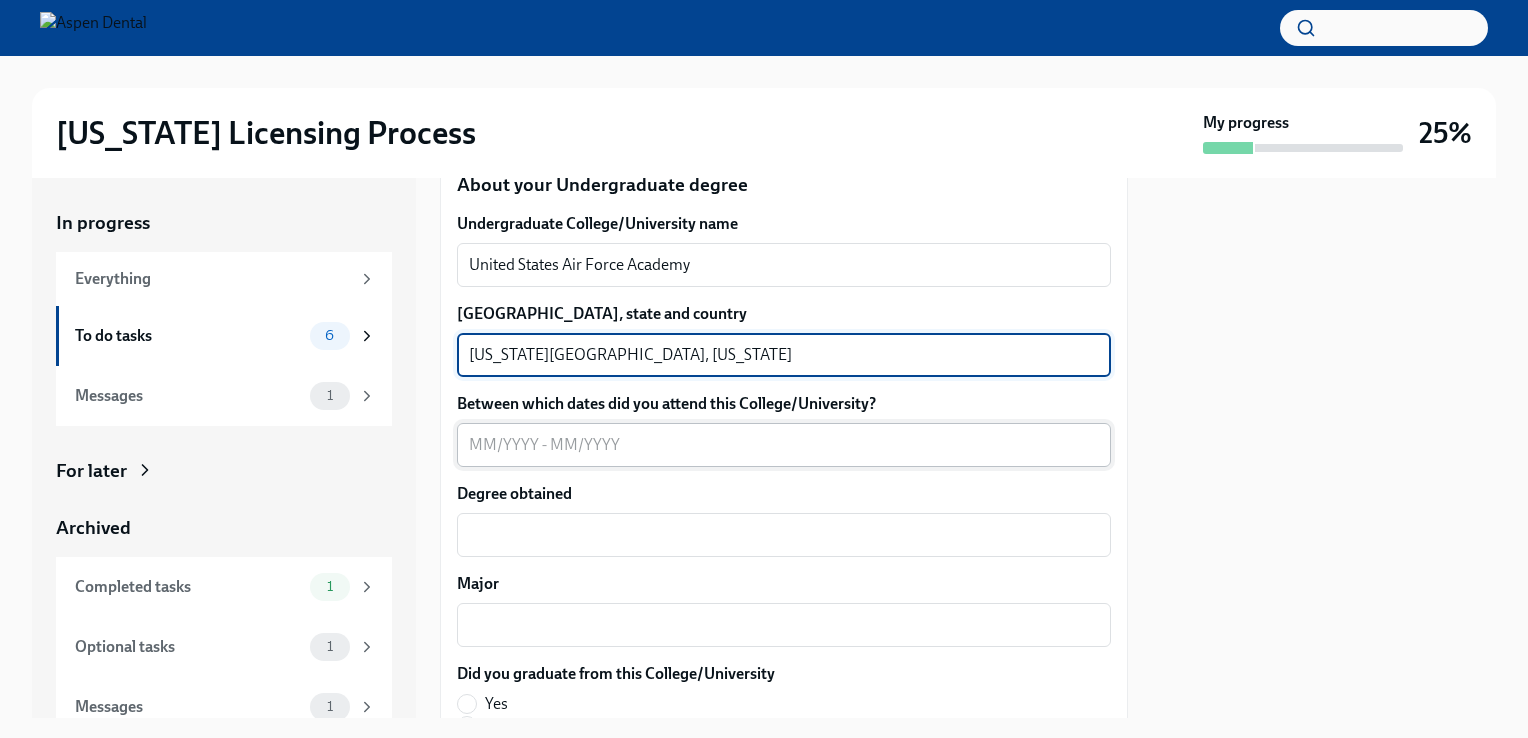 type on "[US_STATE][GEOGRAPHIC_DATA], [US_STATE]" 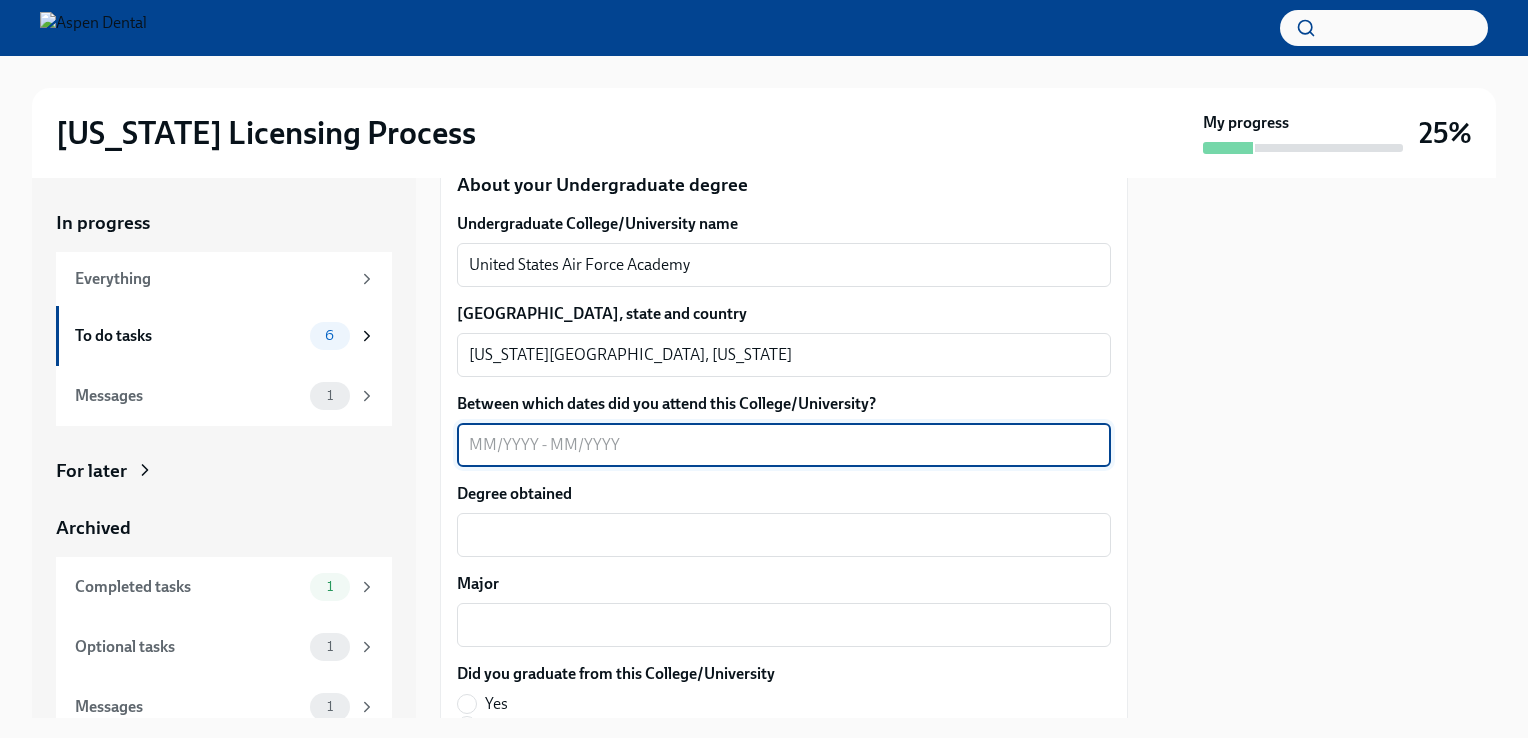 click on "Between which dates did you attend this College/University?" at bounding box center [784, 445] 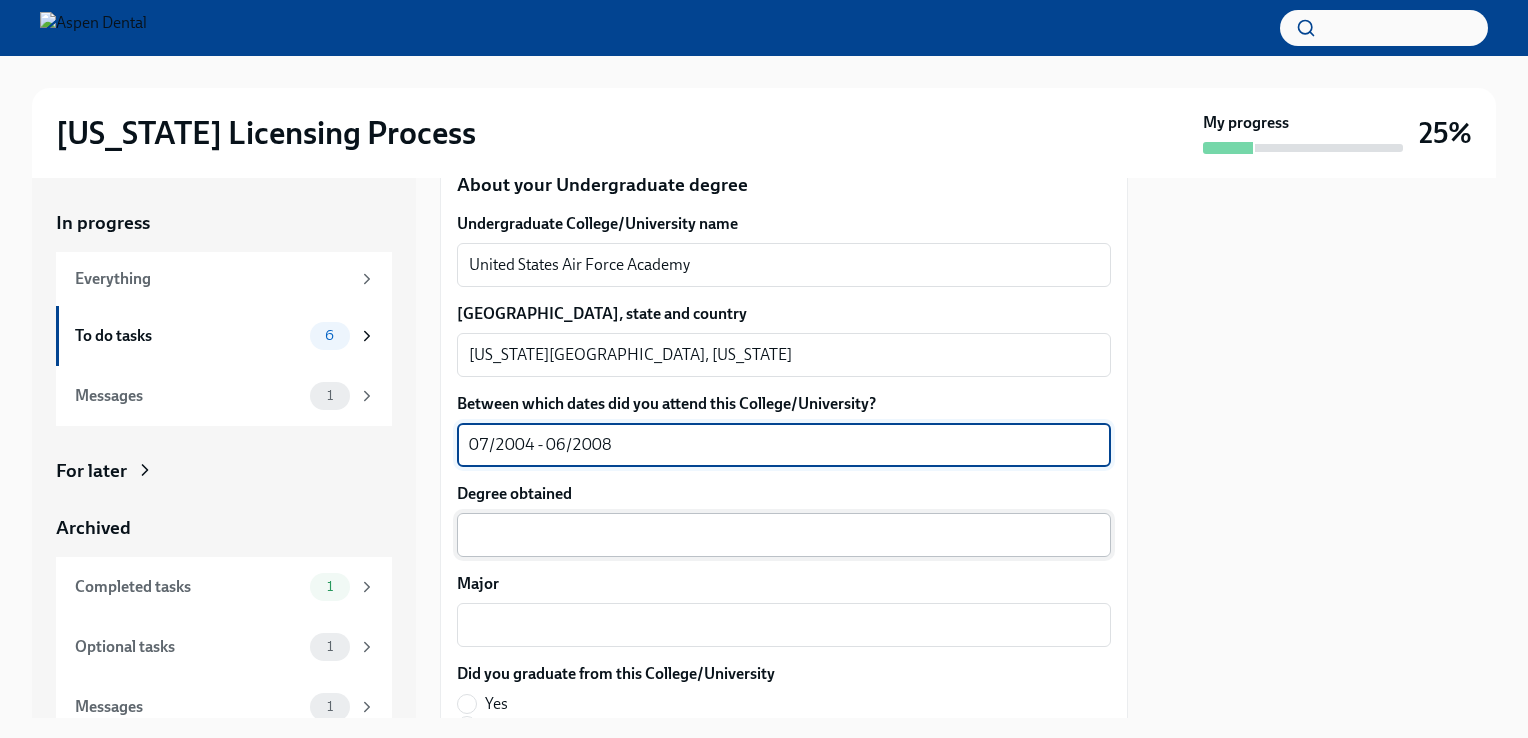 type on "07/2004 - 06/2008" 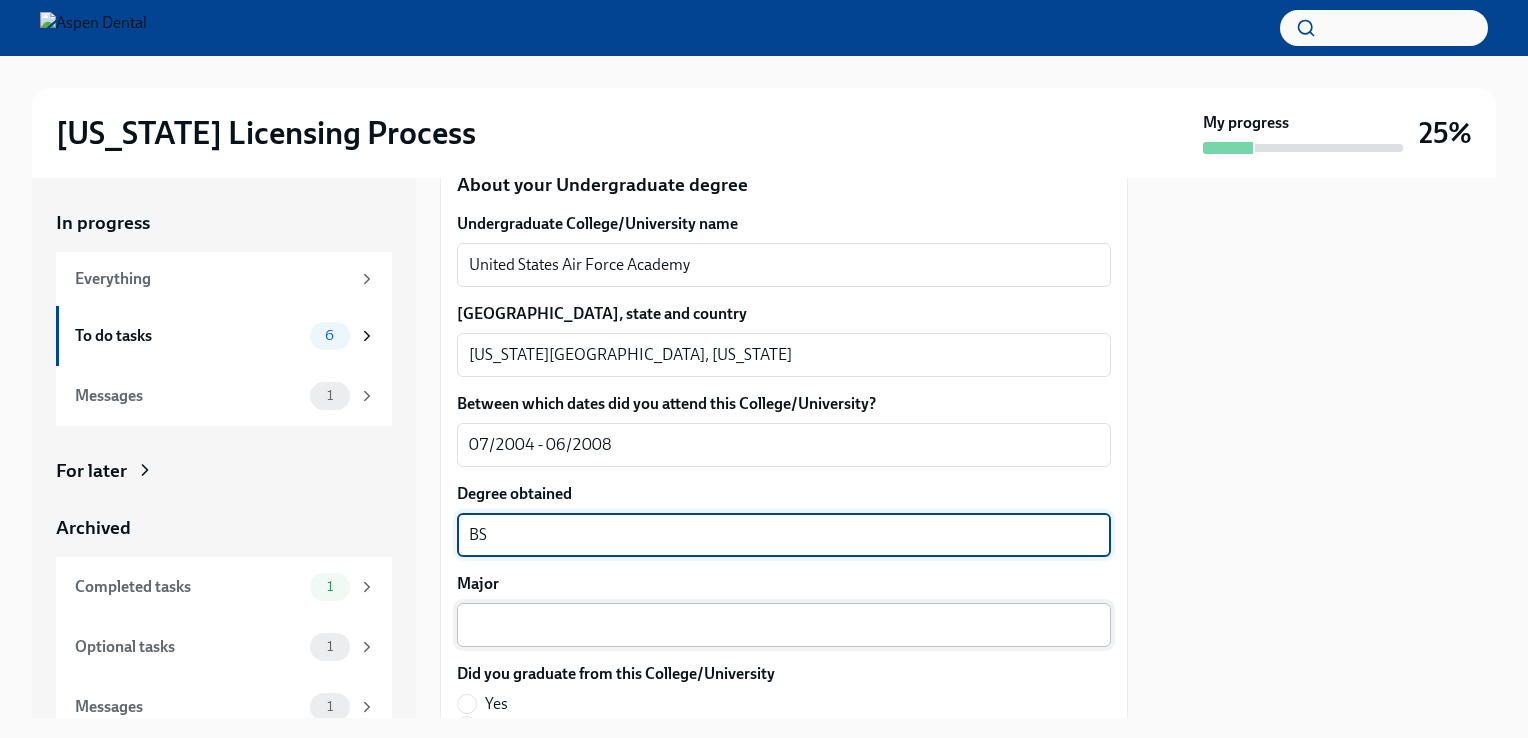 type on "BS" 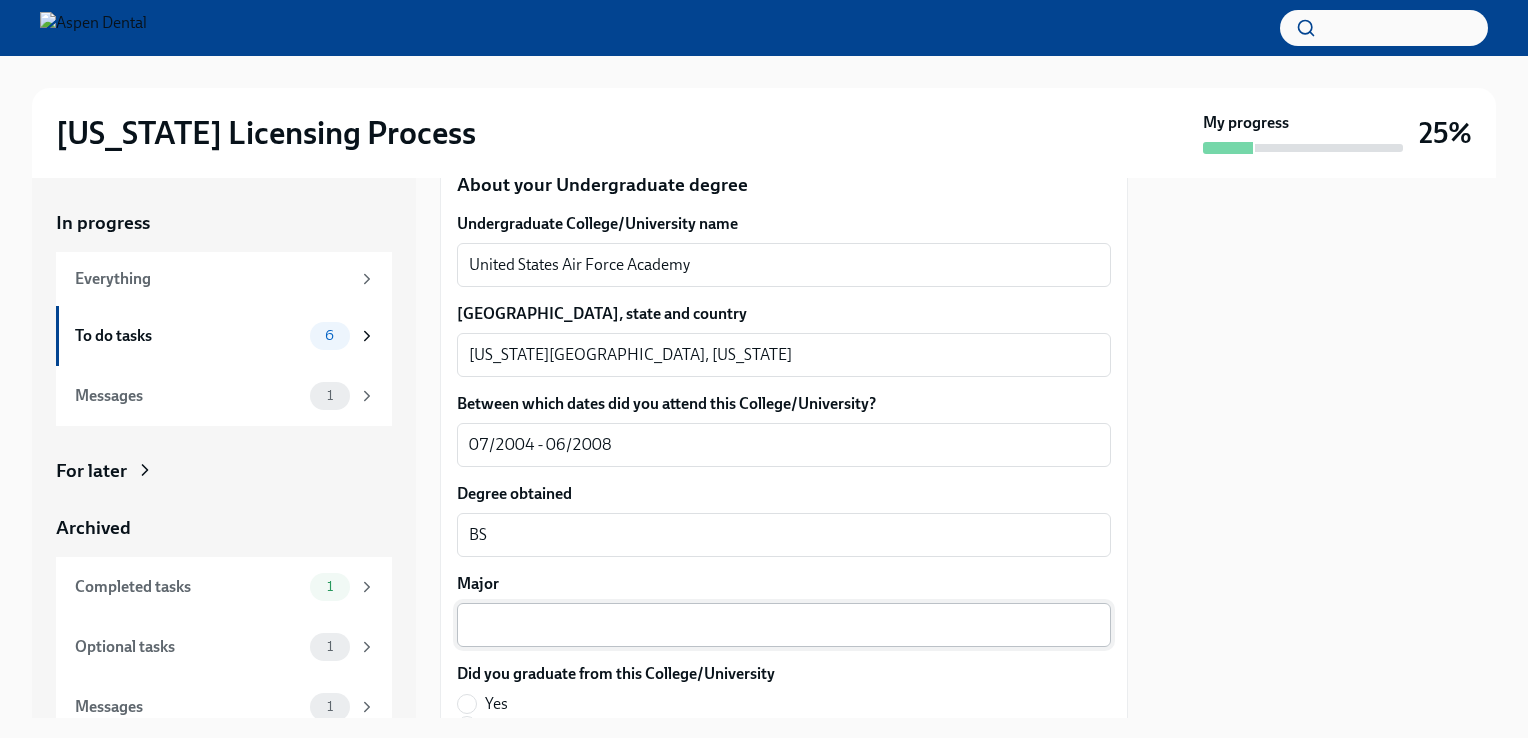 click on "x ​" at bounding box center (784, 625) 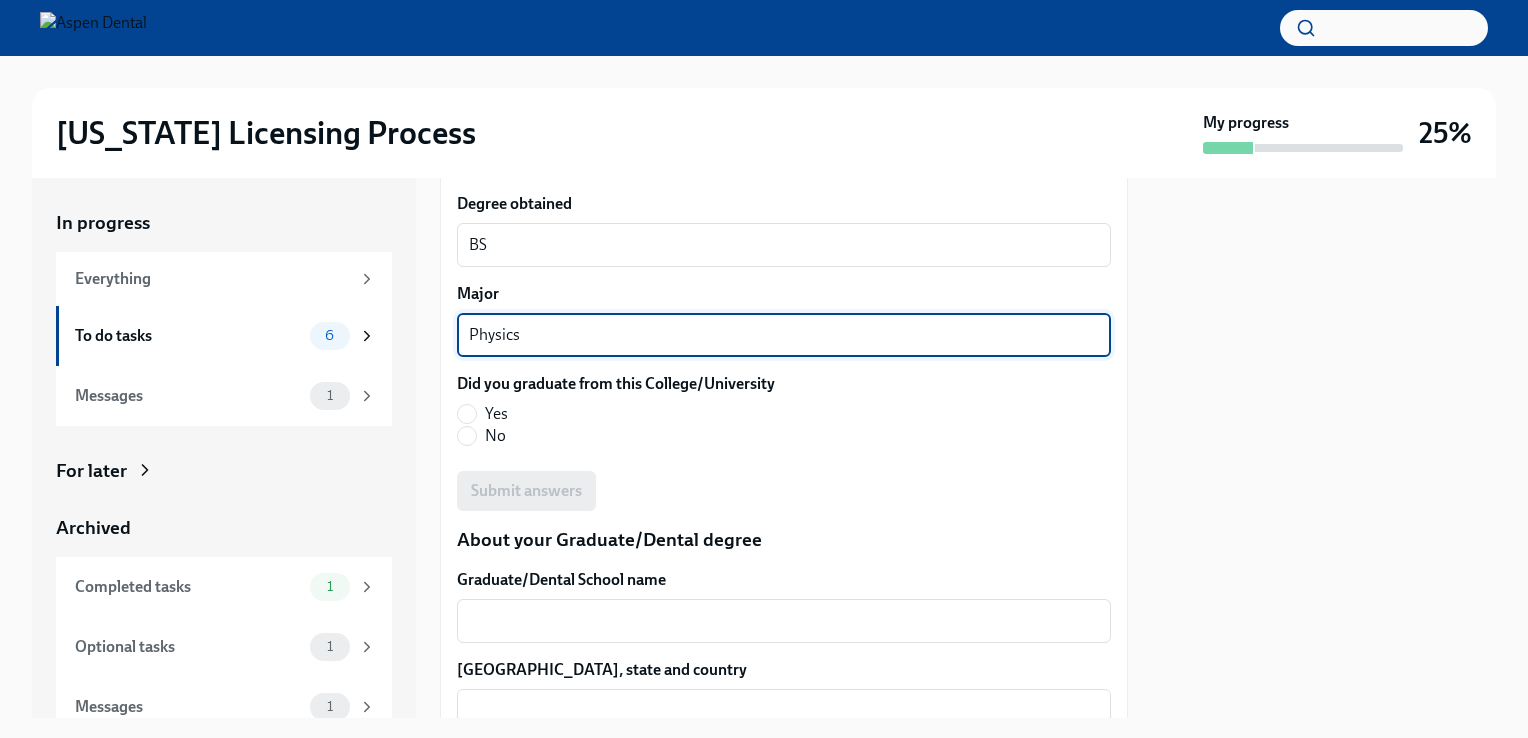 scroll, scrollTop: 2291, scrollLeft: 0, axis: vertical 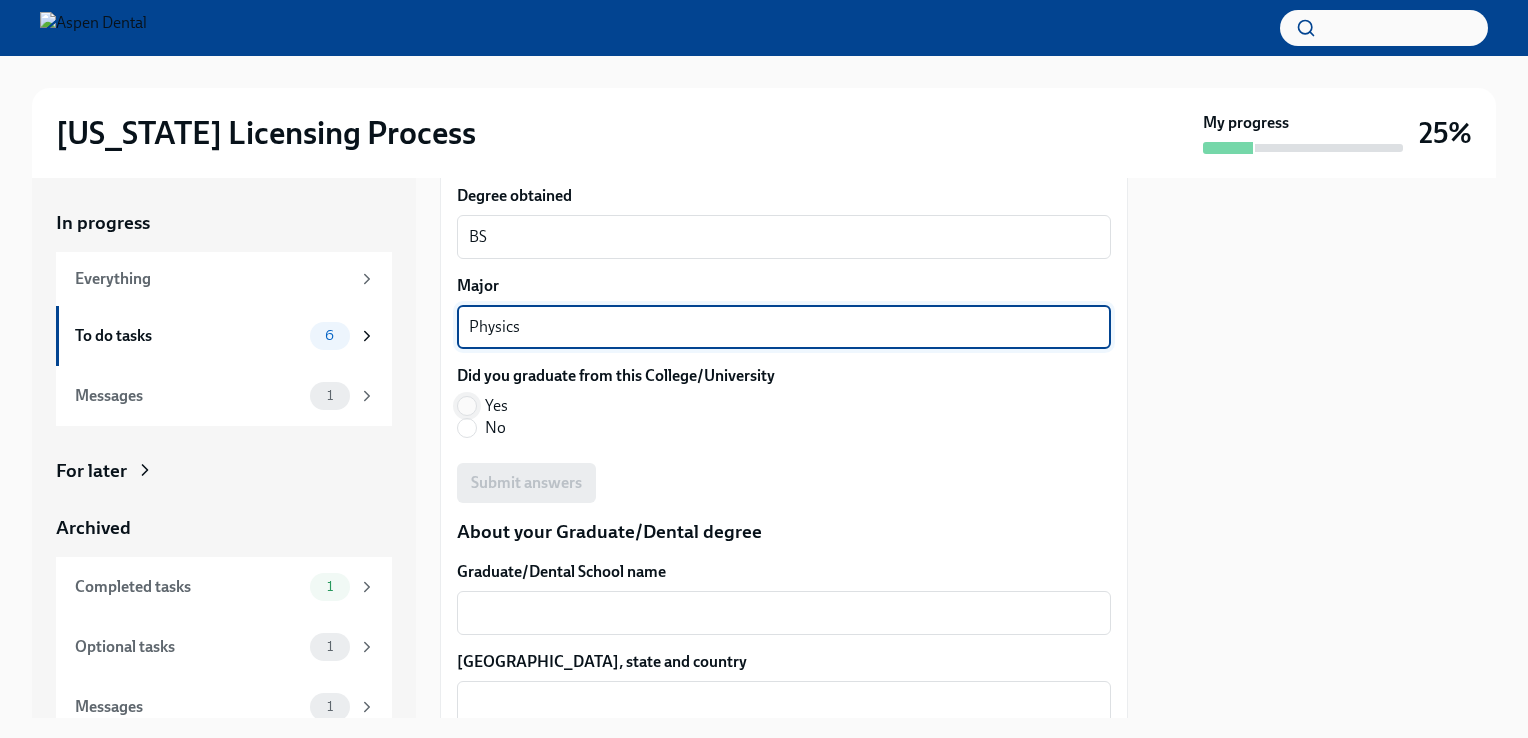 type on "Physics" 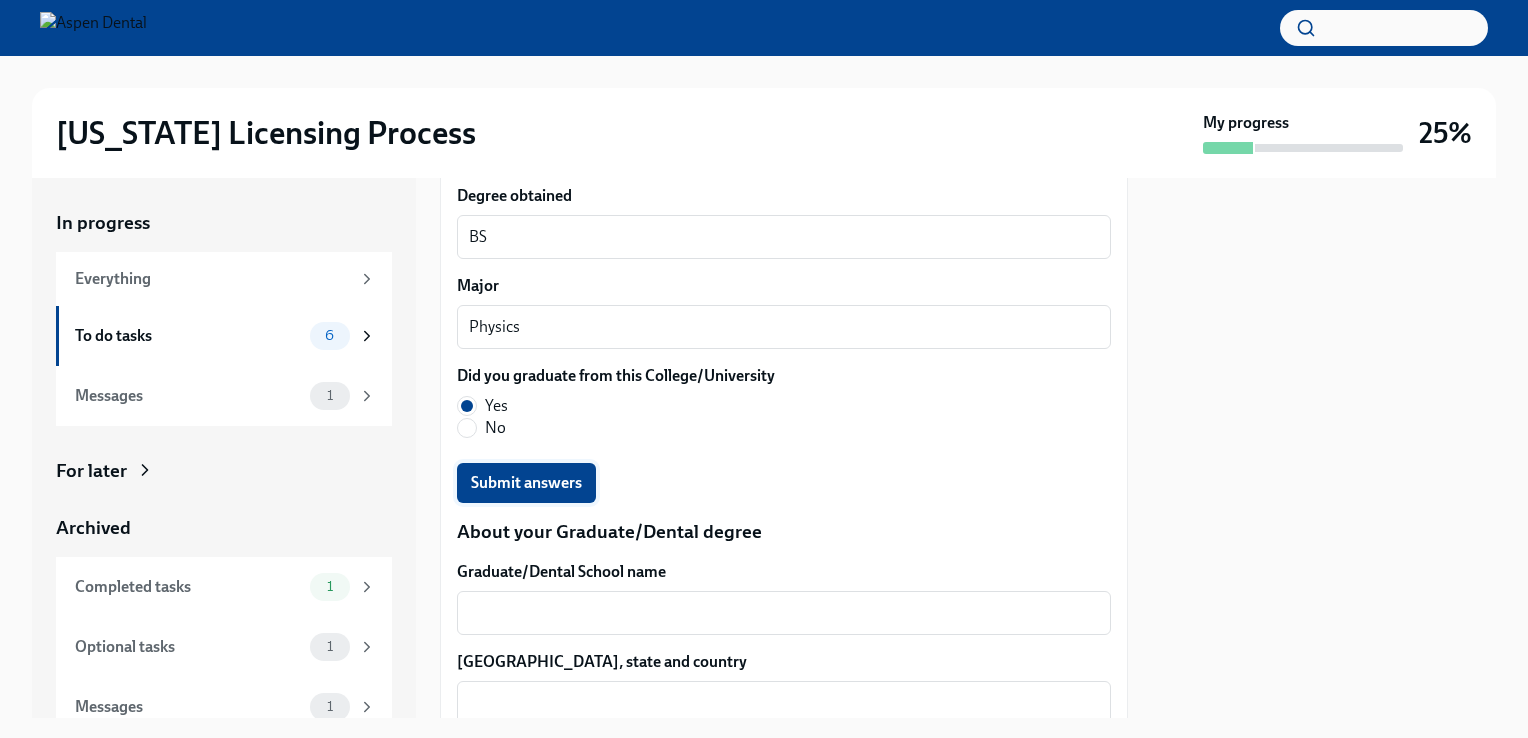 click on "Submit answers" at bounding box center [526, 483] 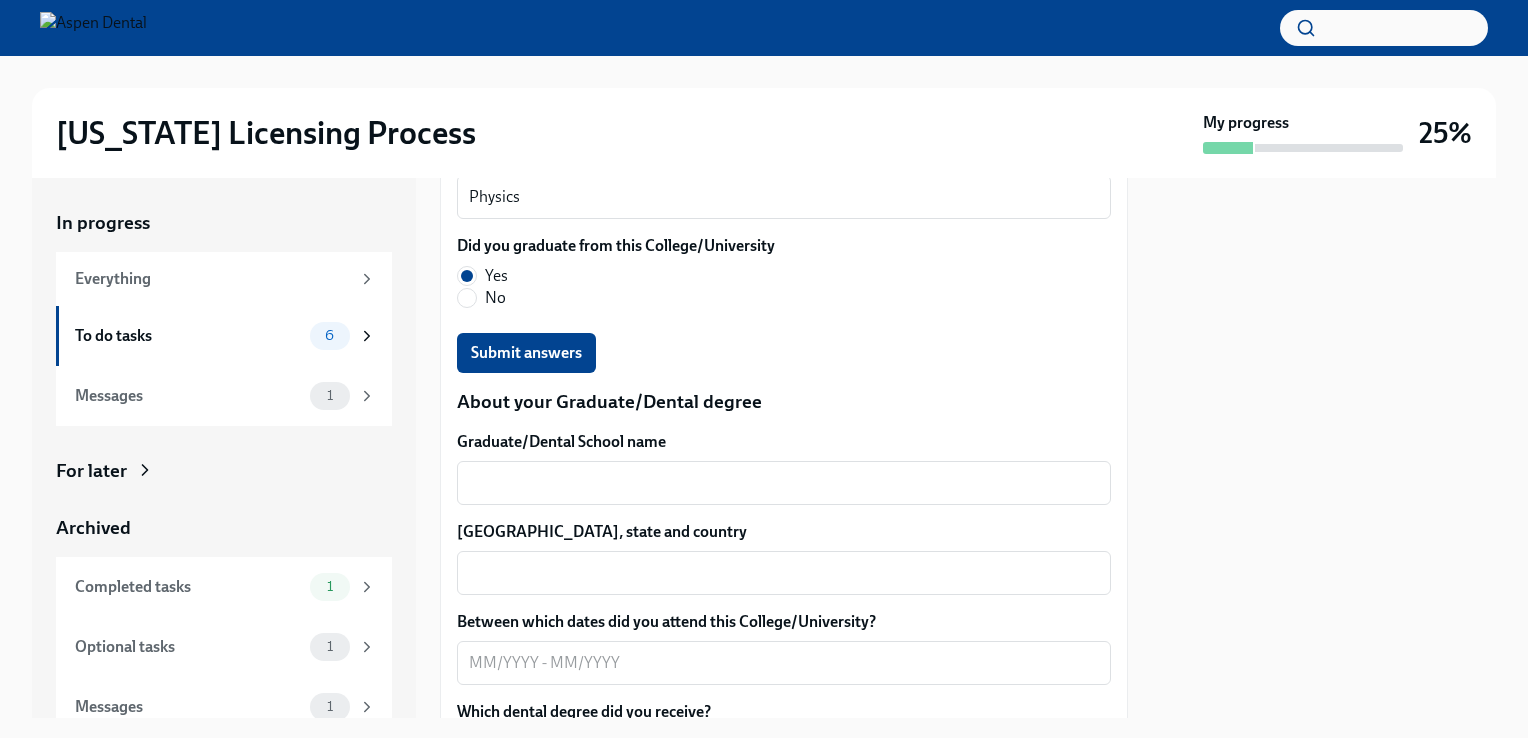 scroll, scrollTop: 2429, scrollLeft: 0, axis: vertical 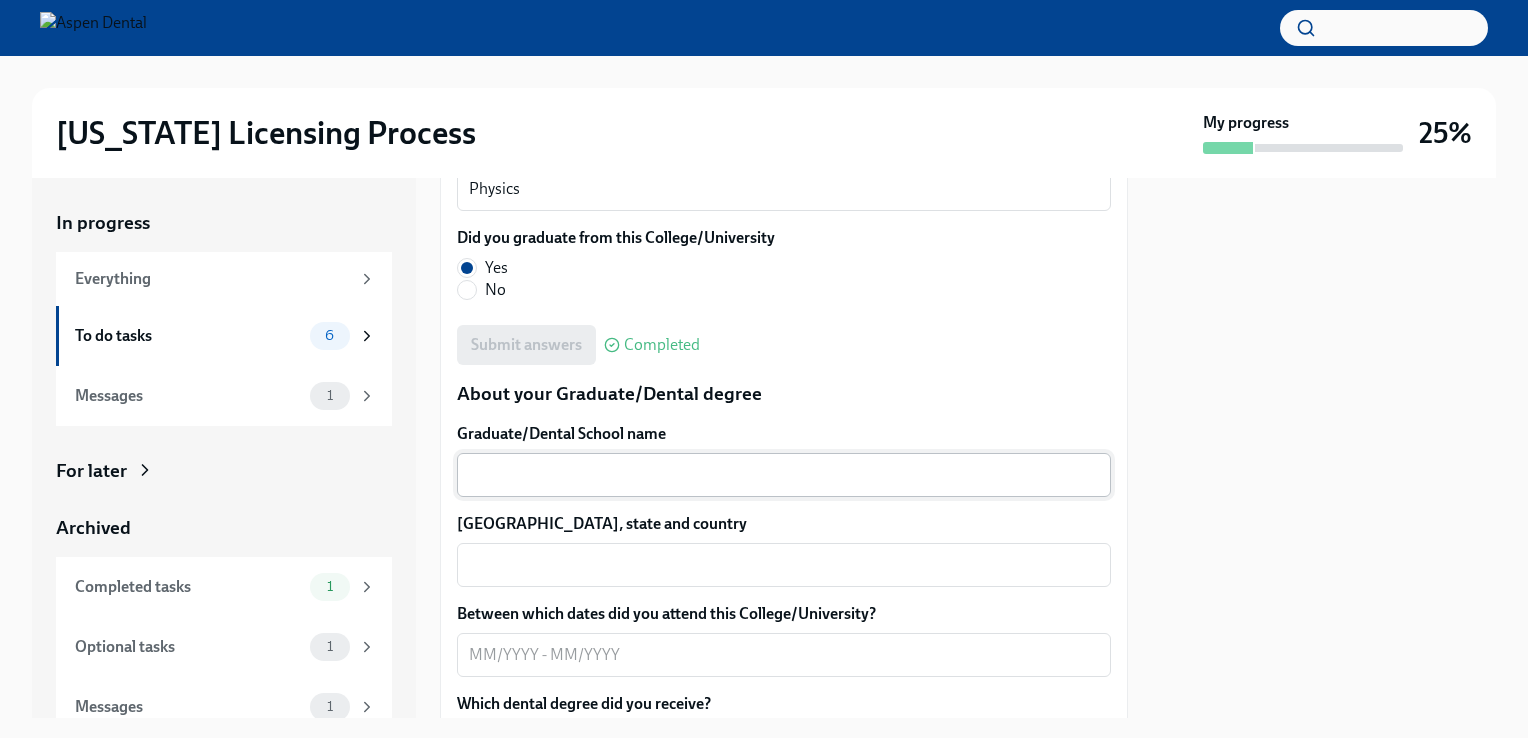 click on "x ​" at bounding box center (784, 475) 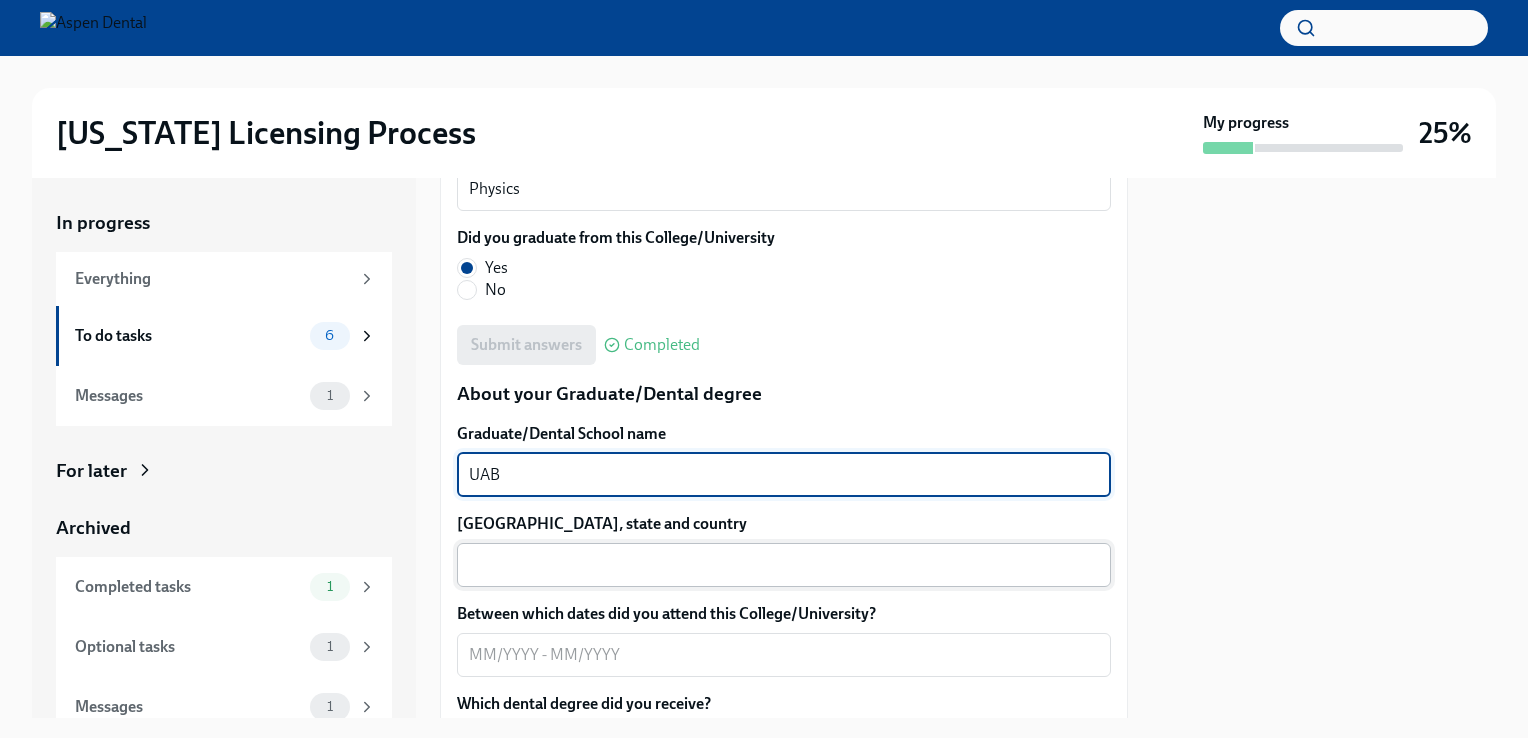 type on "UAB" 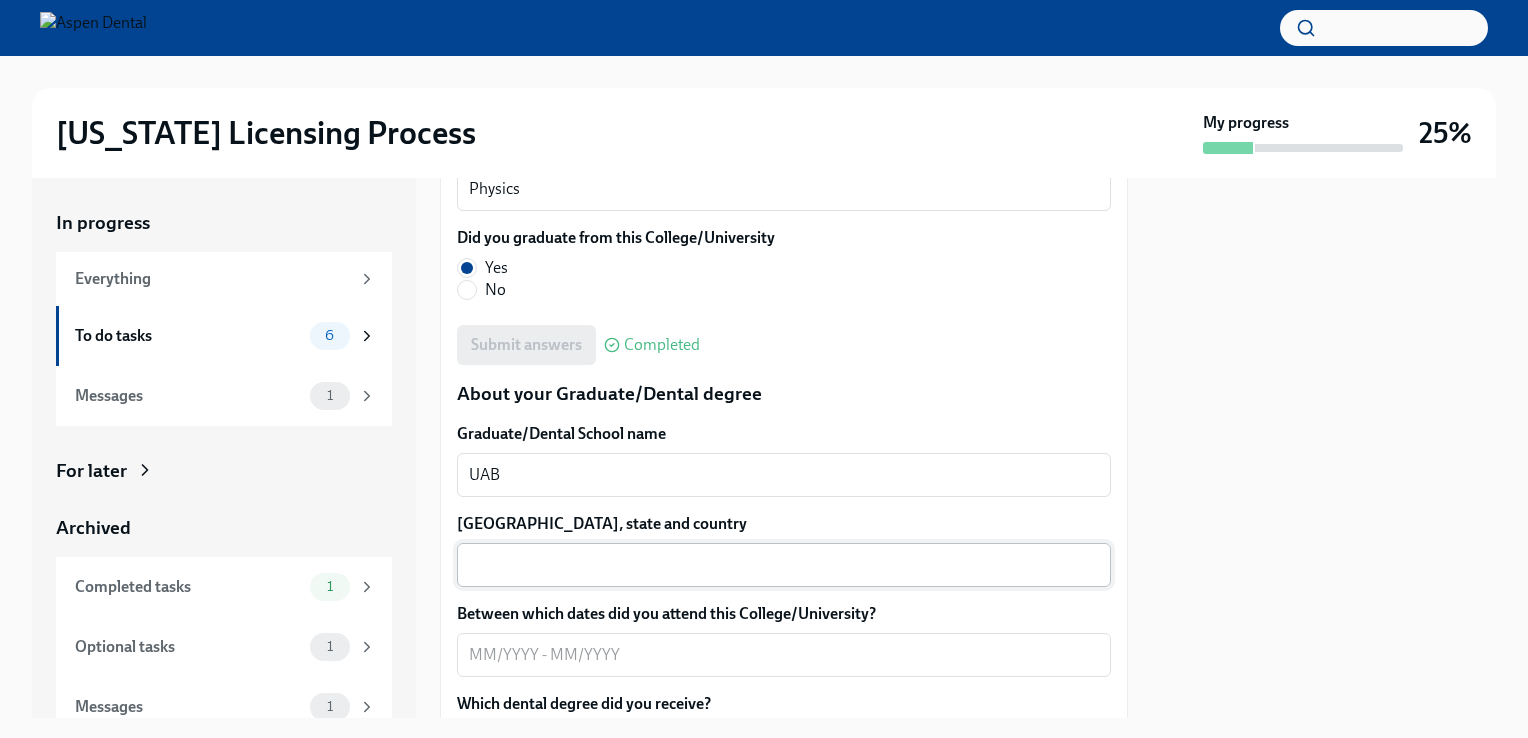 click on "x ​" at bounding box center [784, 565] 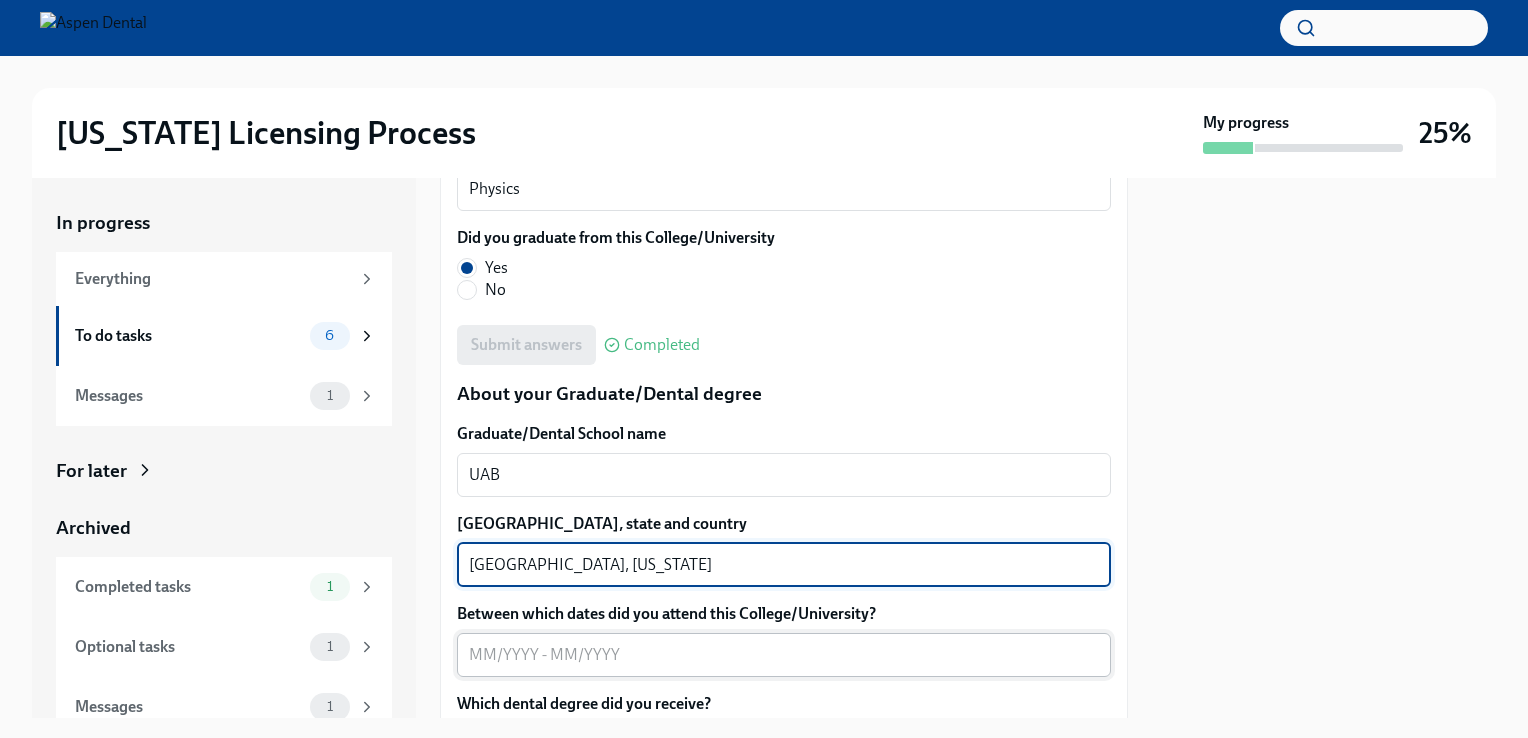 type on "[GEOGRAPHIC_DATA], [US_STATE]" 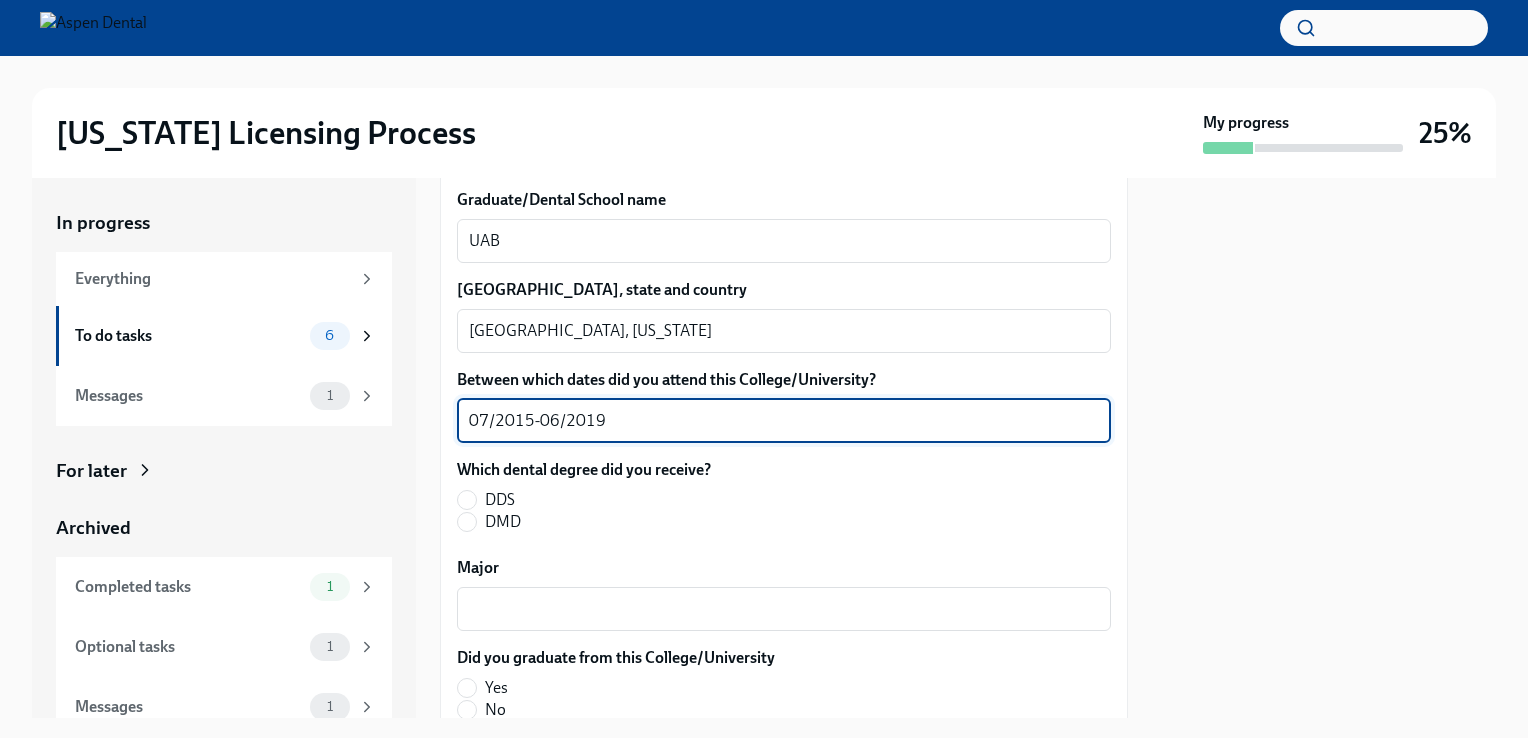 scroll, scrollTop: 2679, scrollLeft: 0, axis: vertical 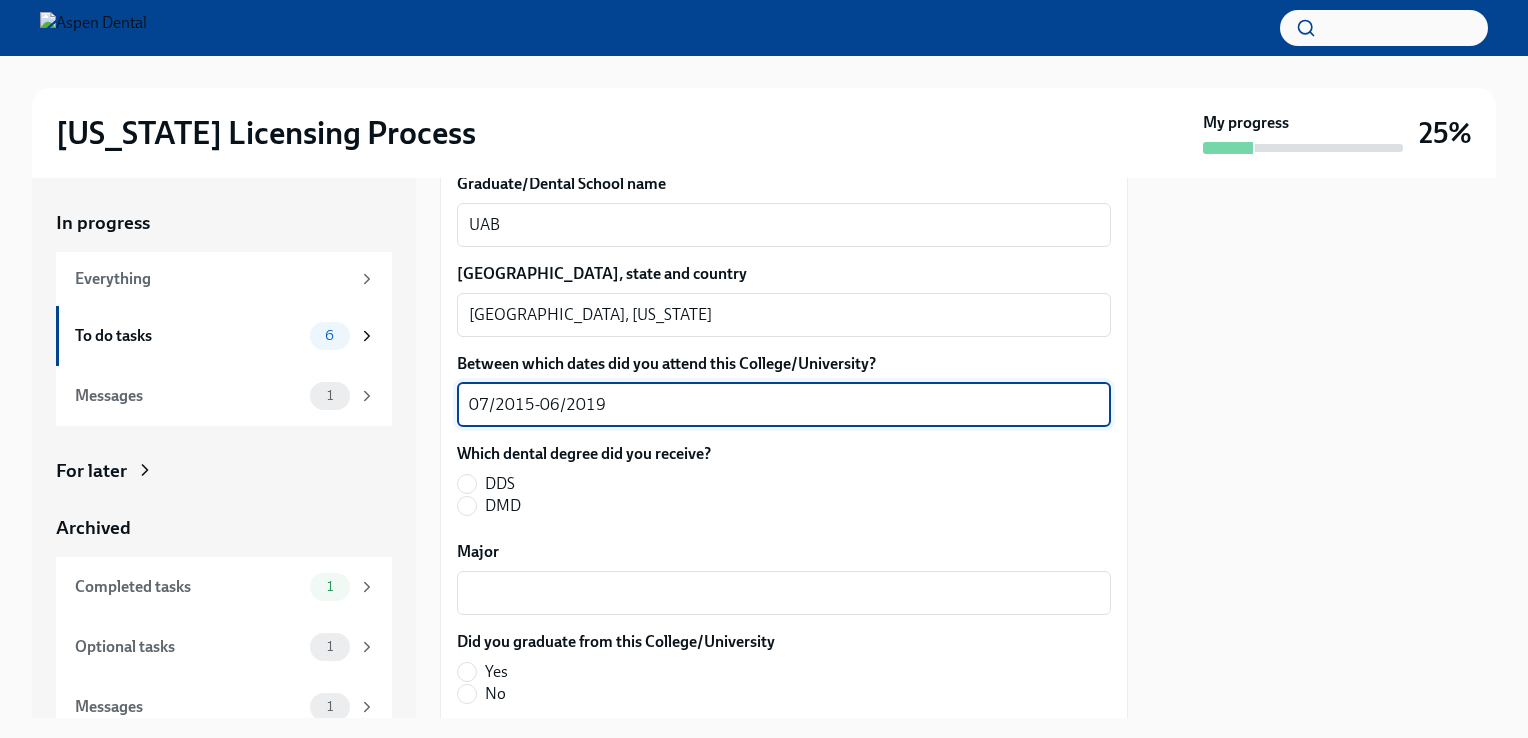 type on "07/2015-06/2019" 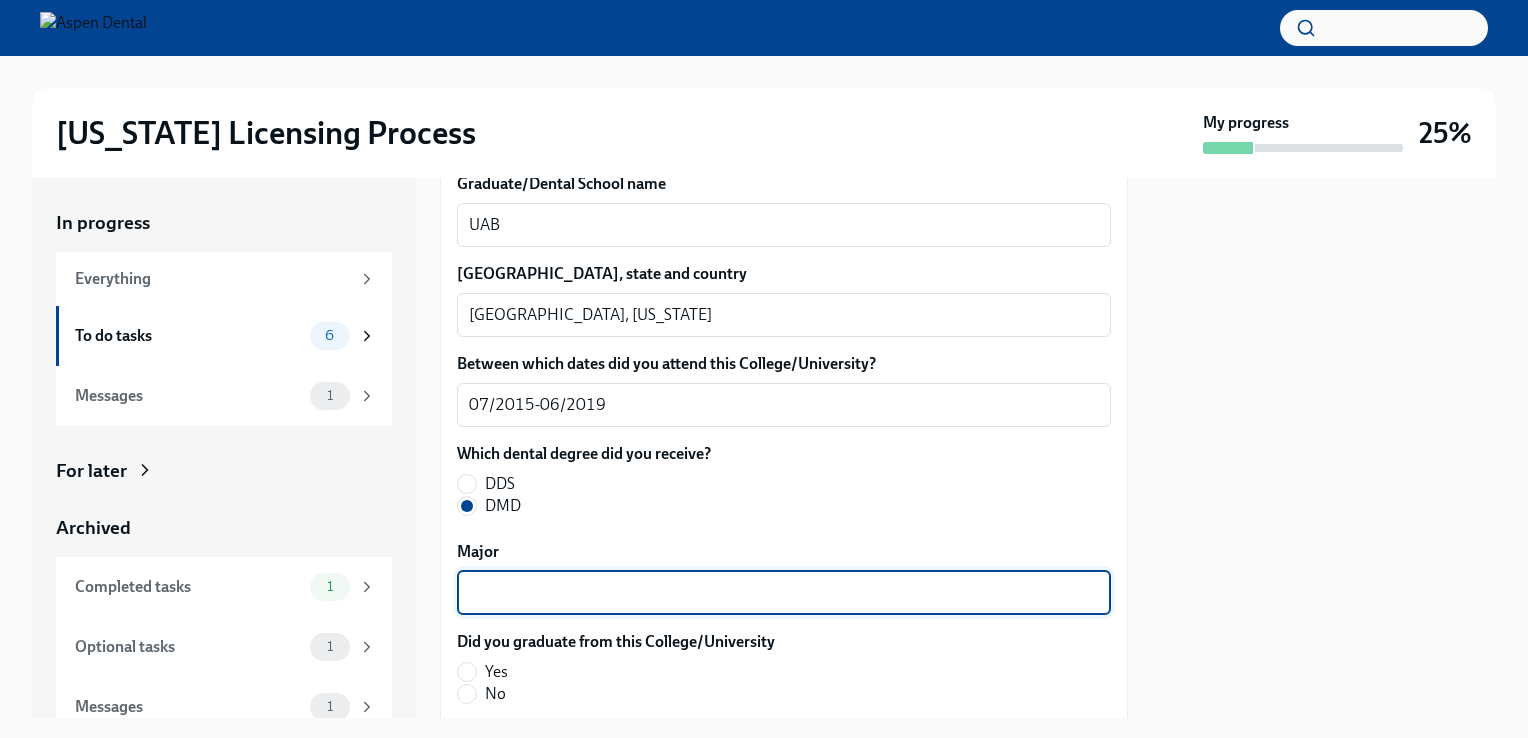 click on "Major" at bounding box center (784, 593) 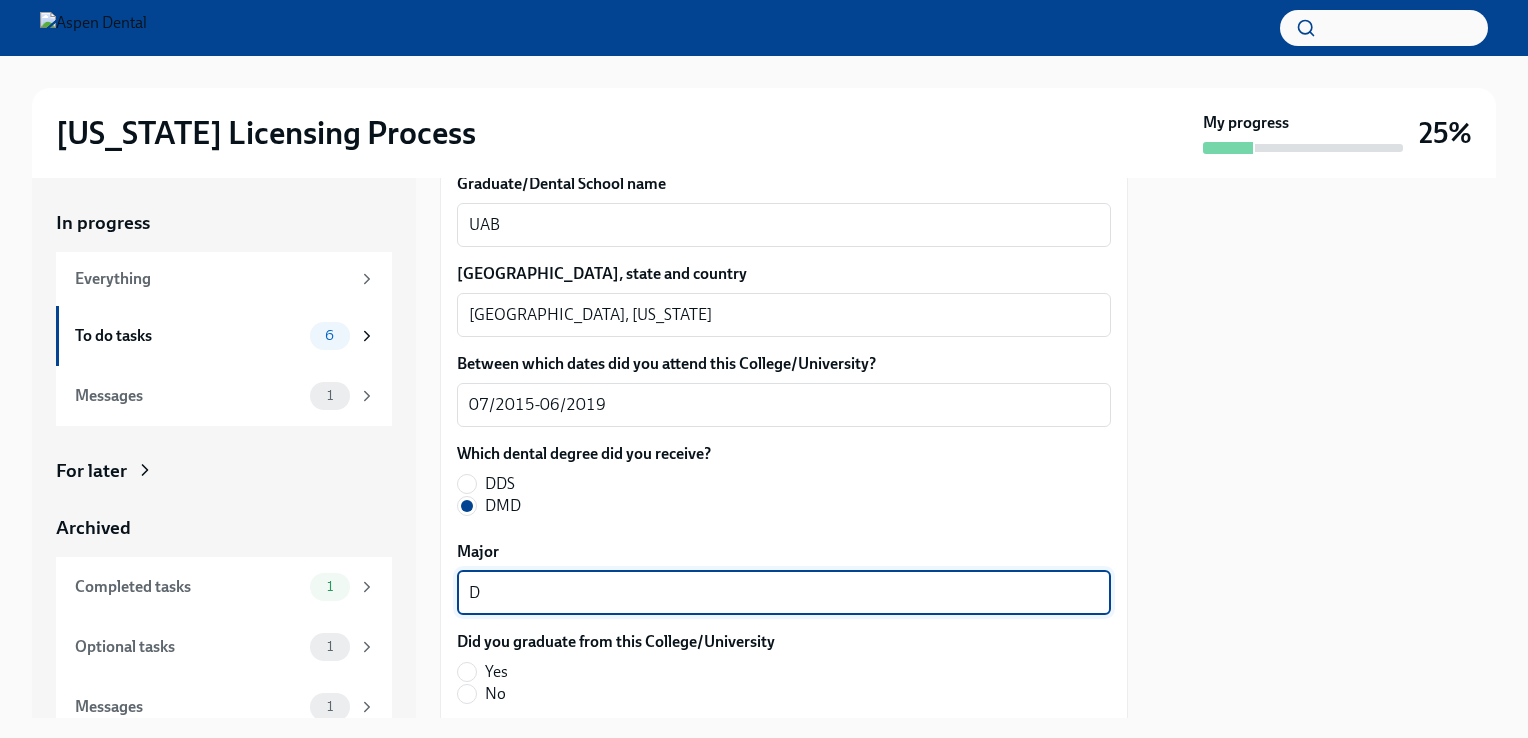 drag, startPoint x: 936, startPoint y: 593, endPoint x: 935, endPoint y: 640, distance: 47.010635 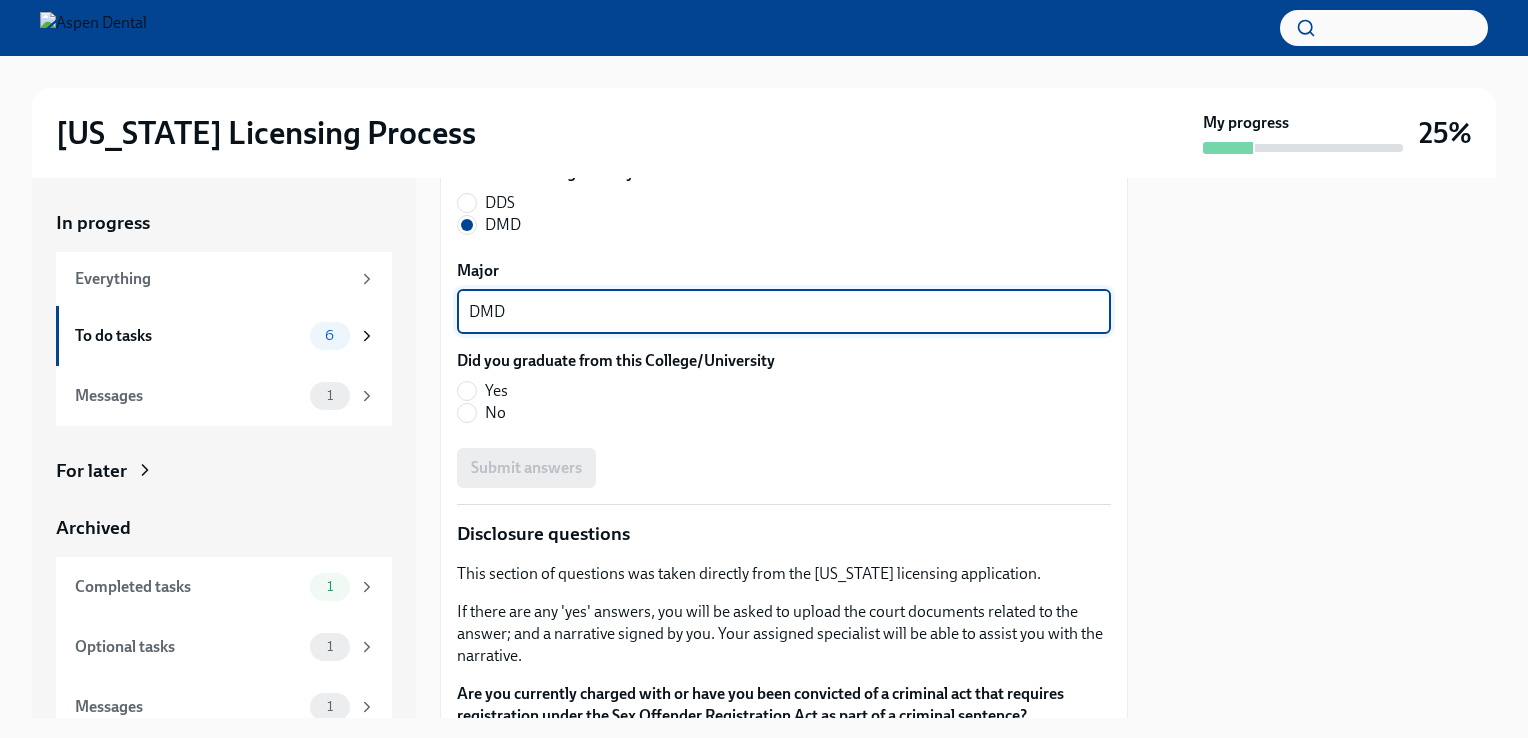 scroll, scrollTop: 2984, scrollLeft: 0, axis: vertical 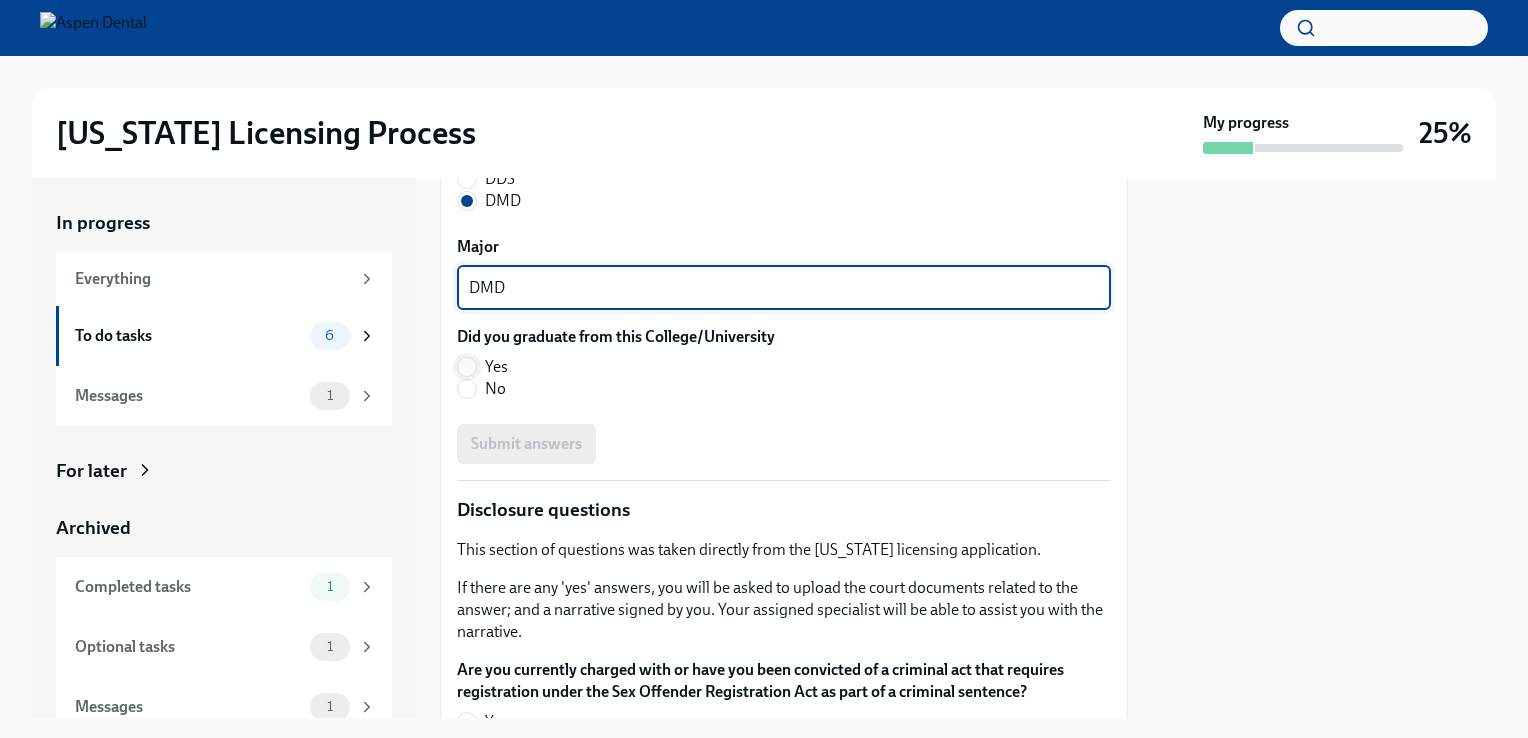 type on "DMD" 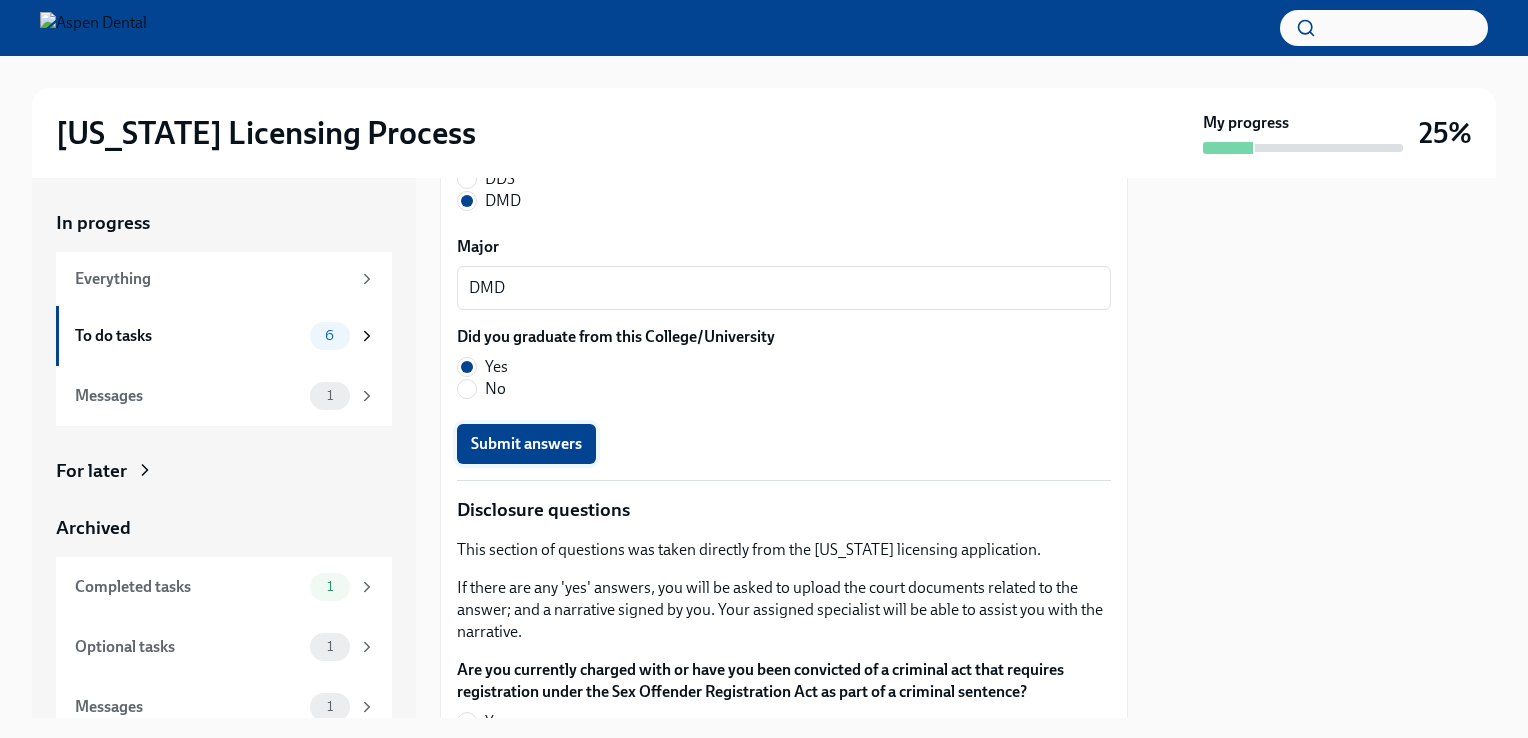 click on "Submit answers" at bounding box center [526, 444] 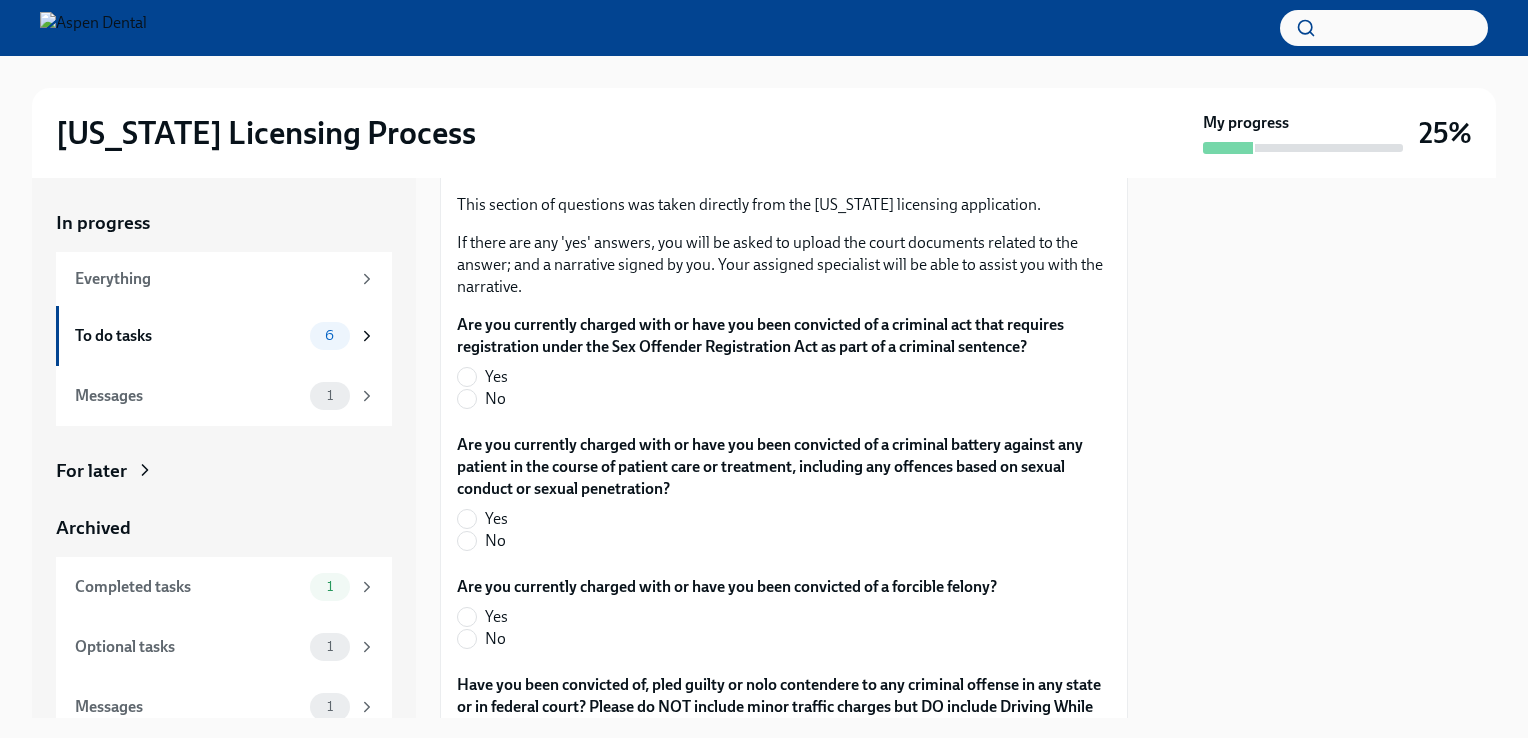 scroll, scrollTop: 3416, scrollLeft: 0, axis: vertical 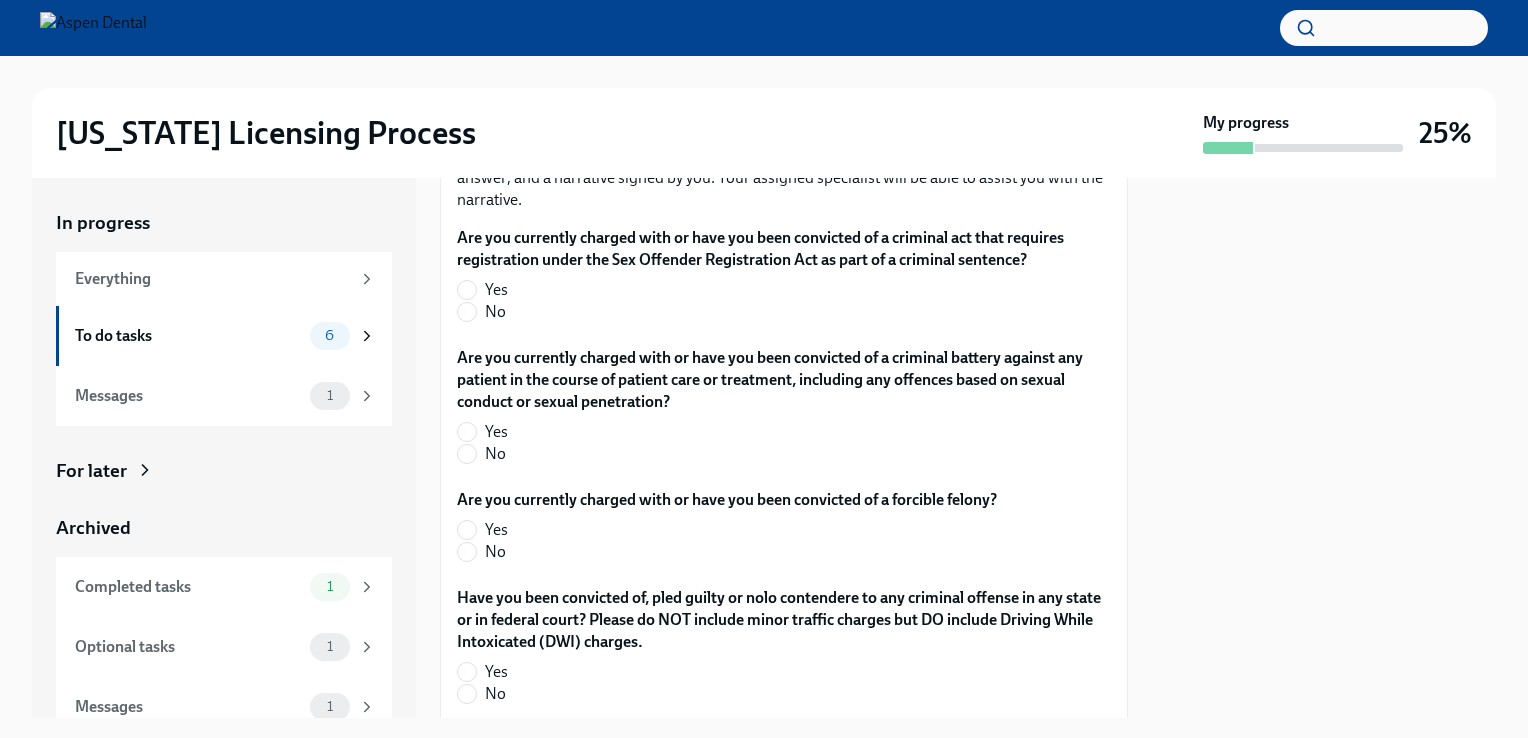 click on "We will fill out the [US_STATE] State Application Form on your behalf – we'll just need a little extra information!
We will contact you when it's time to review and submit the application. Please confirm your full name, as you'd like it to appear on the dental license [PERSON_NAME] [PERSON_NAME] x ​ Please confirm your current postal address Street Address [STREET_ADDRESS] Address 2 ​ Postal Code 32578 ​ City [GEOGRAPHIC_DATA] ​ State/Region [US_STATE] ​ Country US ​ Please confirm your date of birth (MM/DD/YYYY) [DEMOGRAPHIC_DATA] x ​ What is your gender? [DEMOGRAPHIC_DATA] Man Prefer not to disclose What are the City, State, and Country of your birth? Ancon Hill, [DEMOGRAPHIC_DATA]  x ​ What is your Social Security Number? 594547642 x ​ Which Ethnicity best describes you: Causcasian Sgg7VB5SW ​ What is the license number for your current dental license? 0006679-C1 x ​ Submit answers Completed About your High School education High School Name [GEOGRAPHIC_DATA][PERSON_NAME] x ​ Primary school city, state and country" at bounding box center (784, -714) 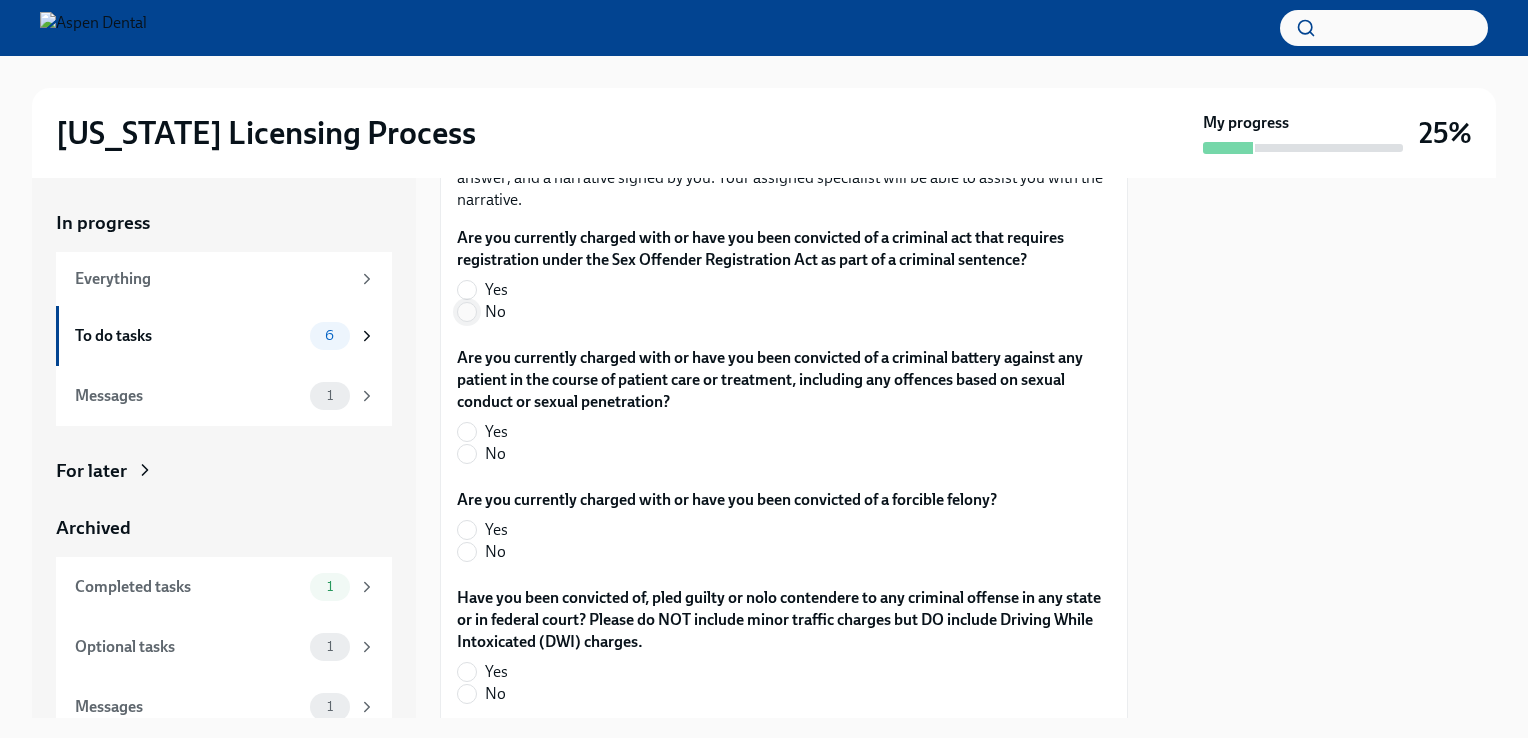 click on "No" at bounding box center [467, 312] 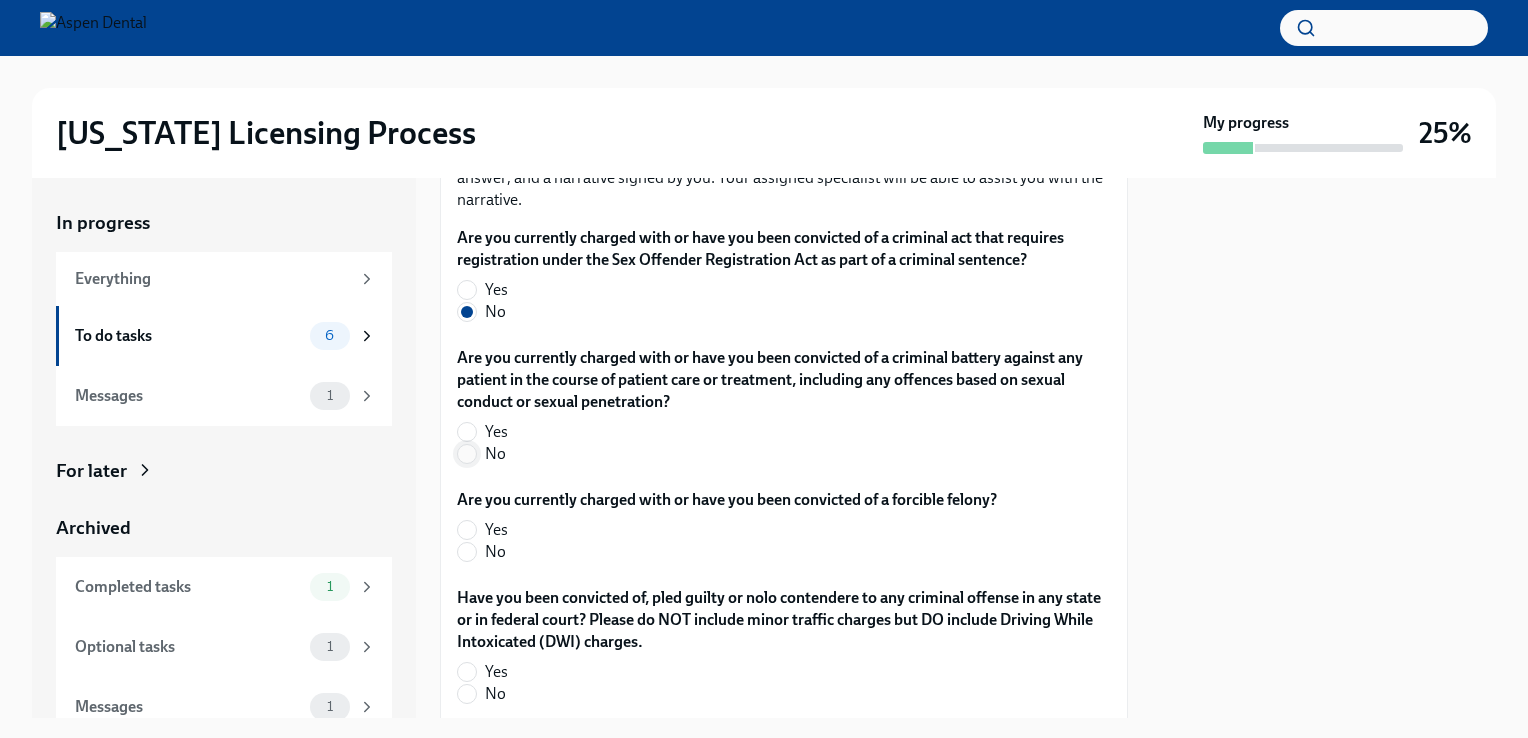 click on "No" at bounding box center [467, 454] 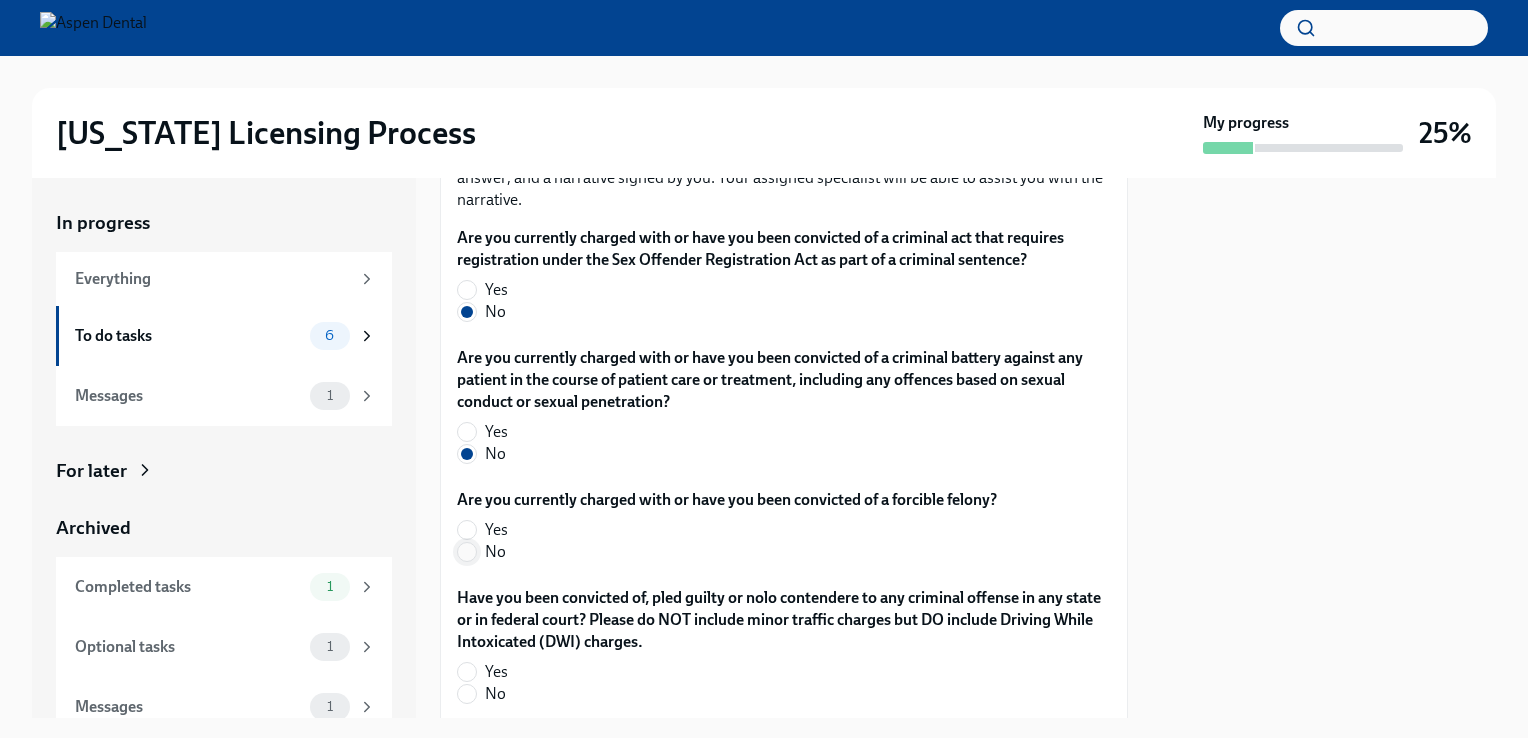 click on "No" at bounding box center (467, 552) 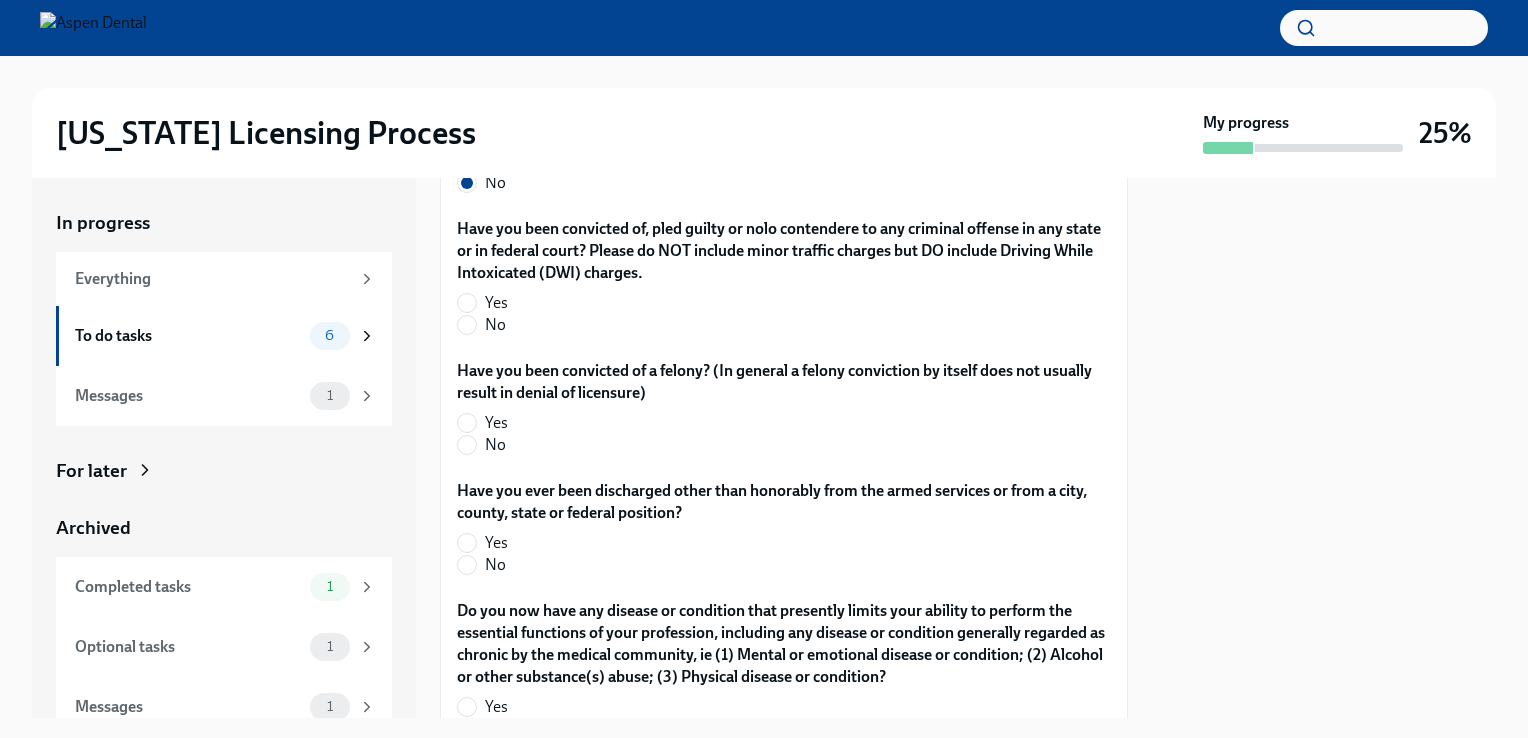 scroll, scrollTop: 3800, scrollLeft: 0, axis: vertical 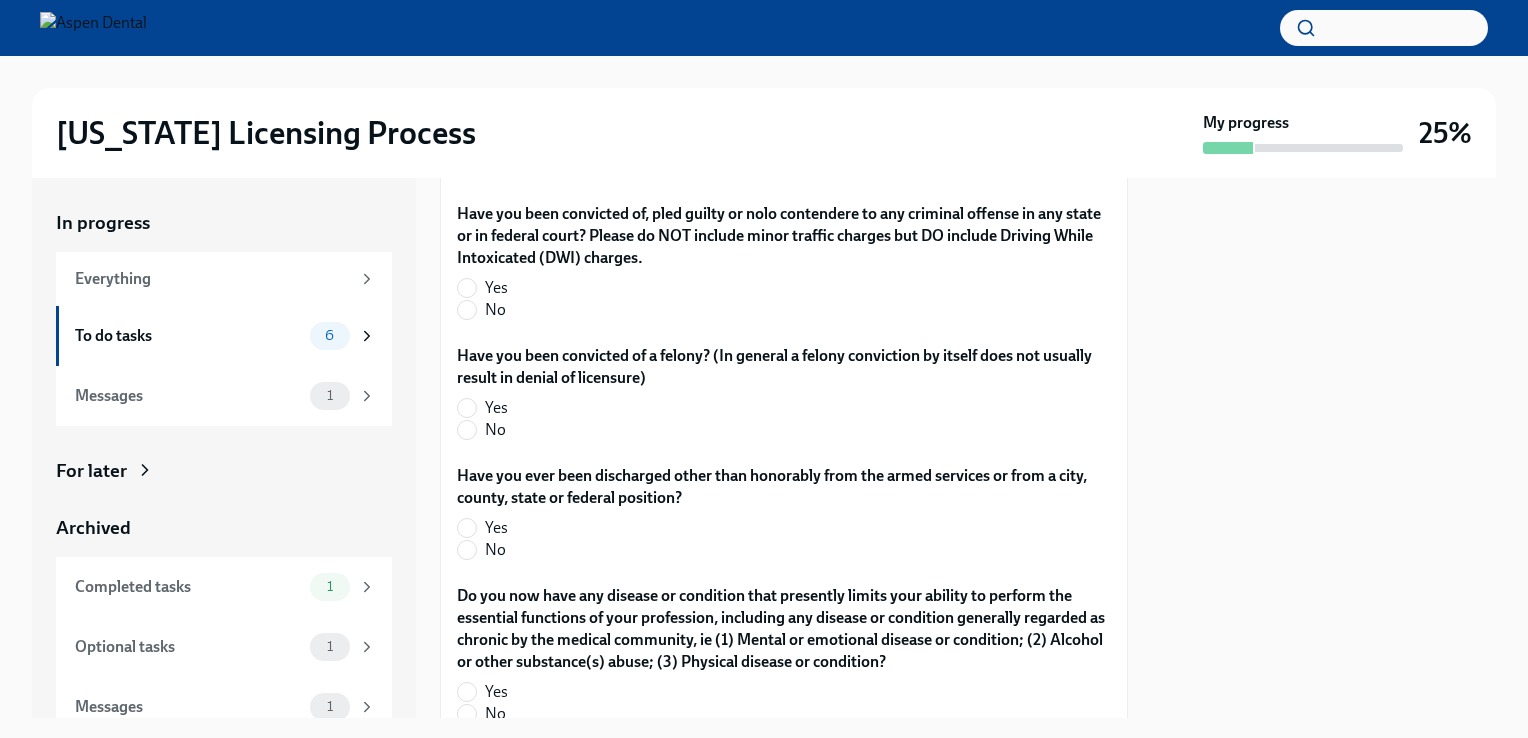click on "No" at bounding box center (776, 310) 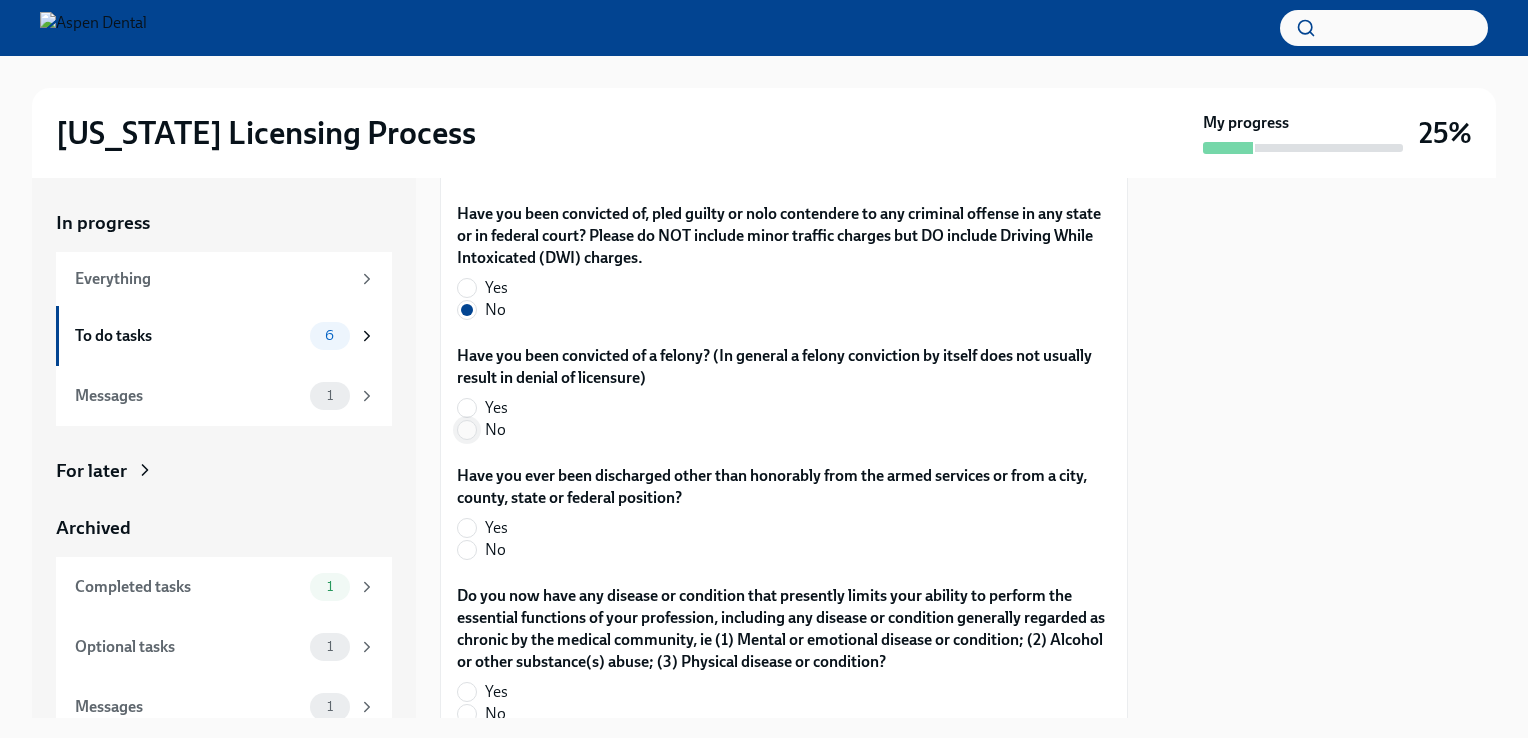 click on "No" at bounding box center (467, 430) 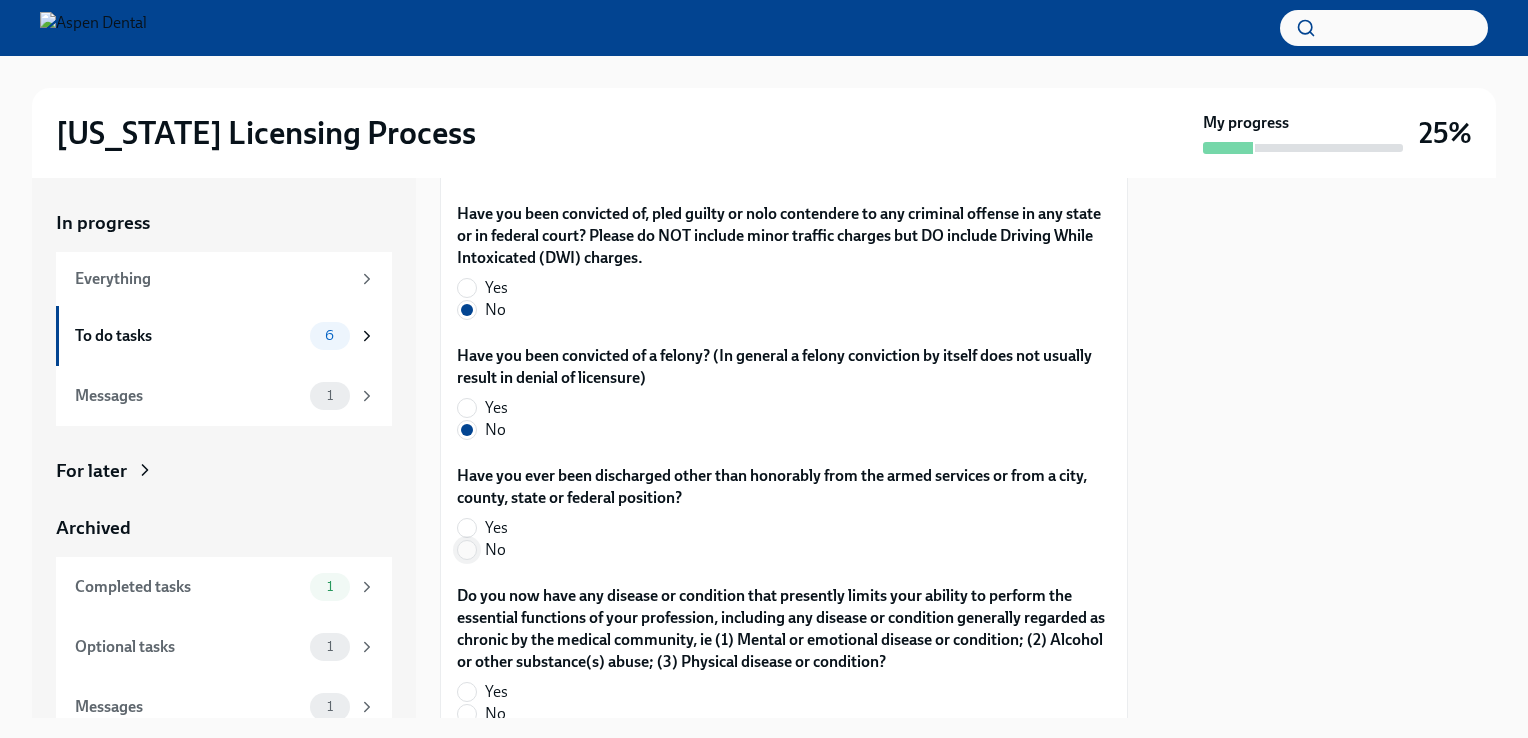 click on "No" at bounding box center (467, 550) 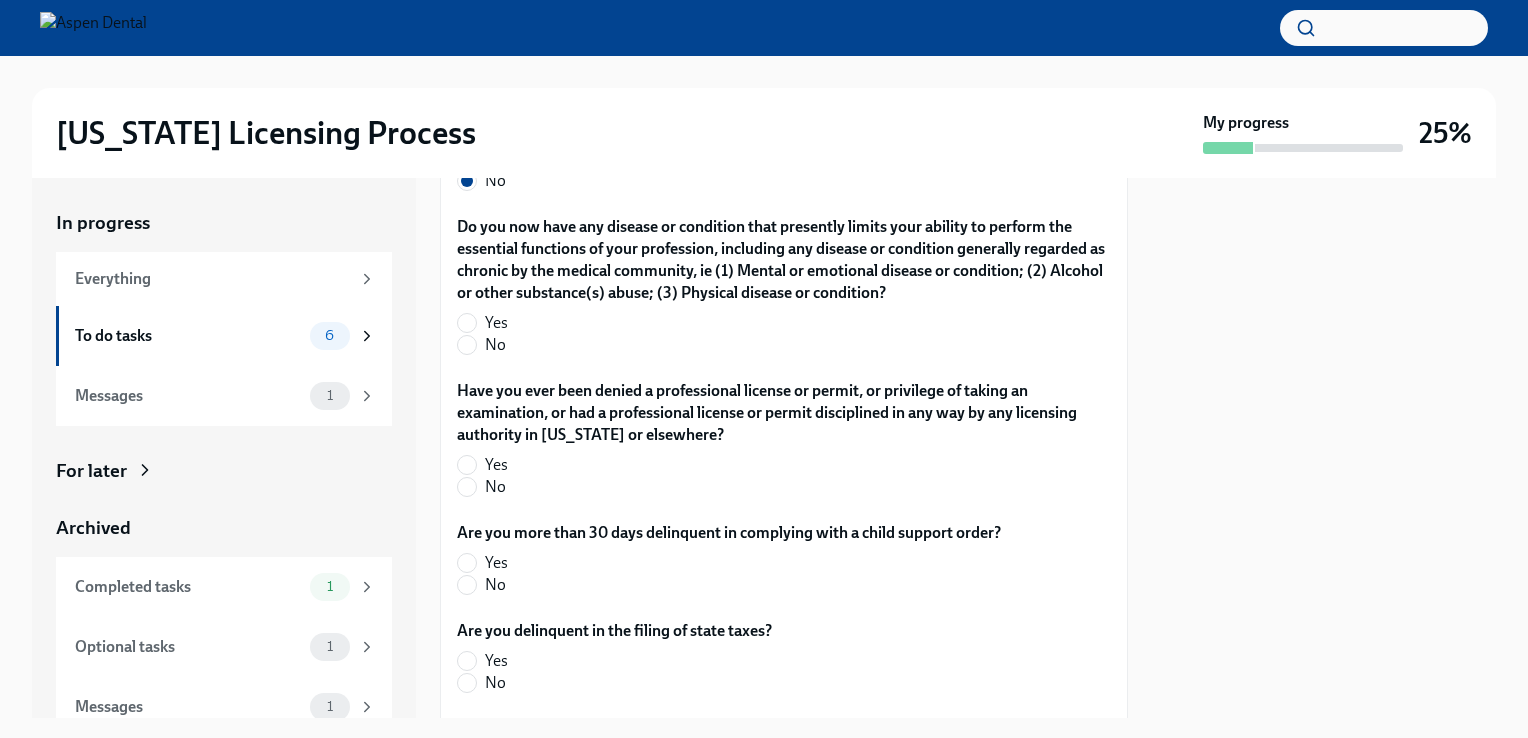 scroll, scrollTop: 4153, scrollLeft: 0, axis: vertical 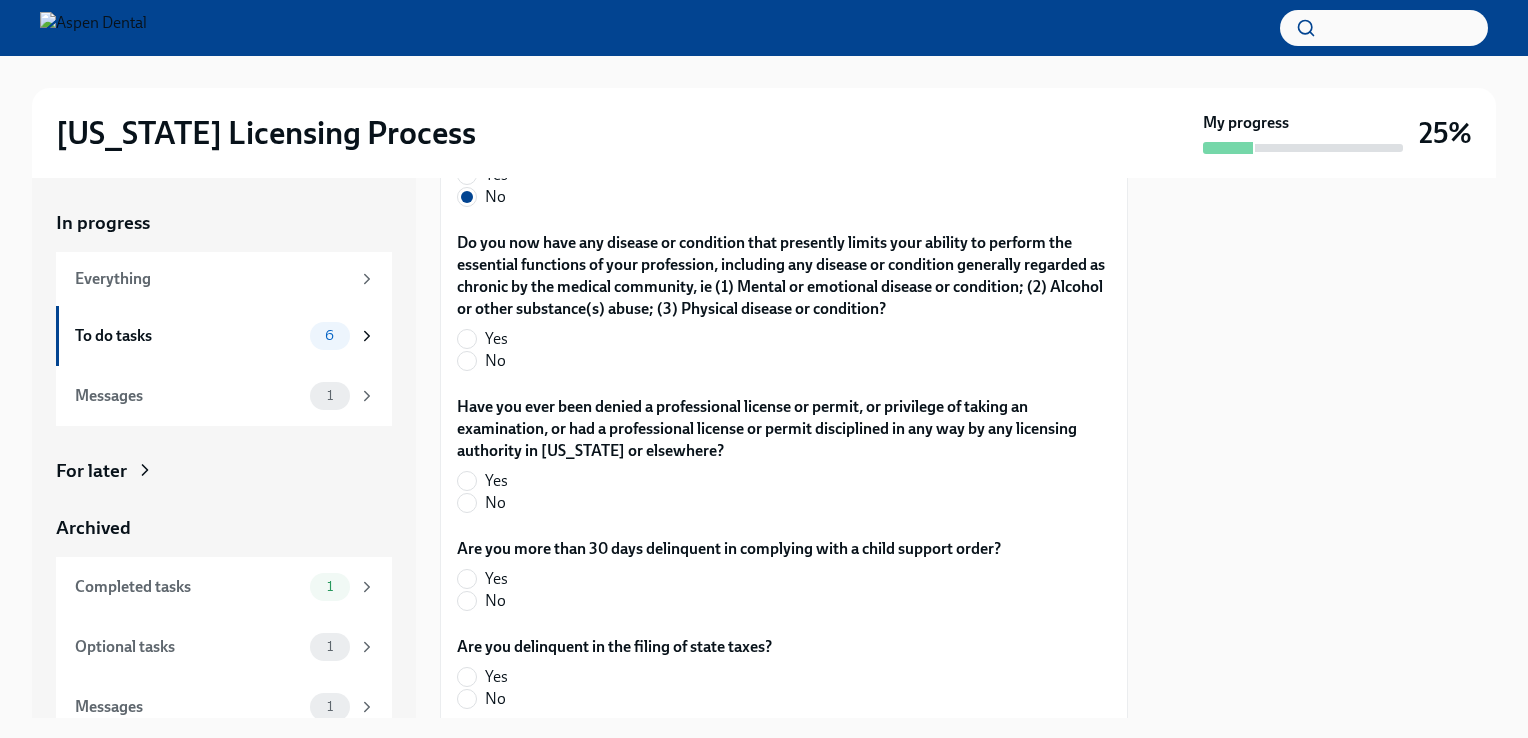 click on "No" at bounding box center (776, 361) 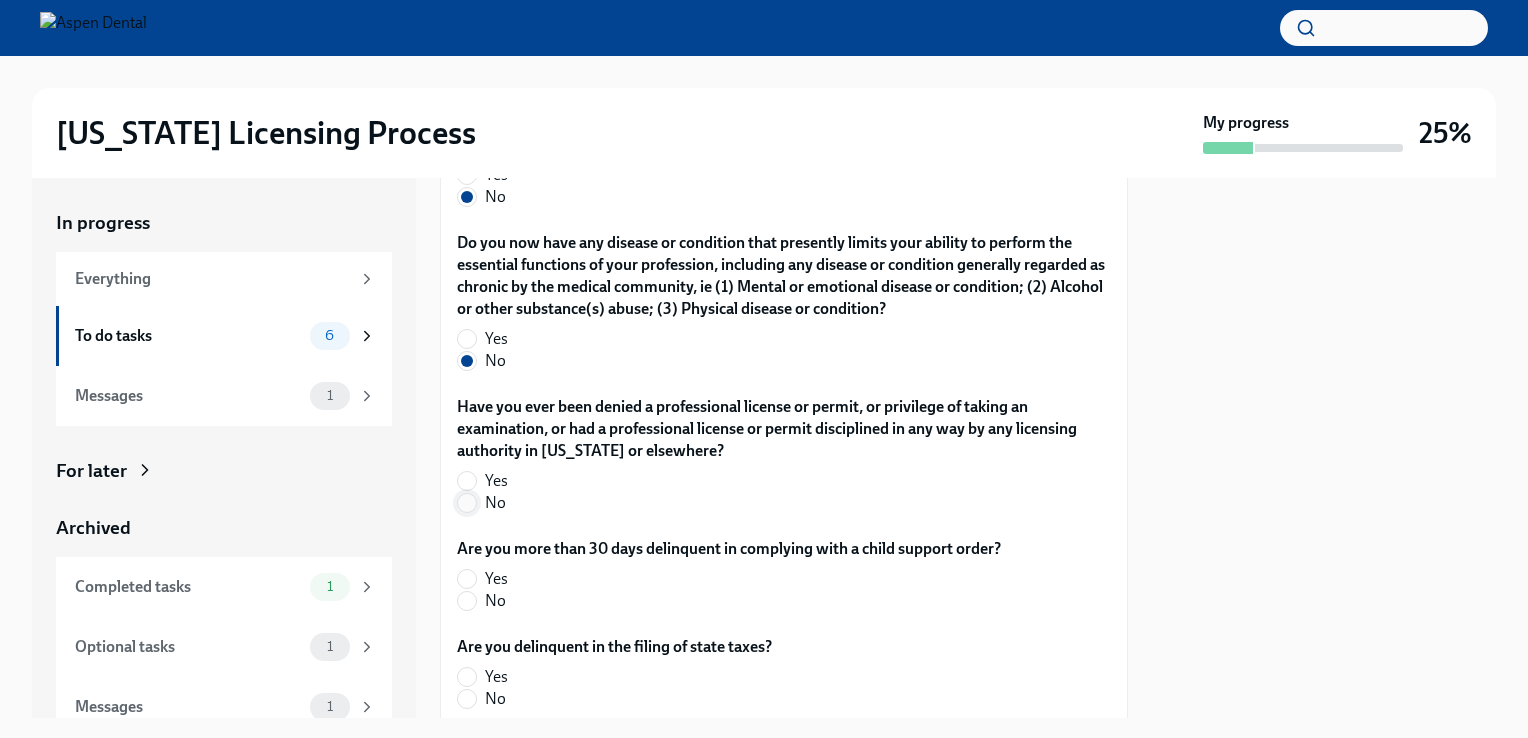 click on "No" at bounding box center [467, 503] 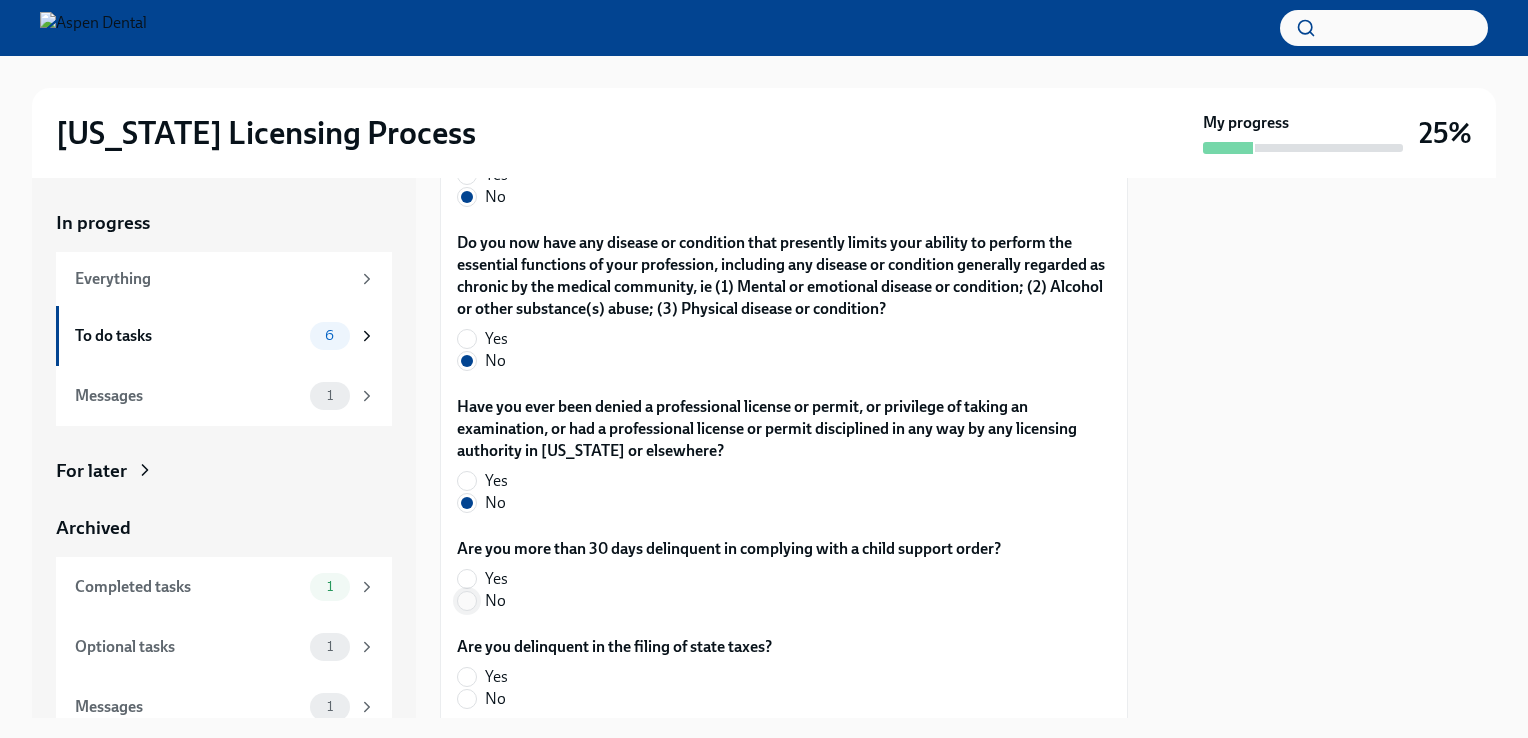 click on "No" at bounding box center (467, 601) 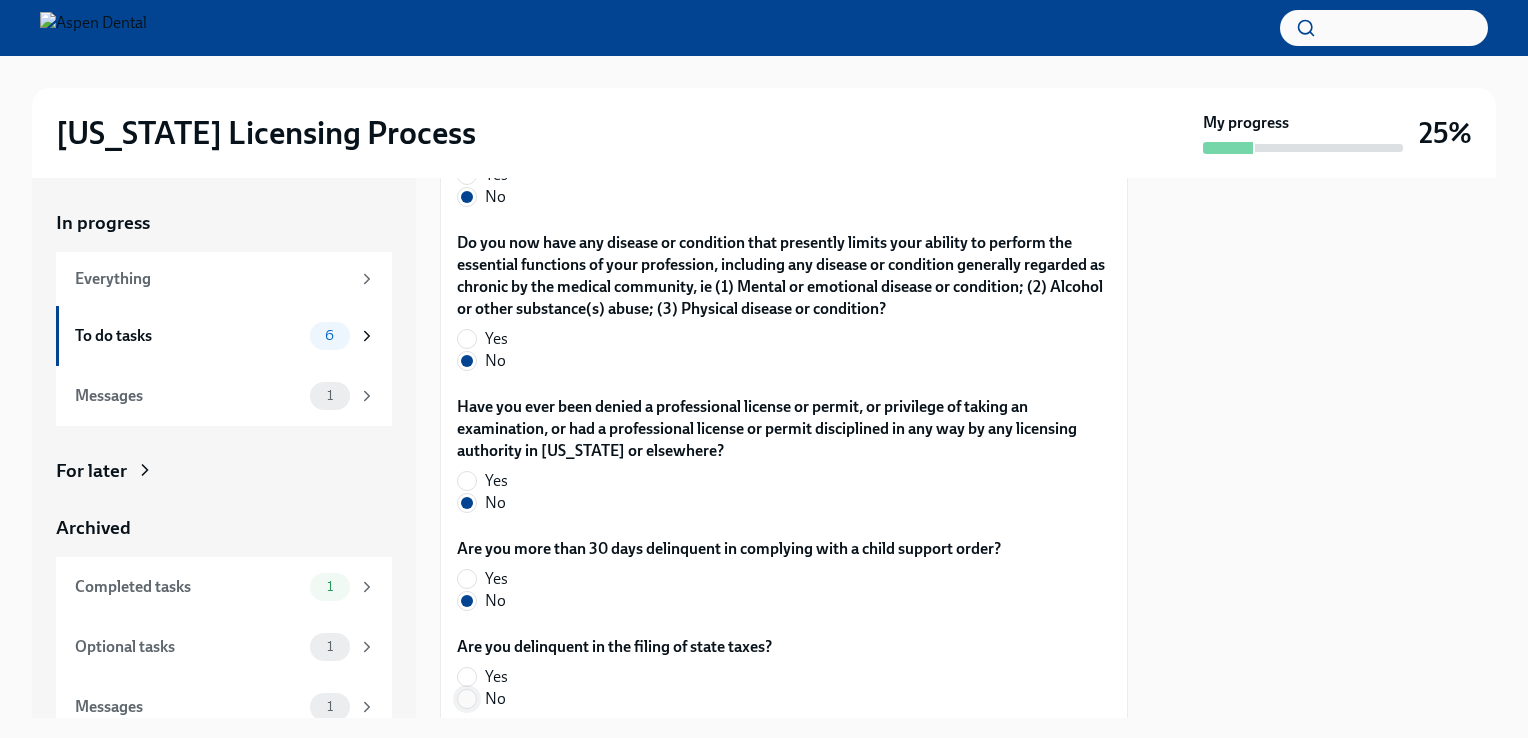 click on "No" at bounding box center (467, 699) 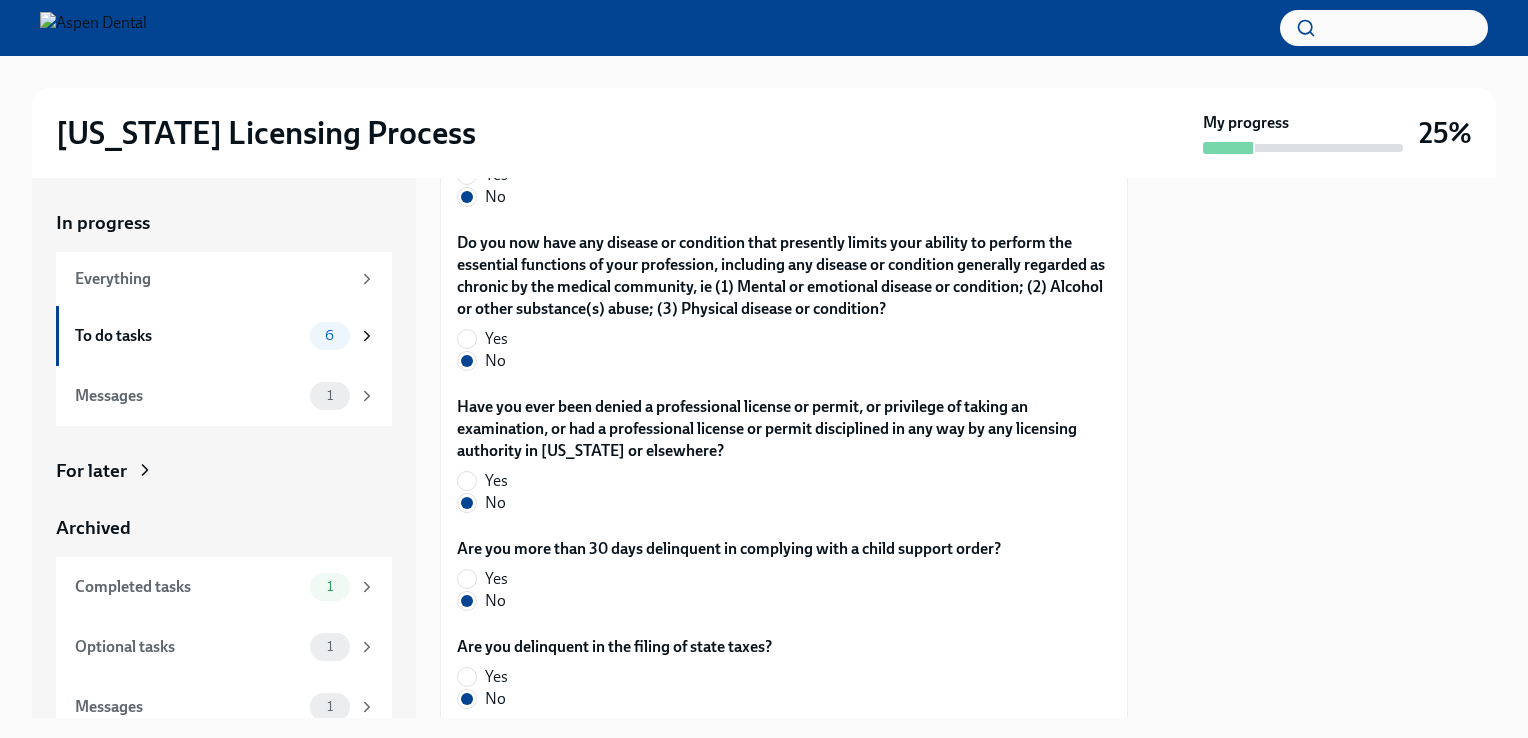 scroll, scrollTop: 4352, scrollLeft: 0, axis: vertical 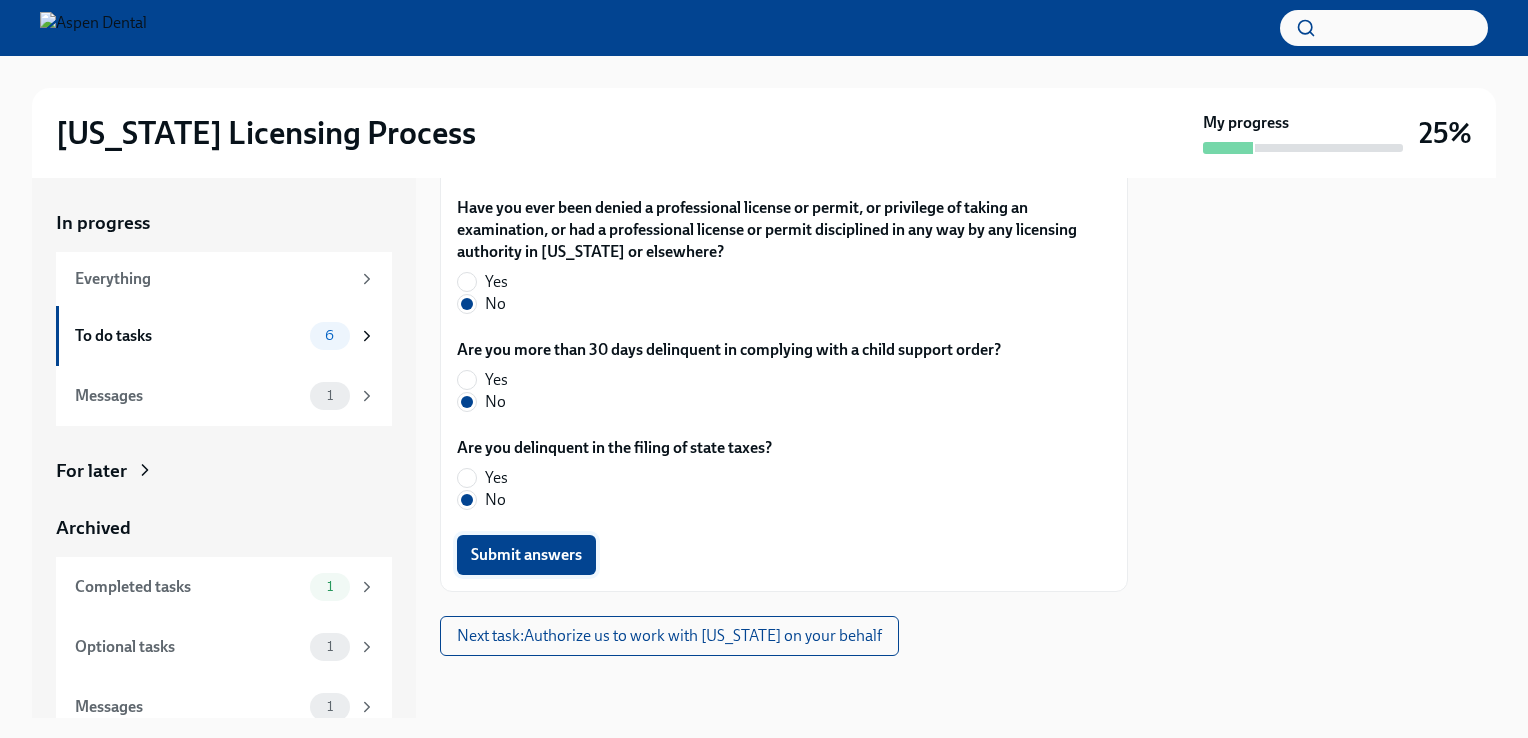 click on "Submit answers" at bounding box center [526, 555] 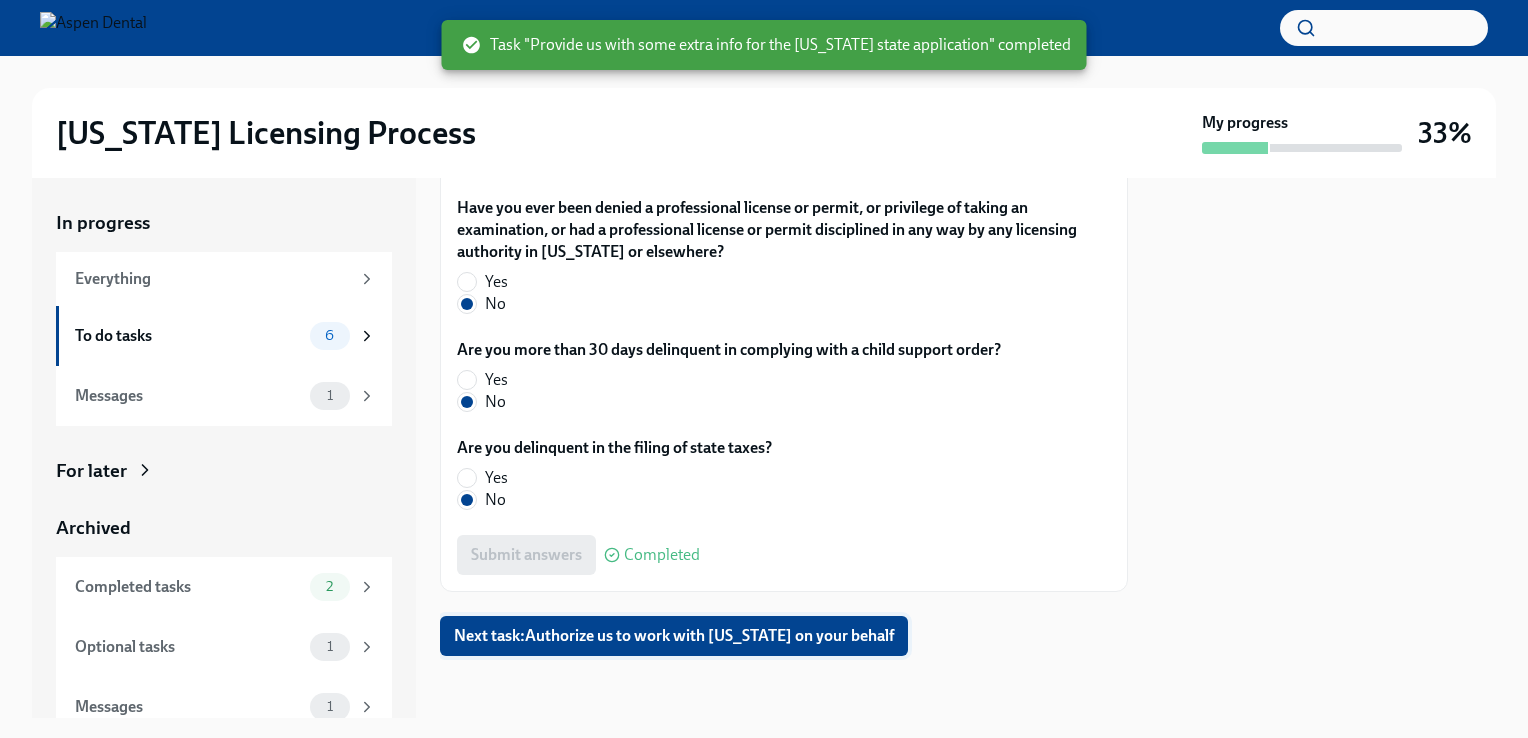 click on "Next task :  Authorize us to work with [US_STATE] on your behalf" at bounding box center (674, 636) 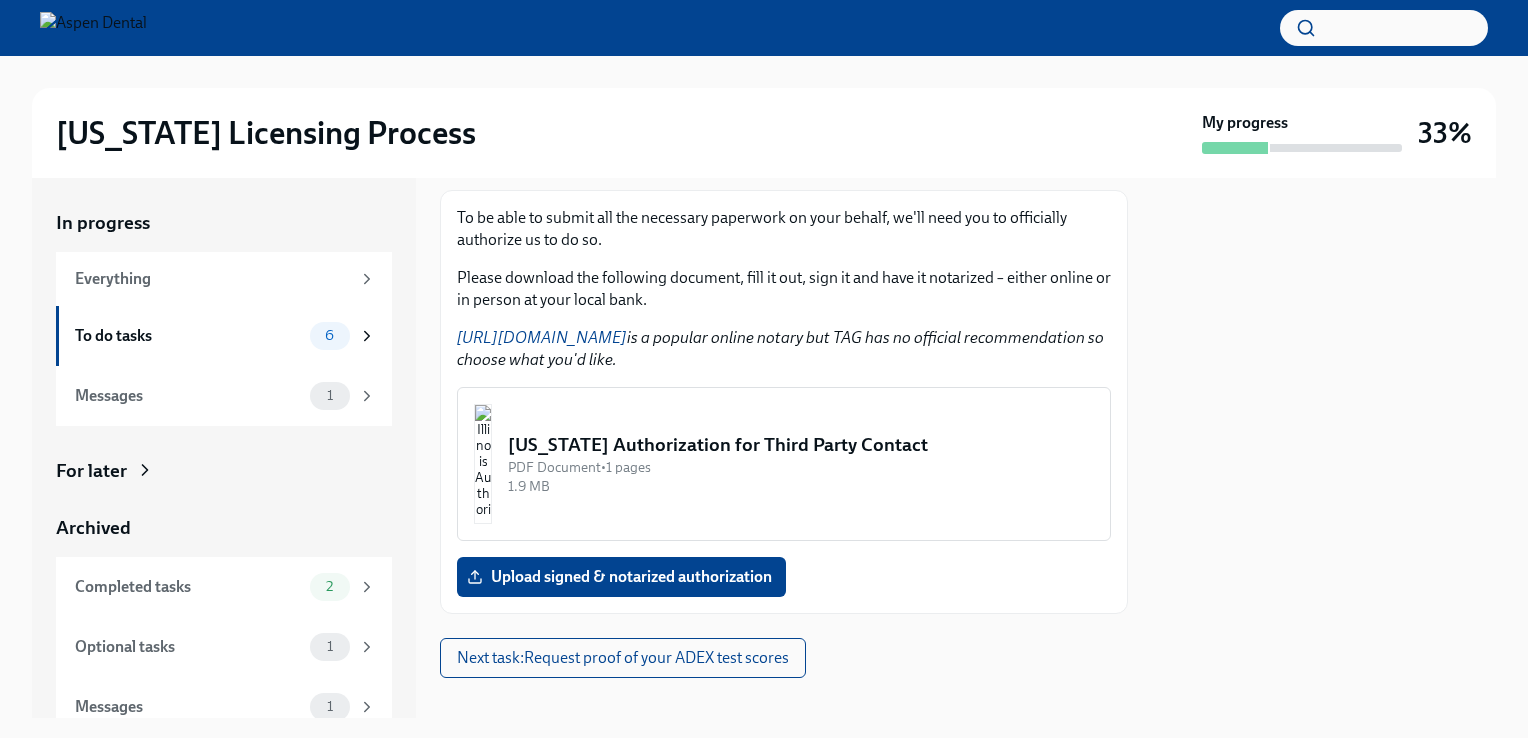 scroll, scrollTop: 264, scrollLeft: 0, axis: vertical 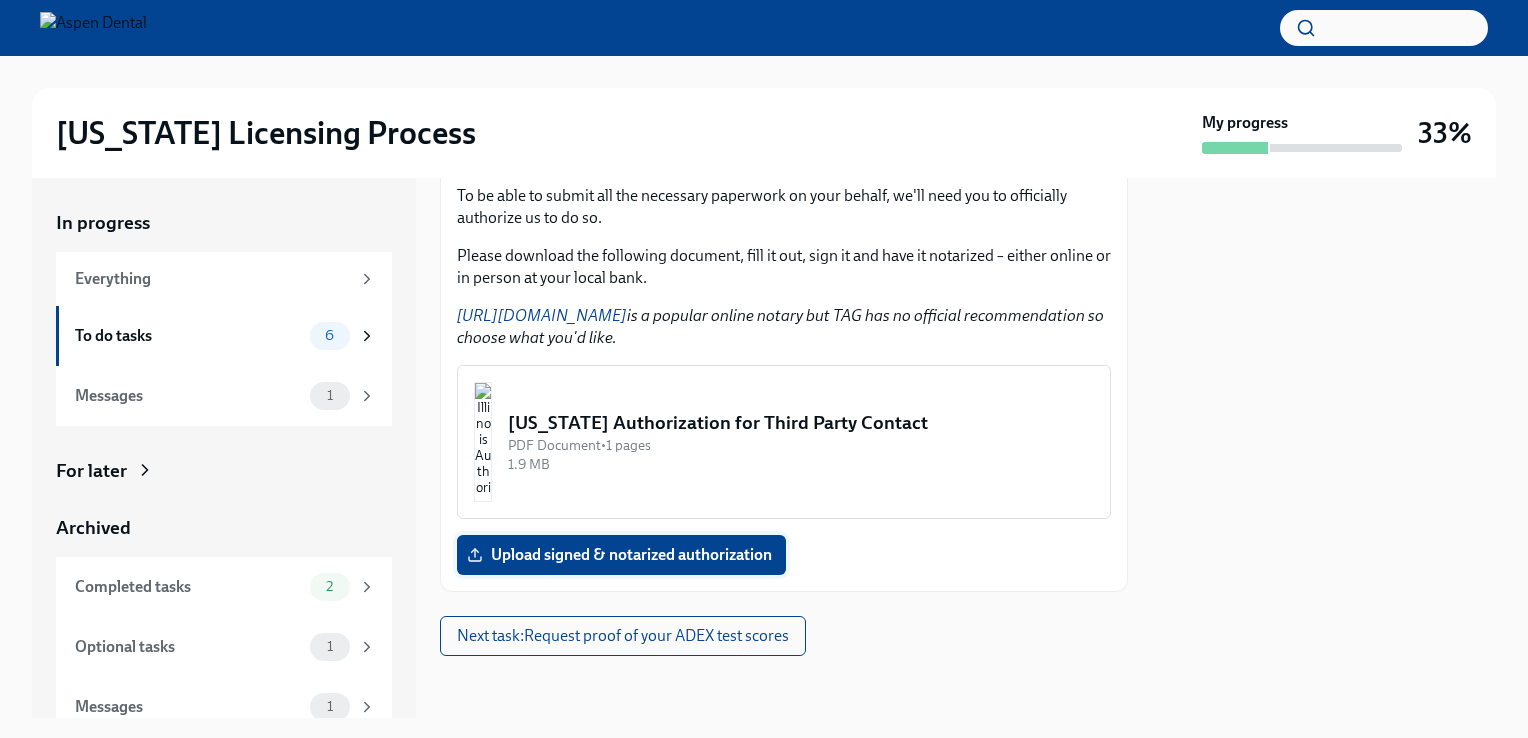 click on "Upload signed & notarized authorization" at bounding box center [621, 555] 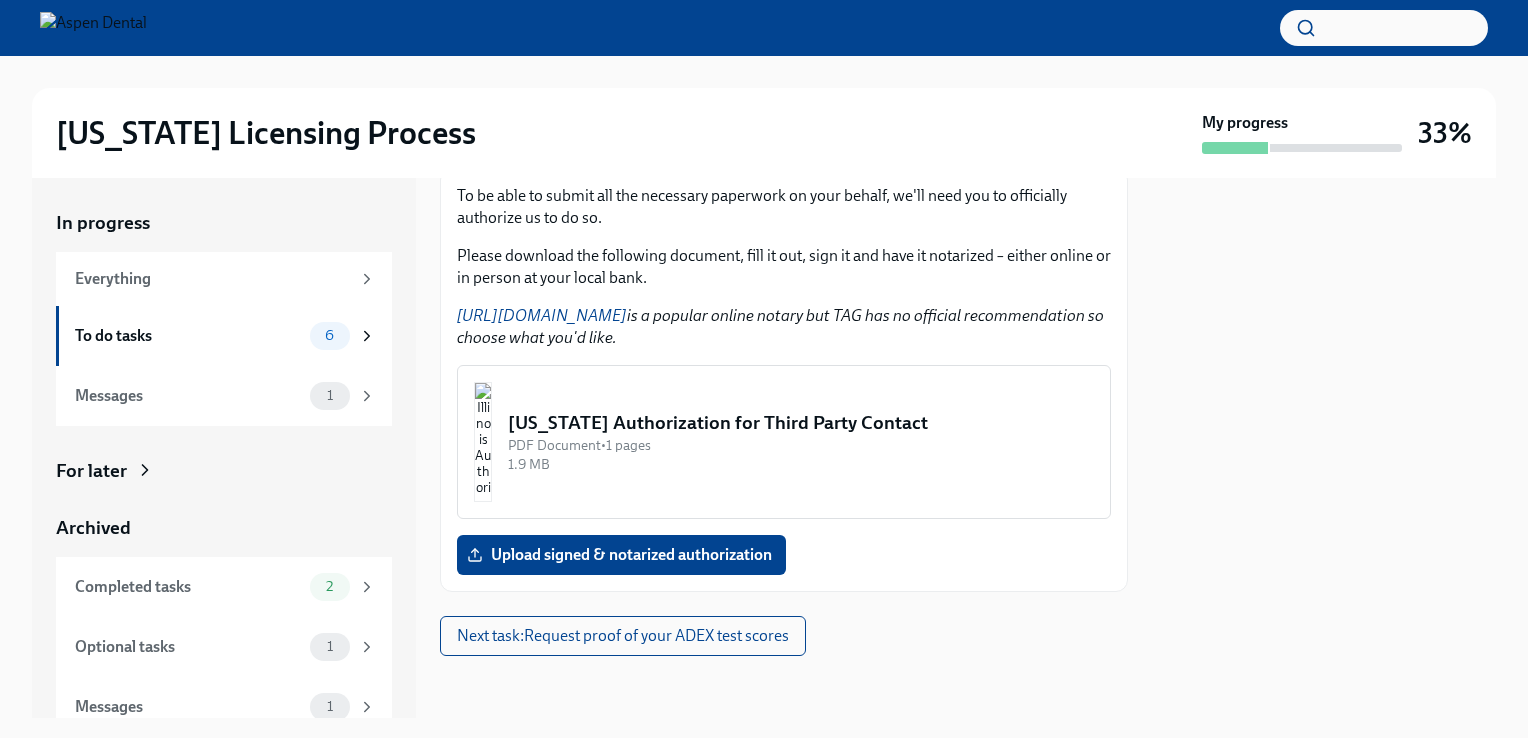 click at bounding box center (483, 442) 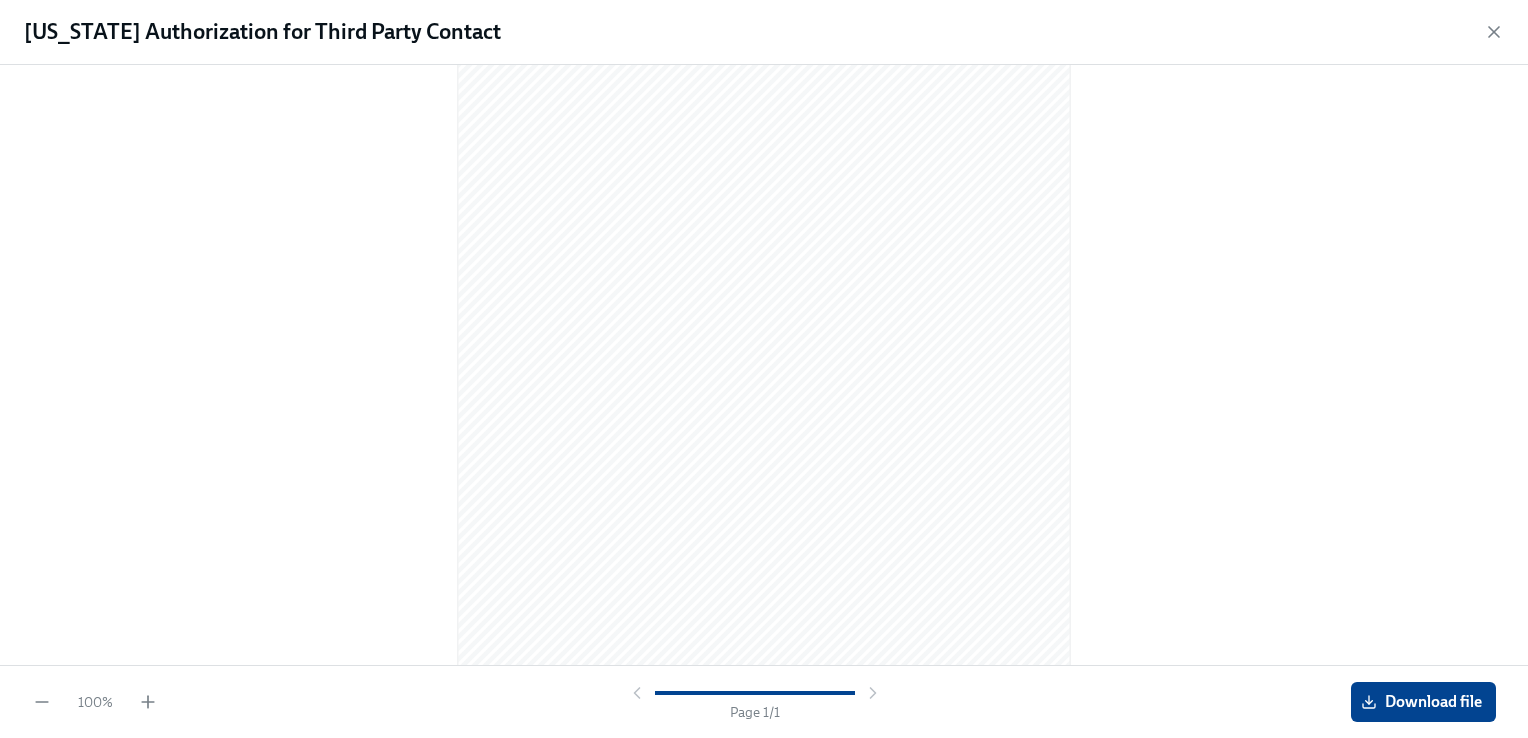 scroll, scrollTop: 224, scrollLeft: 0, axis: vertical 